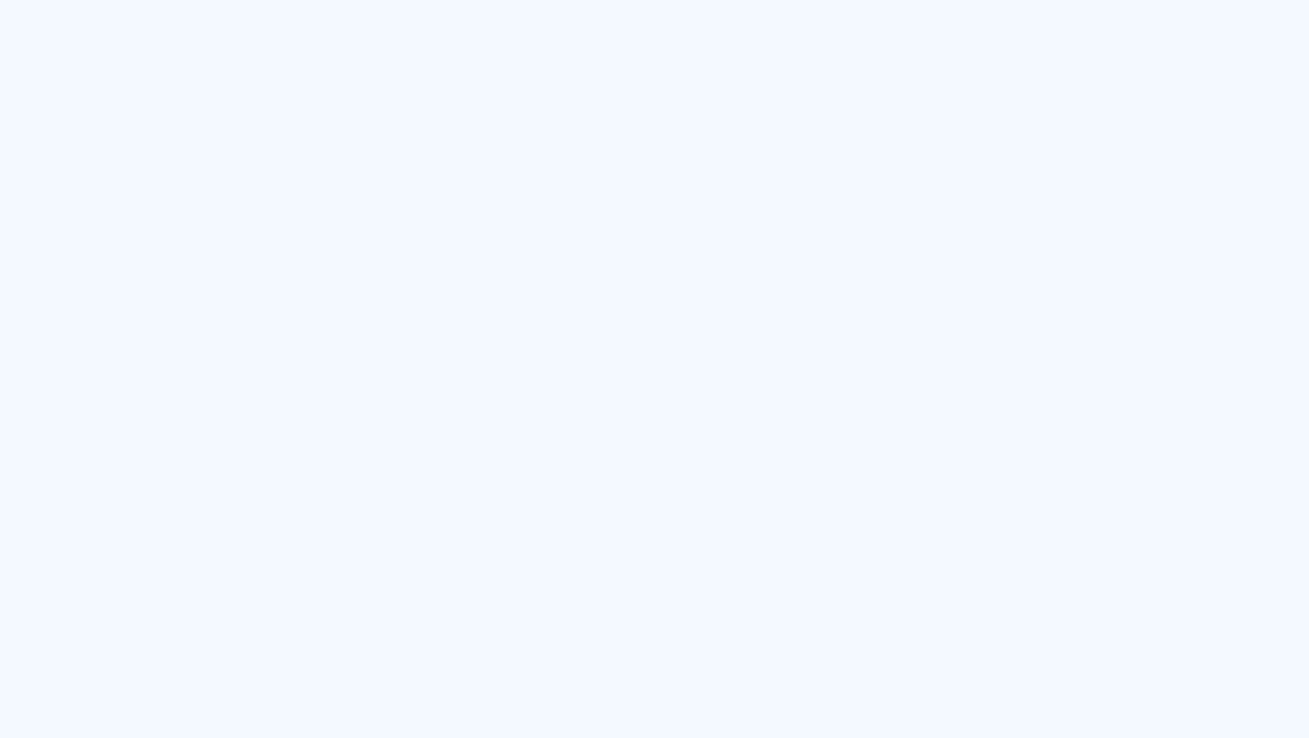 scroll, scrollTop: 0, scrollLeft: 0, axis: both 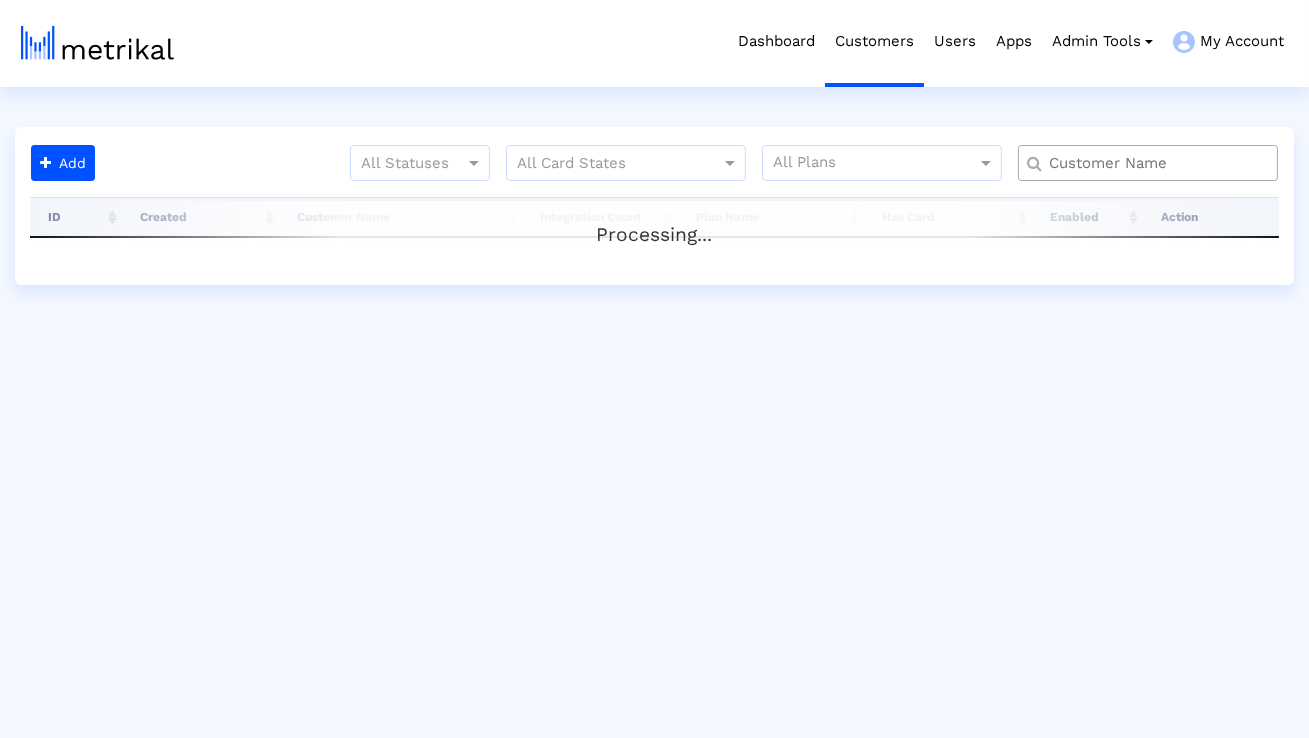 click 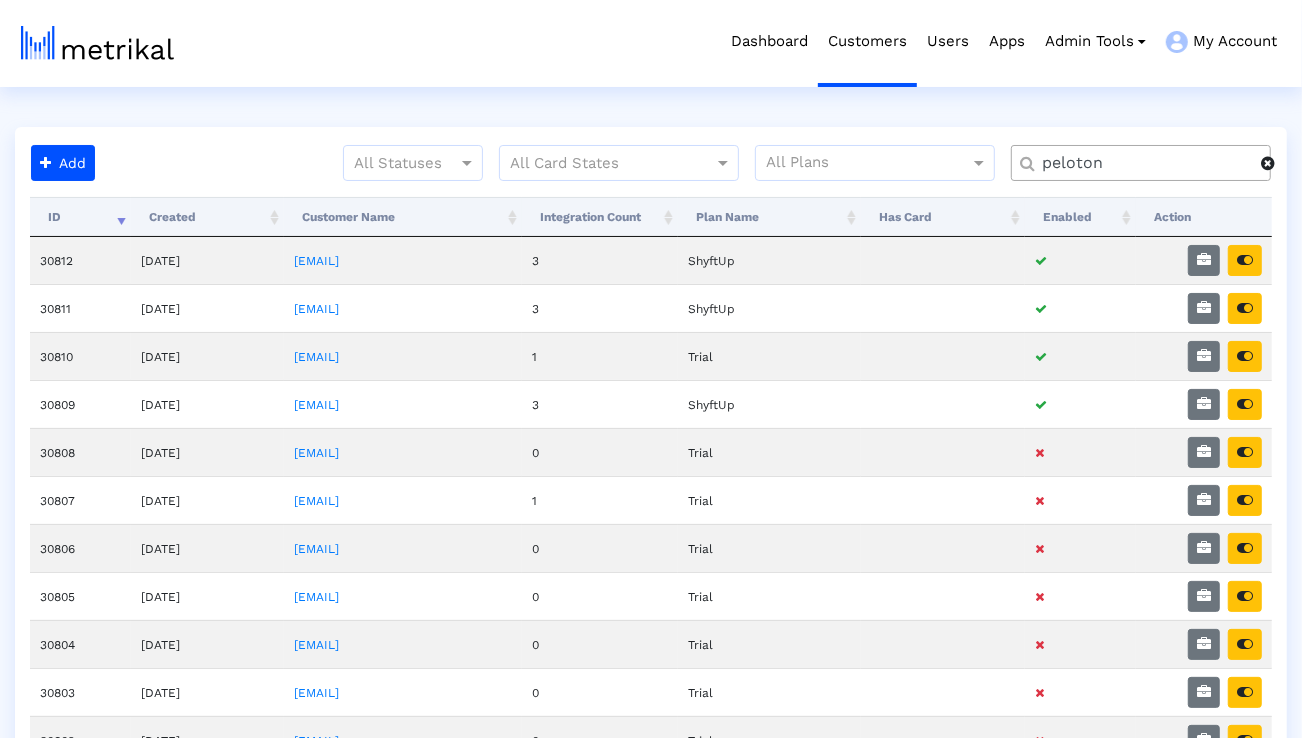 type on "peloton" 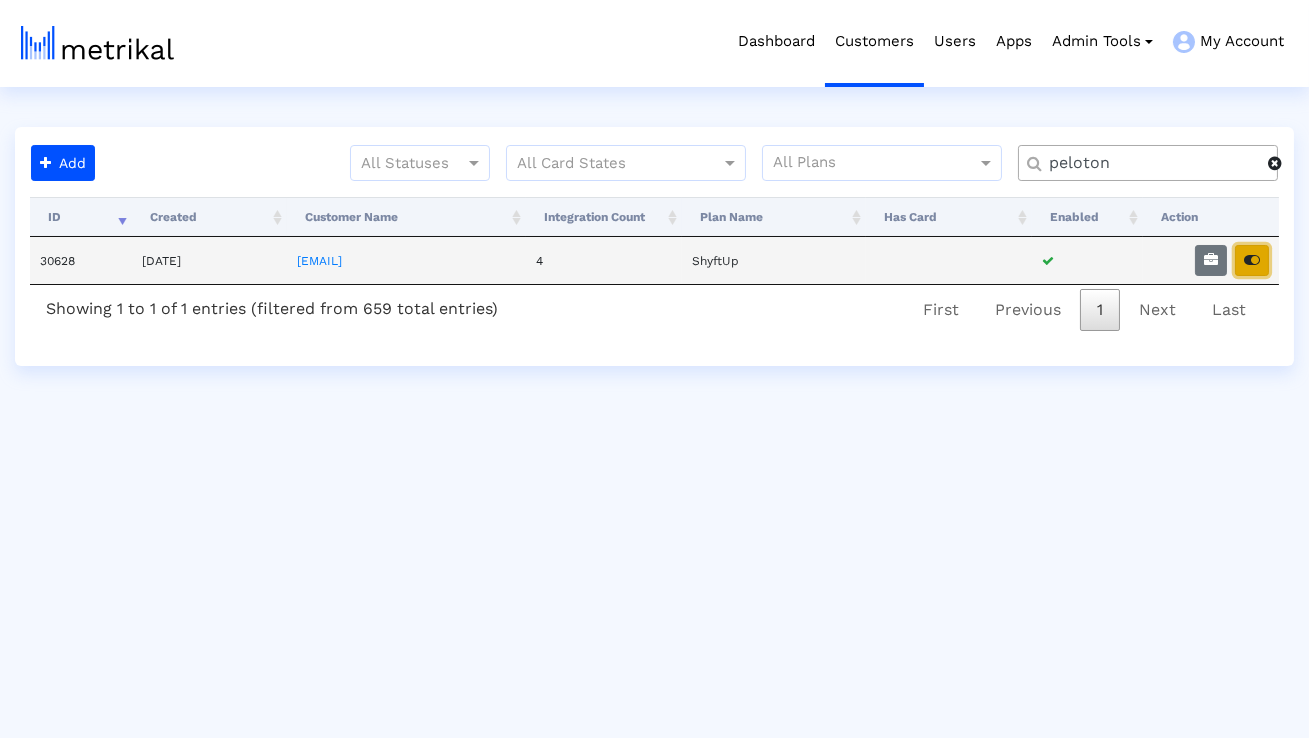 click at bounding box center (1252, 260) 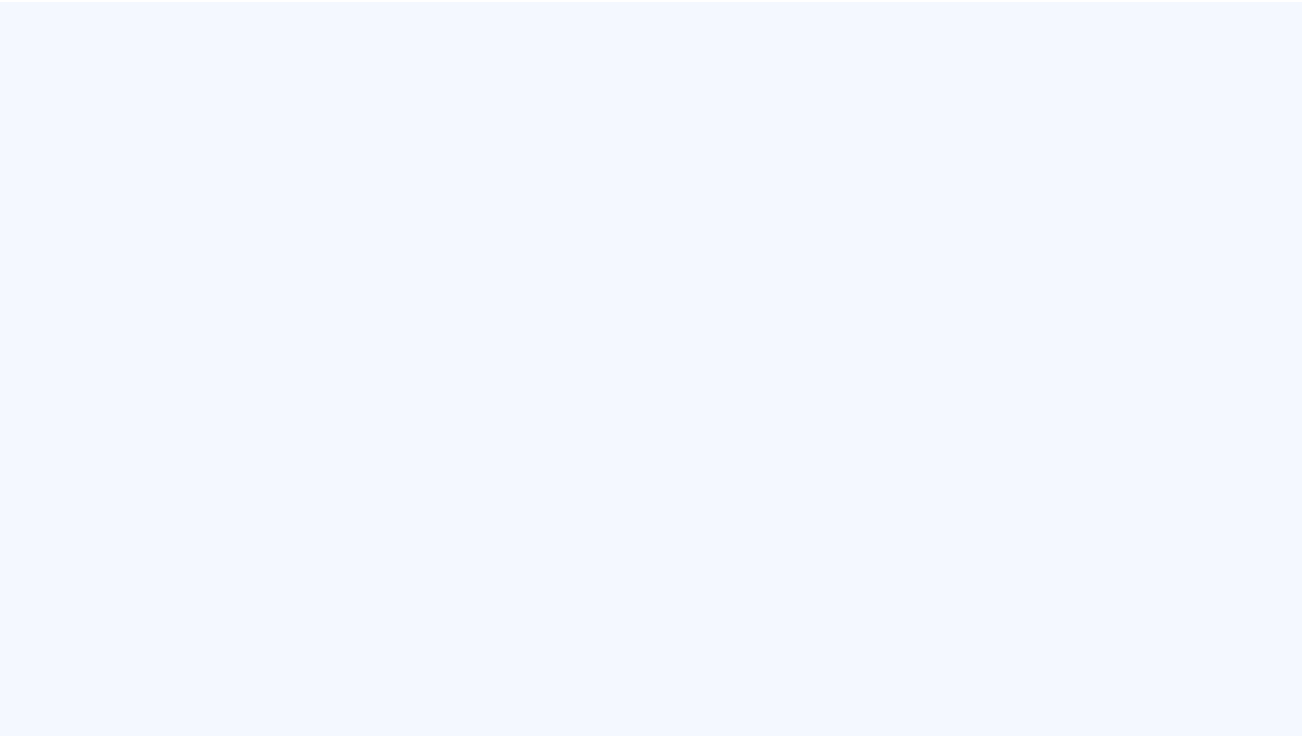 scroll, scrollTop: 0, scrollLeft: 0, axis: both 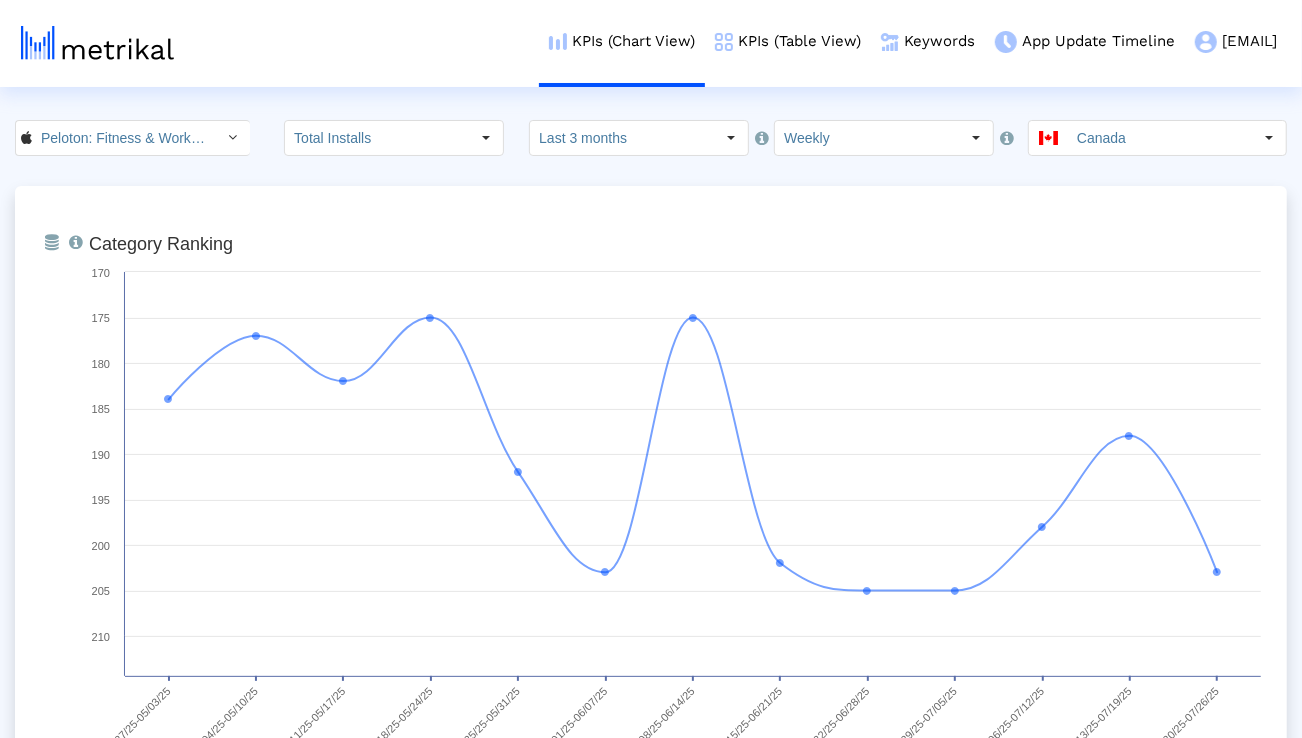 click on "Canada" 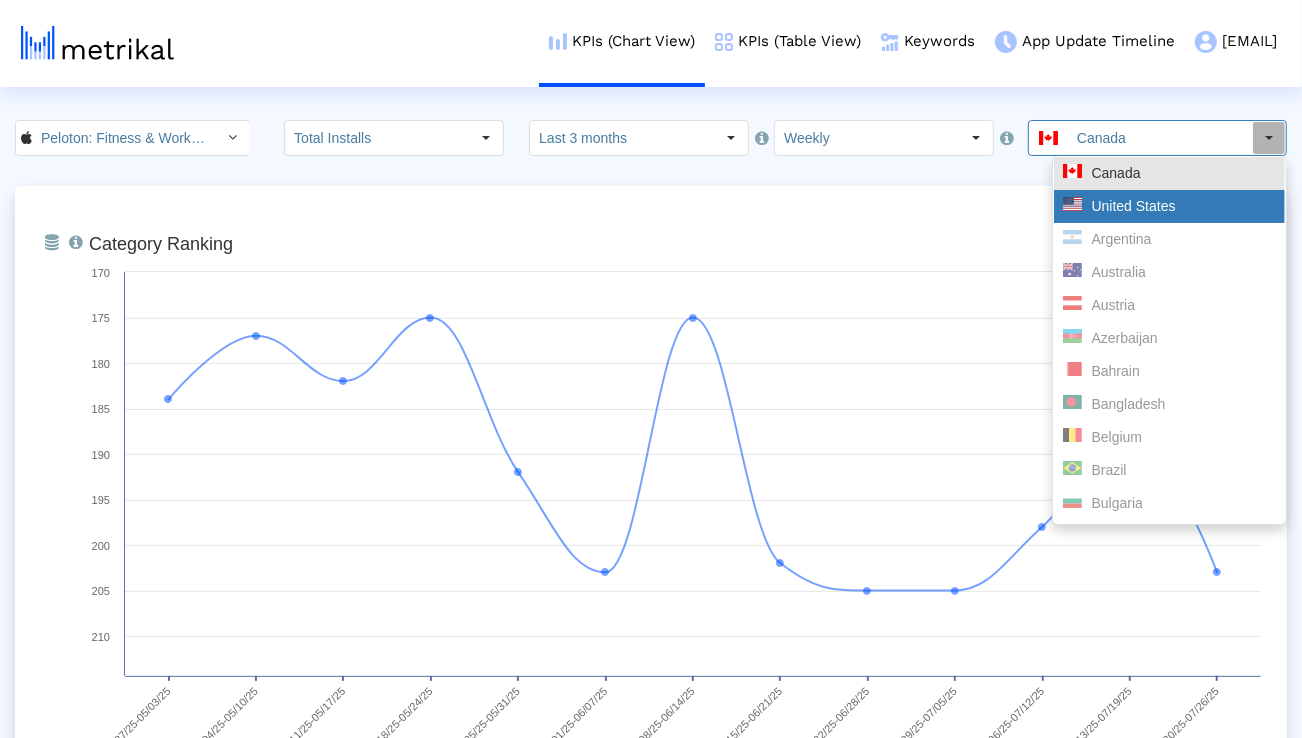 click on "United States" at bounding box center (1169, 206) 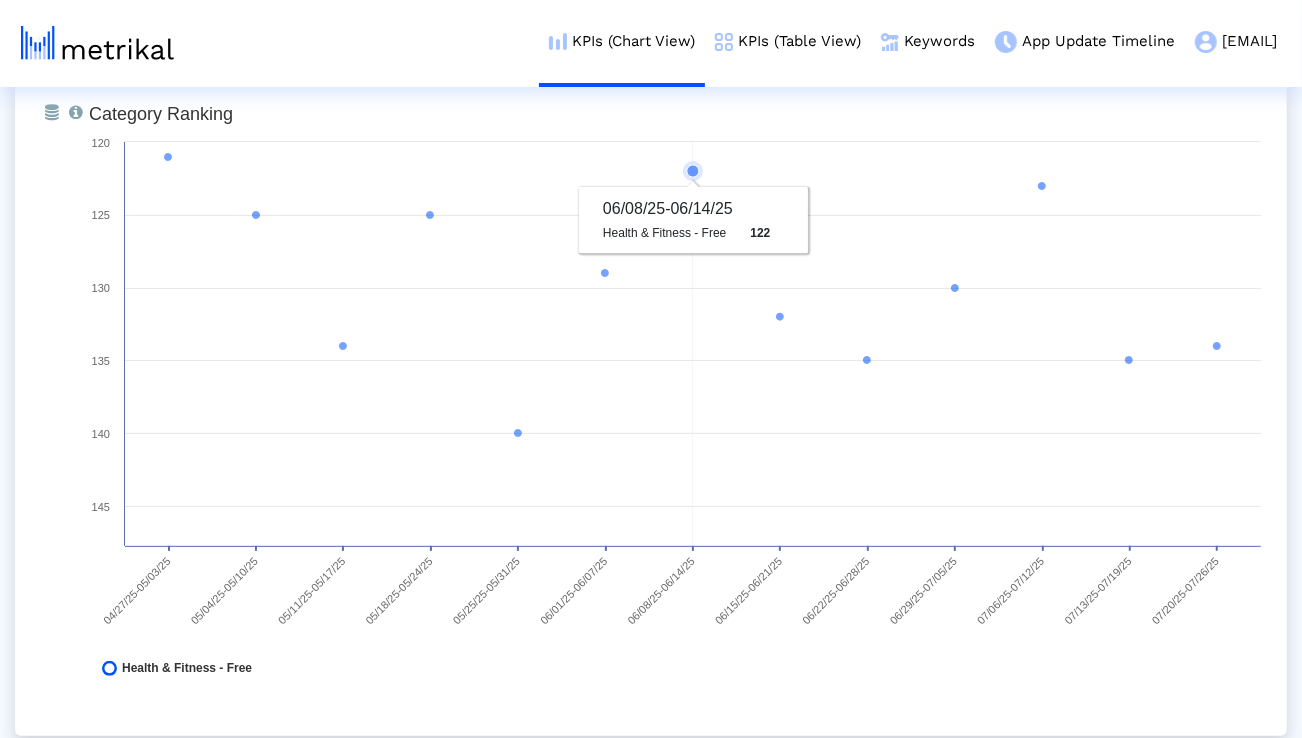 scroll, scrollTop: 40, scrollLeft: 0, axis: vertical 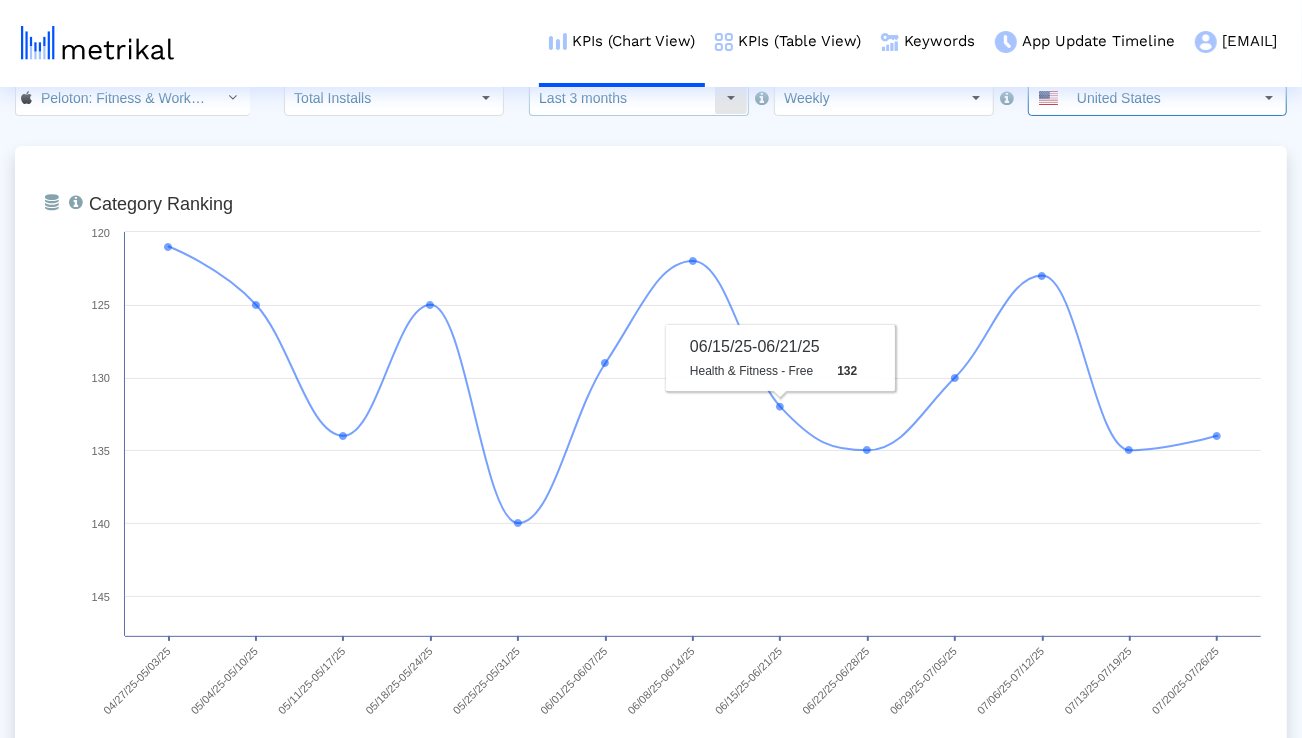 click on "Last 3 months" 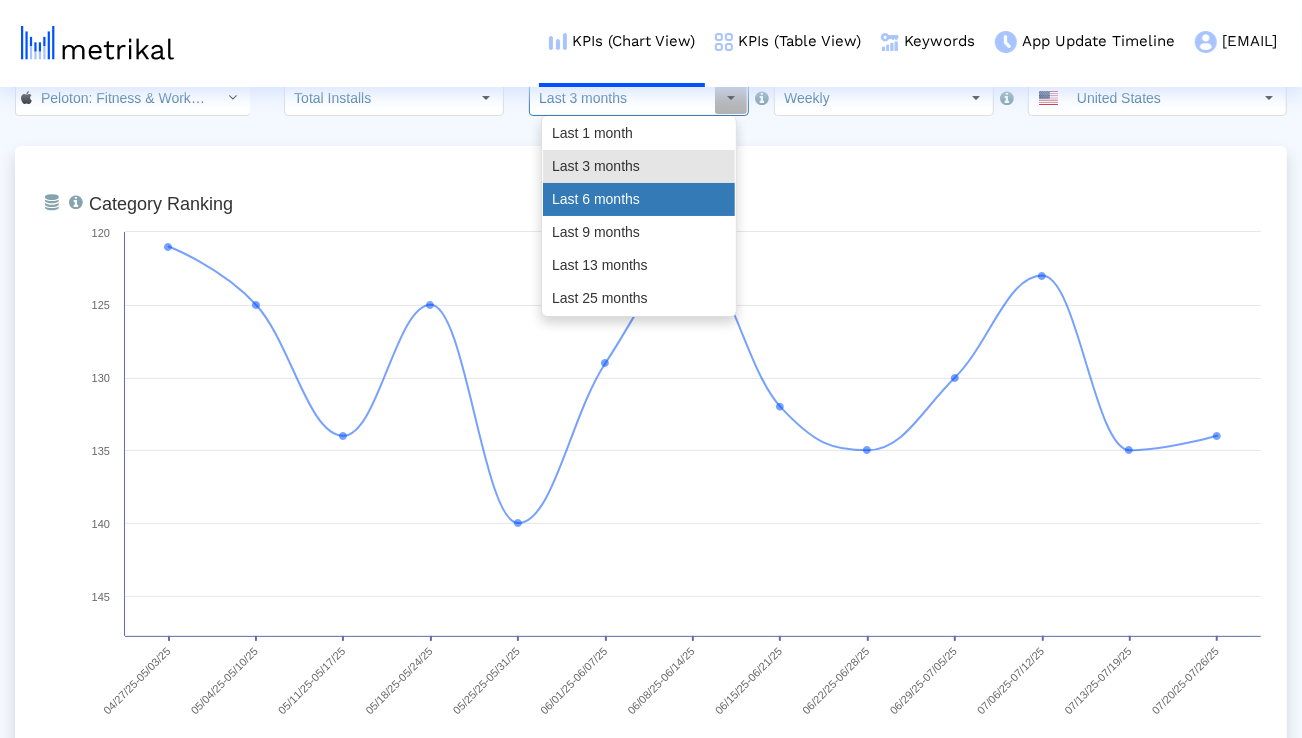 click on "Last 6 months" at bounding box center [639, 199] 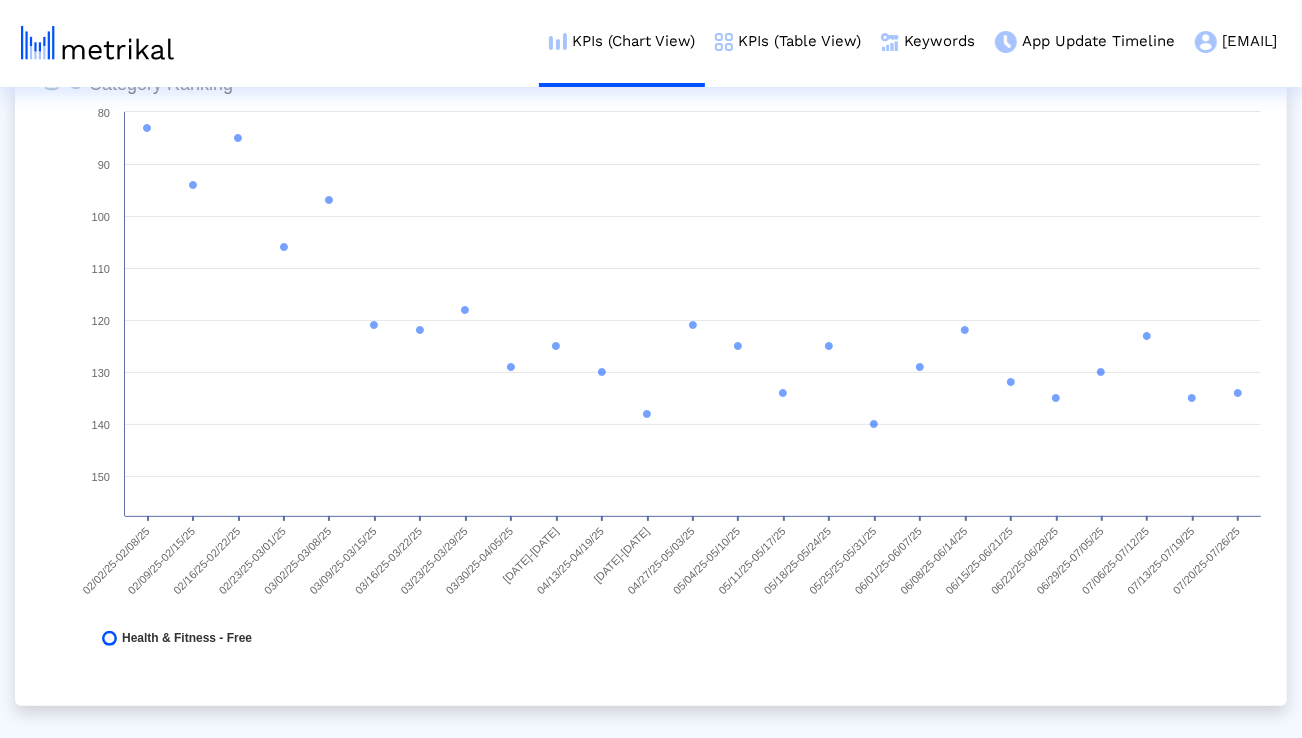 scroll, scrollTop: 163, scrollLeft: 0, axis: vertical 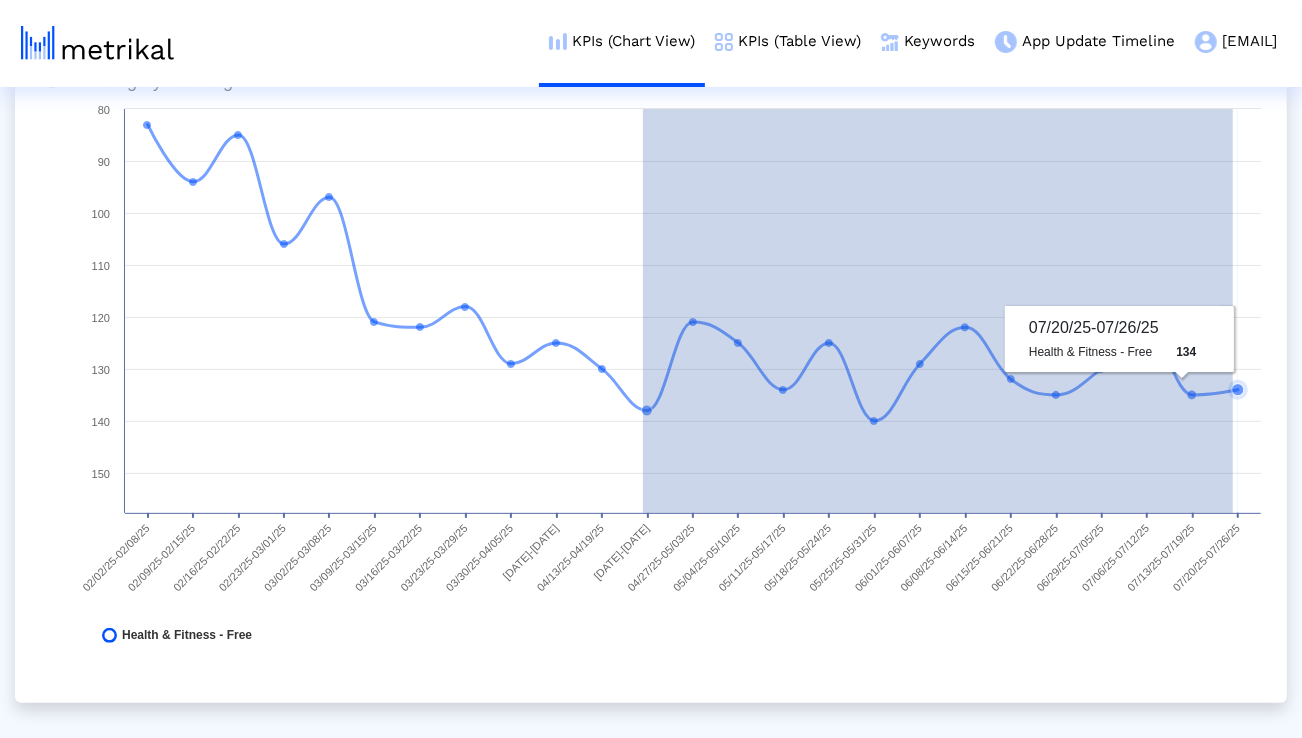 drag, startPoint x: 643, startPoint y: 418, endPoint x: 1252, endPoint y: 407, distance: 609.09937 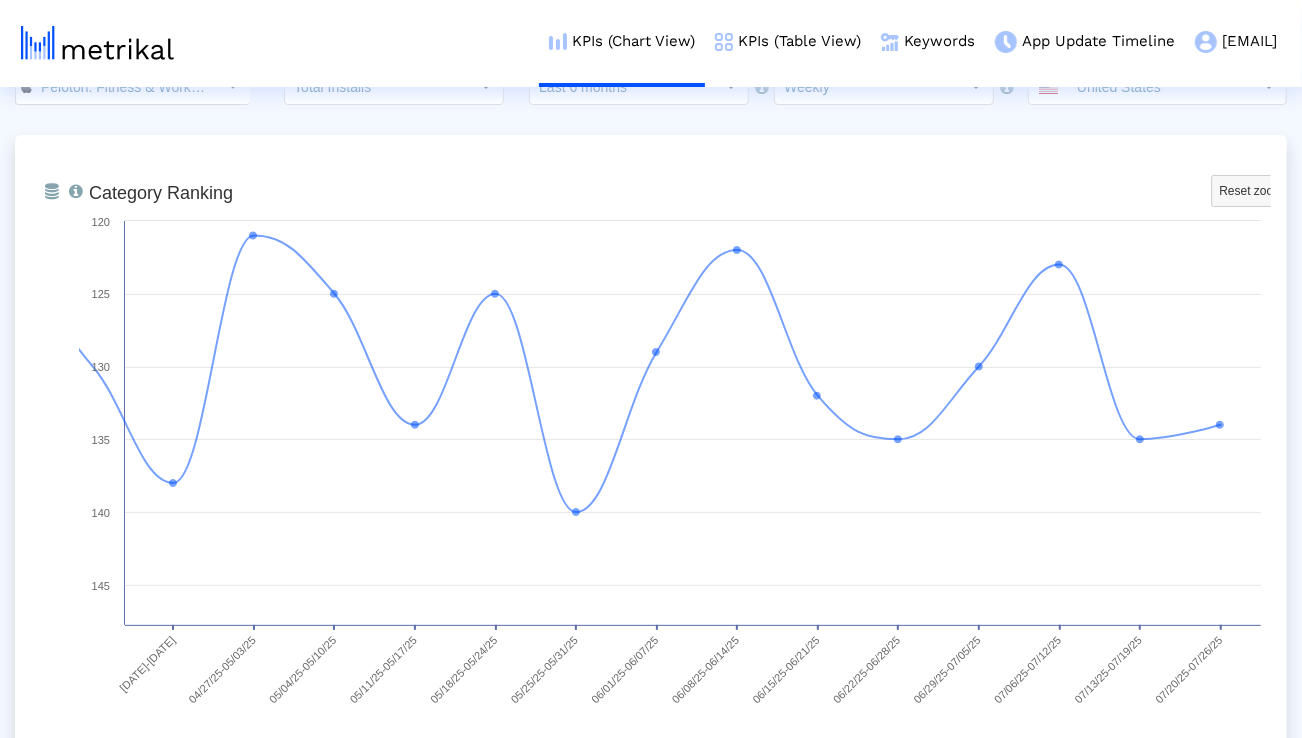 scroll, scrollTop: 61, scrollLeft: 0, axis: vertical 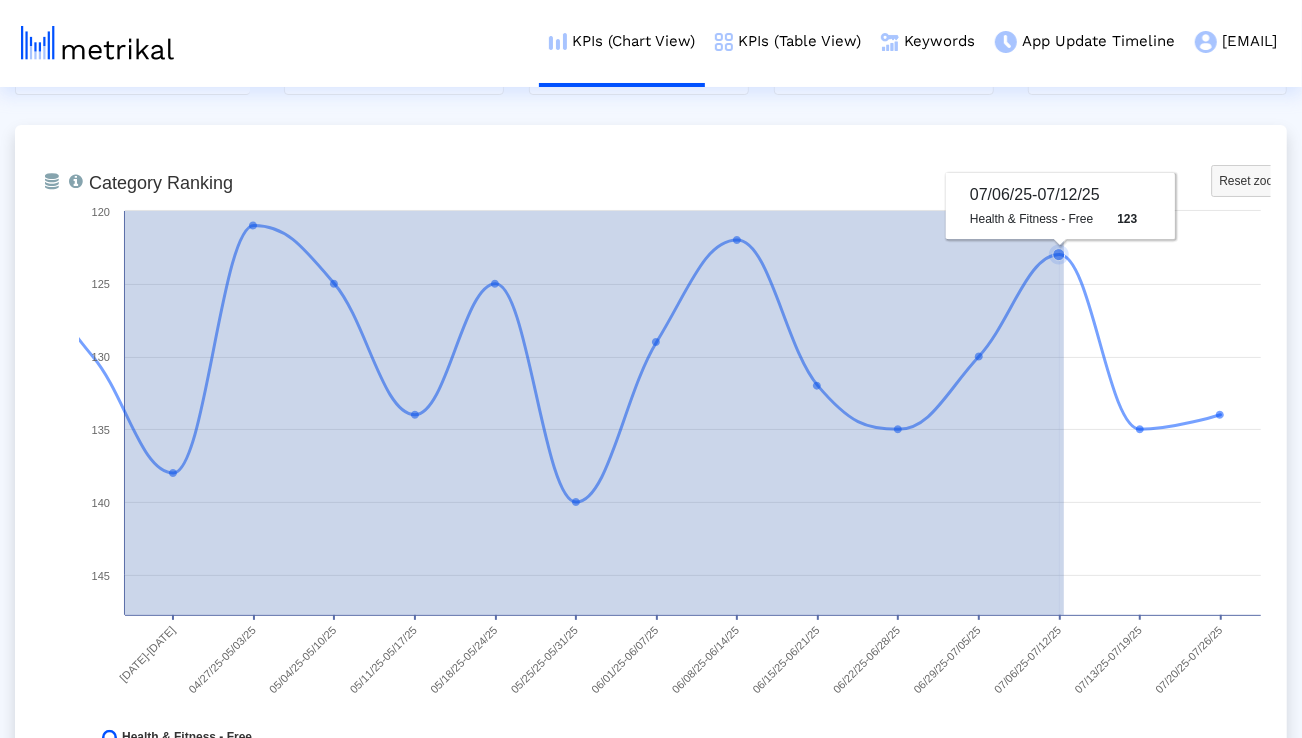 drag, startPoint x: 125, startPoint y: 211, endPoint x: 1064, endPoint y: 271, distance: 940.915 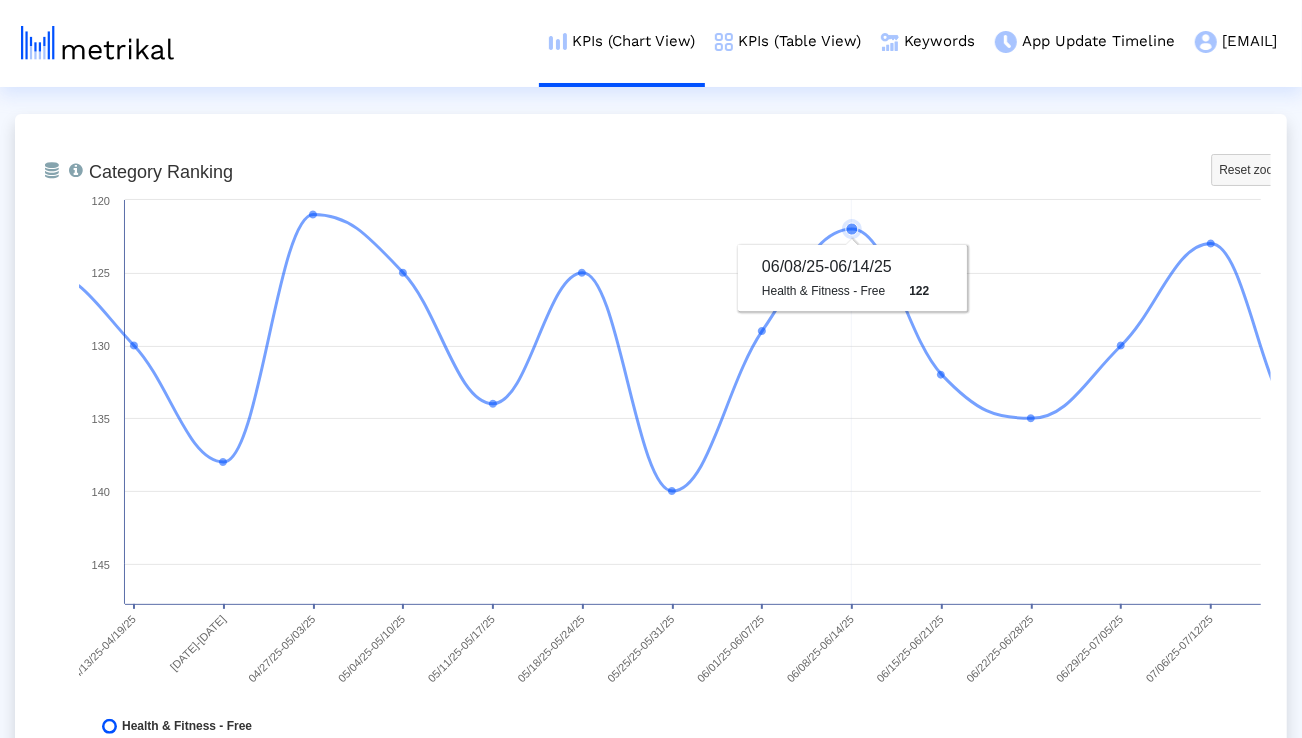 scroll, scrollTop: 77, scrollLeft: 0, axis: vertical 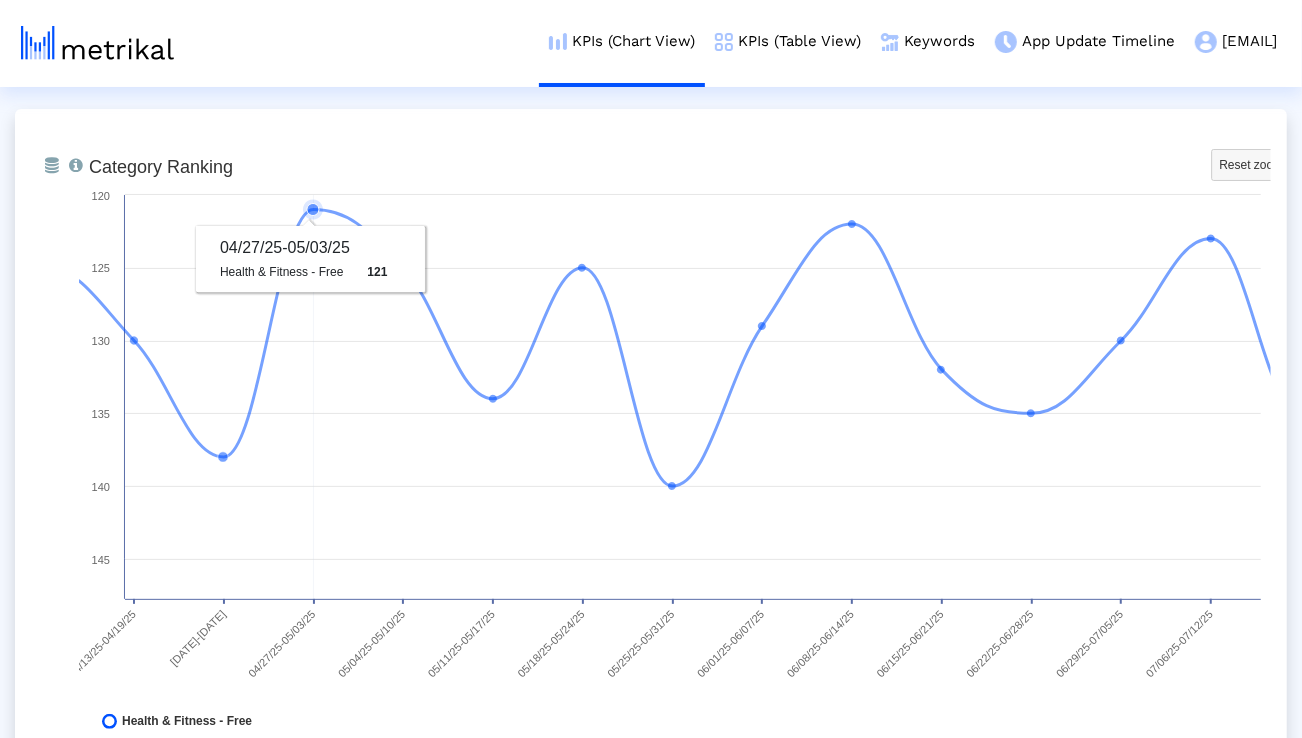 drag, startPoint x: 122, startPoint y: 538, endPoint x: 323, endPoint y: 528, distance: 201.2486 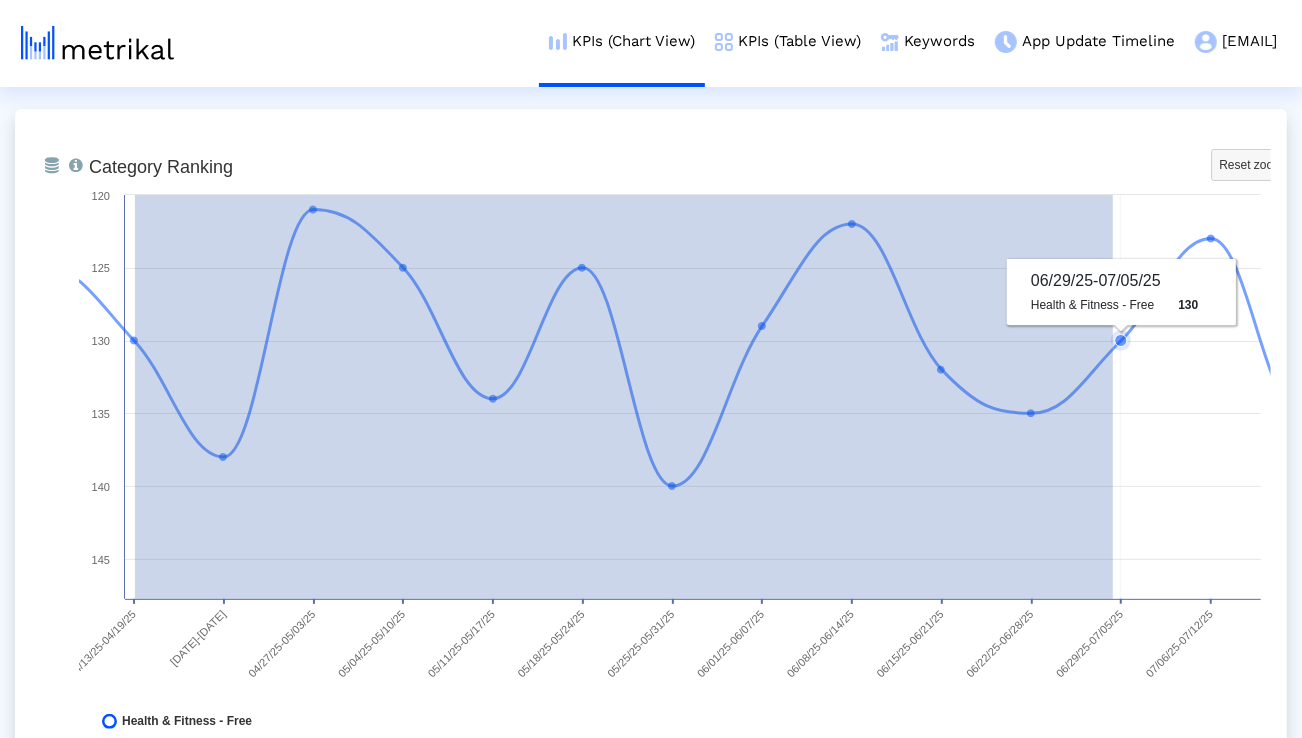 drag, startPoint x: 135, startPoint y: 342, endPoint x: 1113, endPoint y: 350, distance: 978.0327 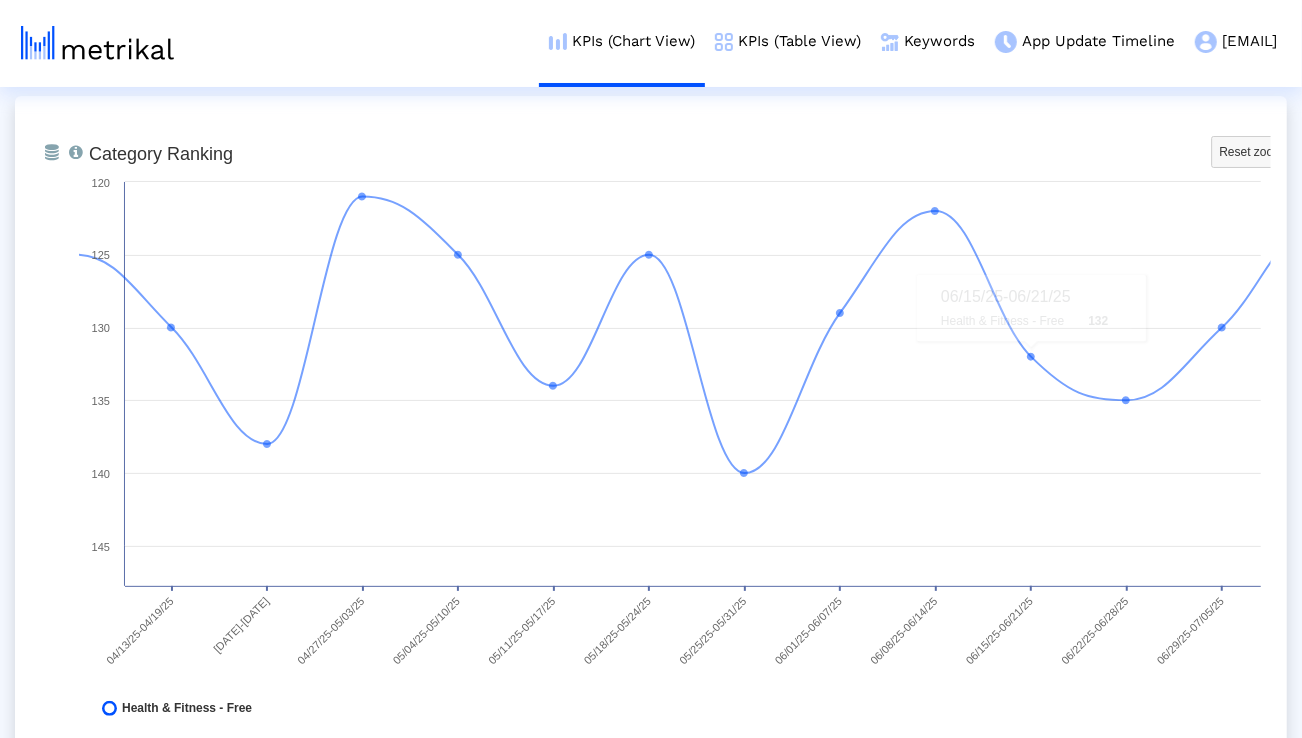 scroll, scrollTop: 91, scrollLeft: 0, axis: vertical 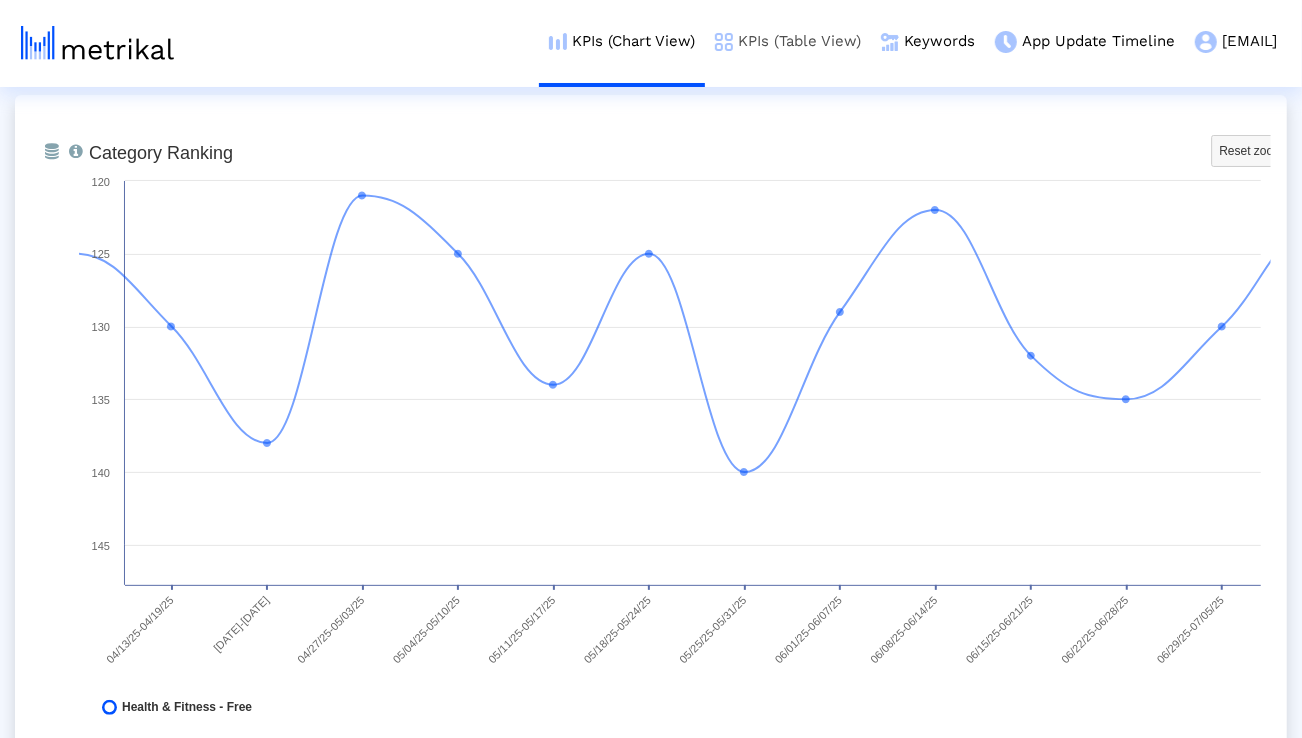 click on "KPIs (Table View)" at bounding box center [788, 41] 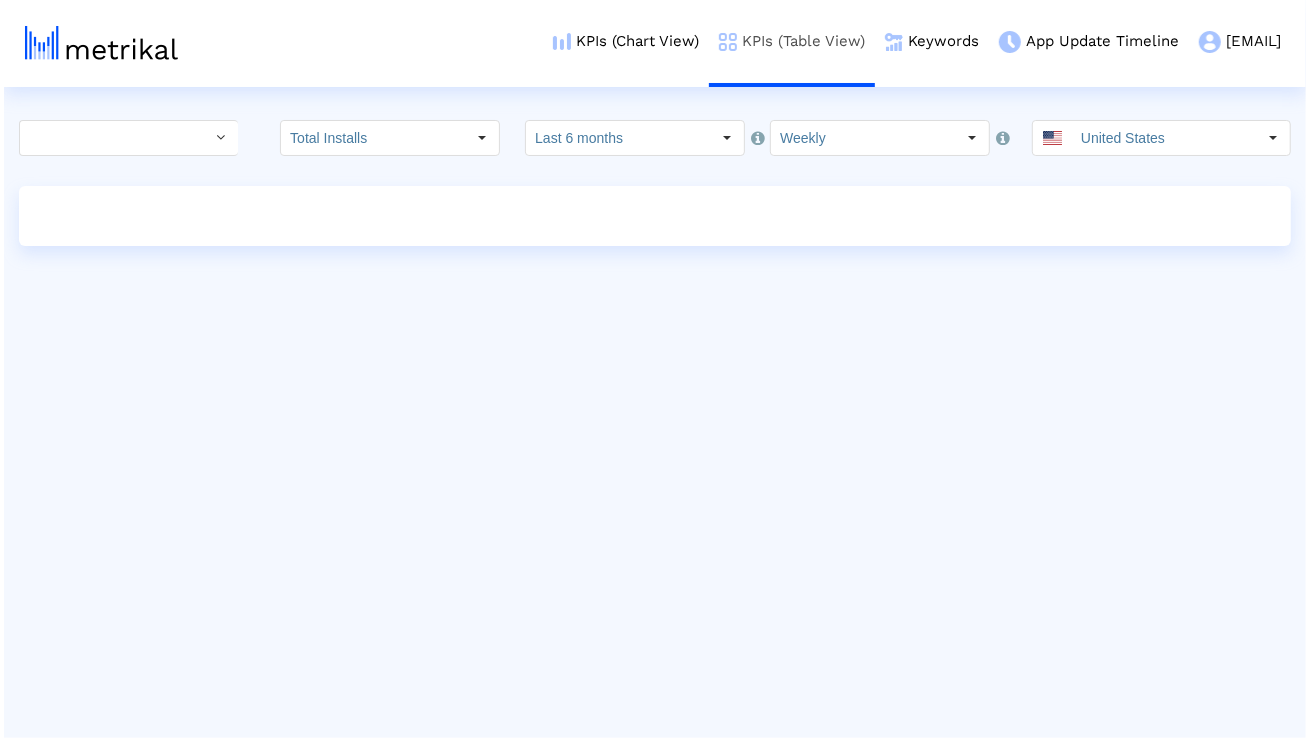 scroll, scrollTop: 0, scrollLeft: 0, axis: both 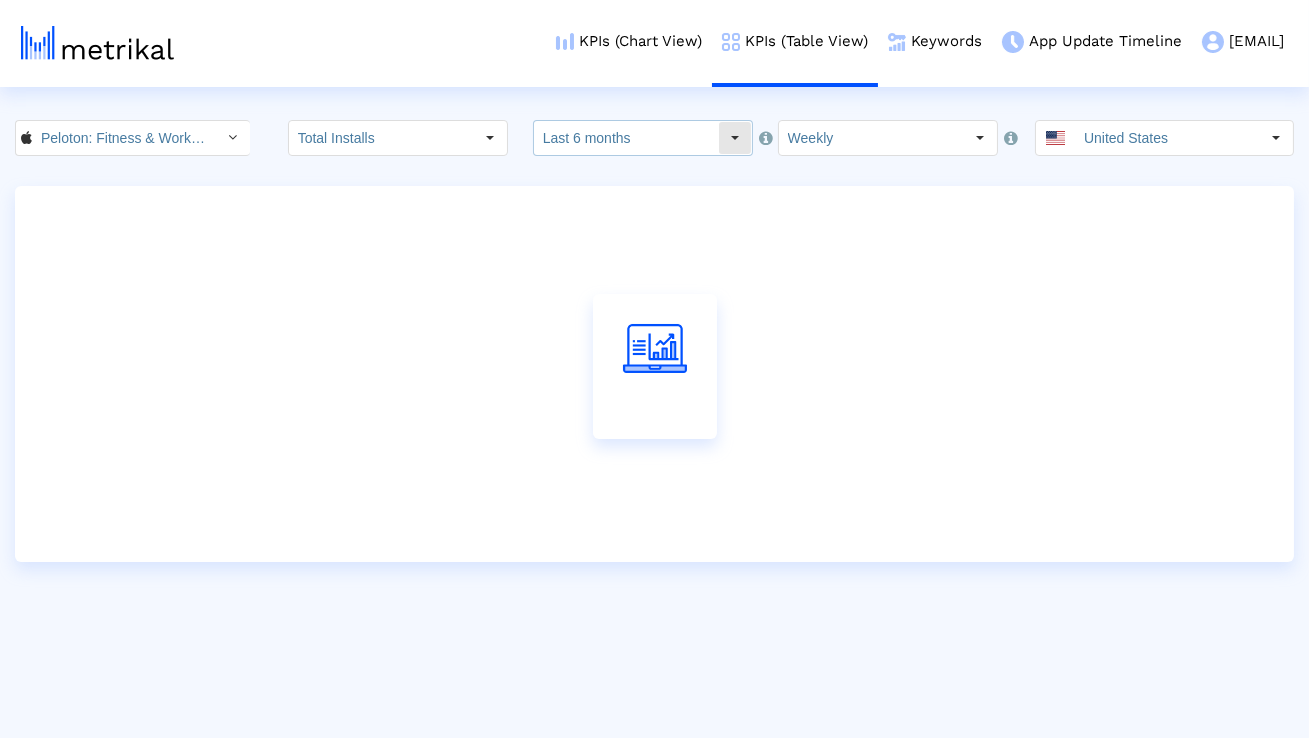 click 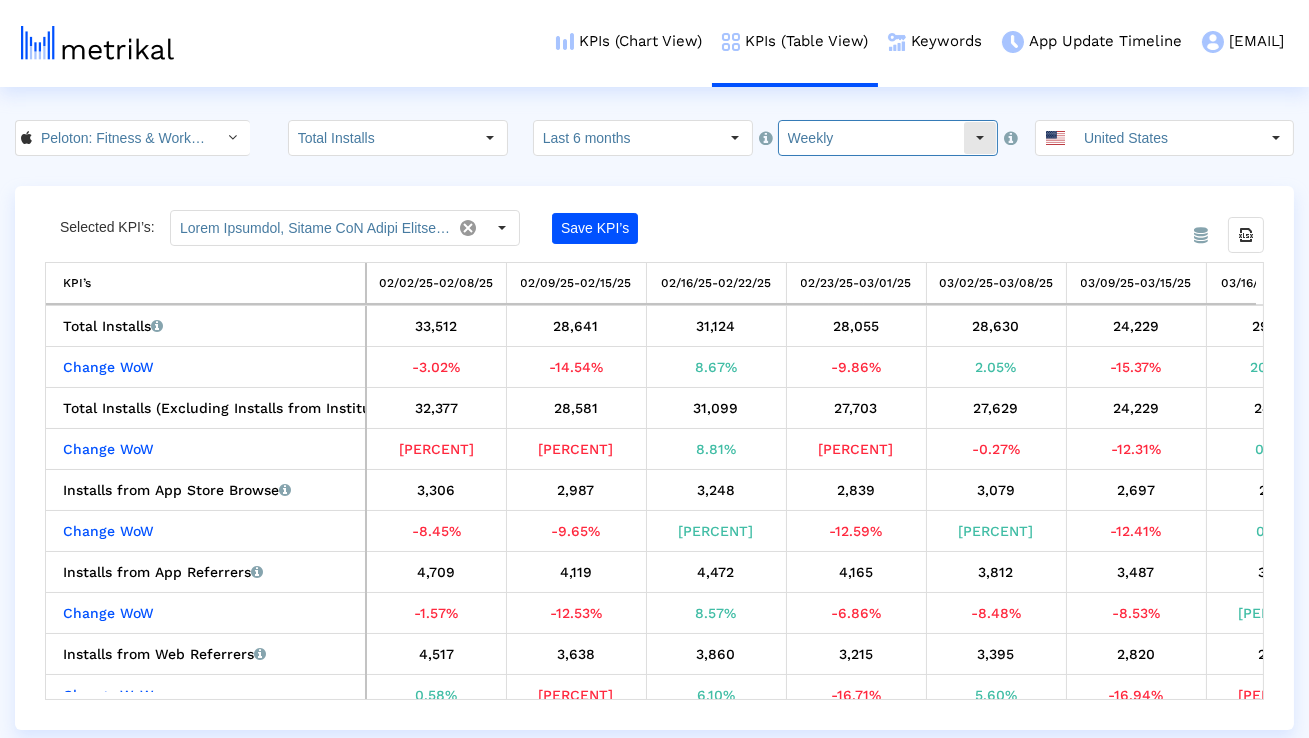 click on "Weekly" 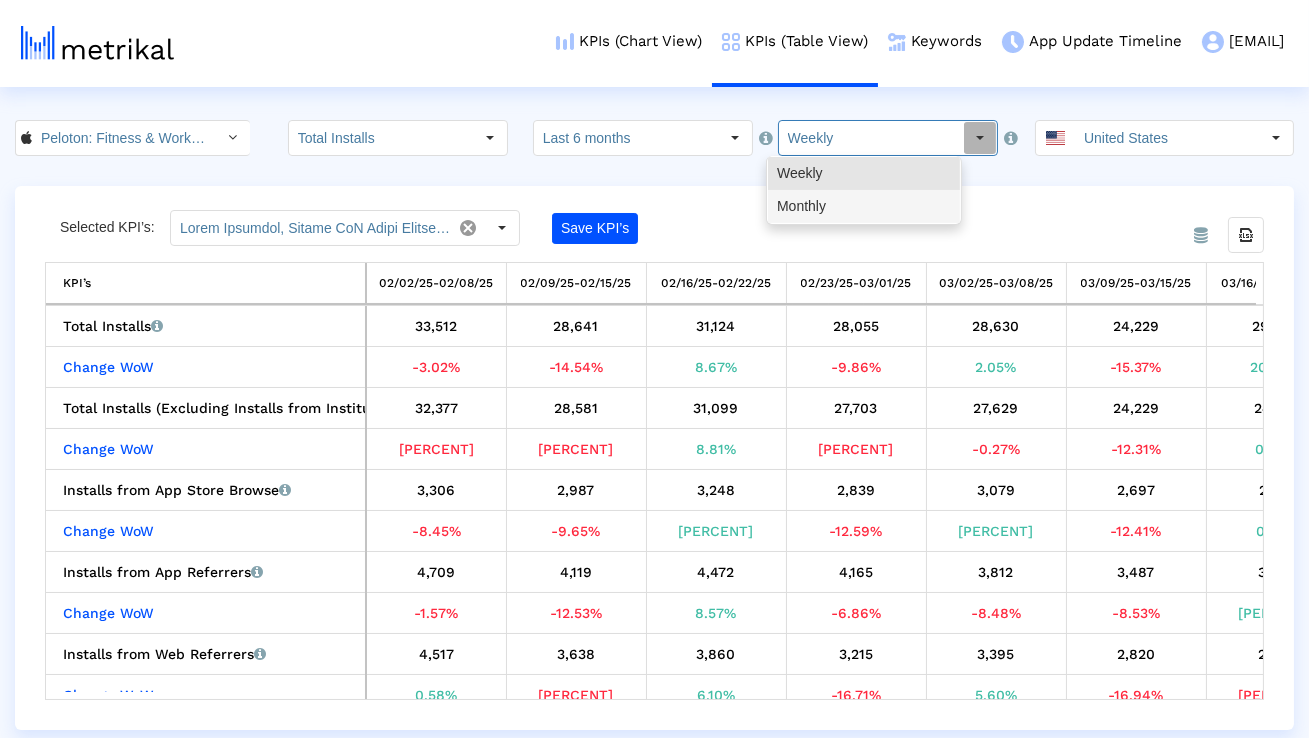 click on "Monthly" at bounding box center (864, 206) 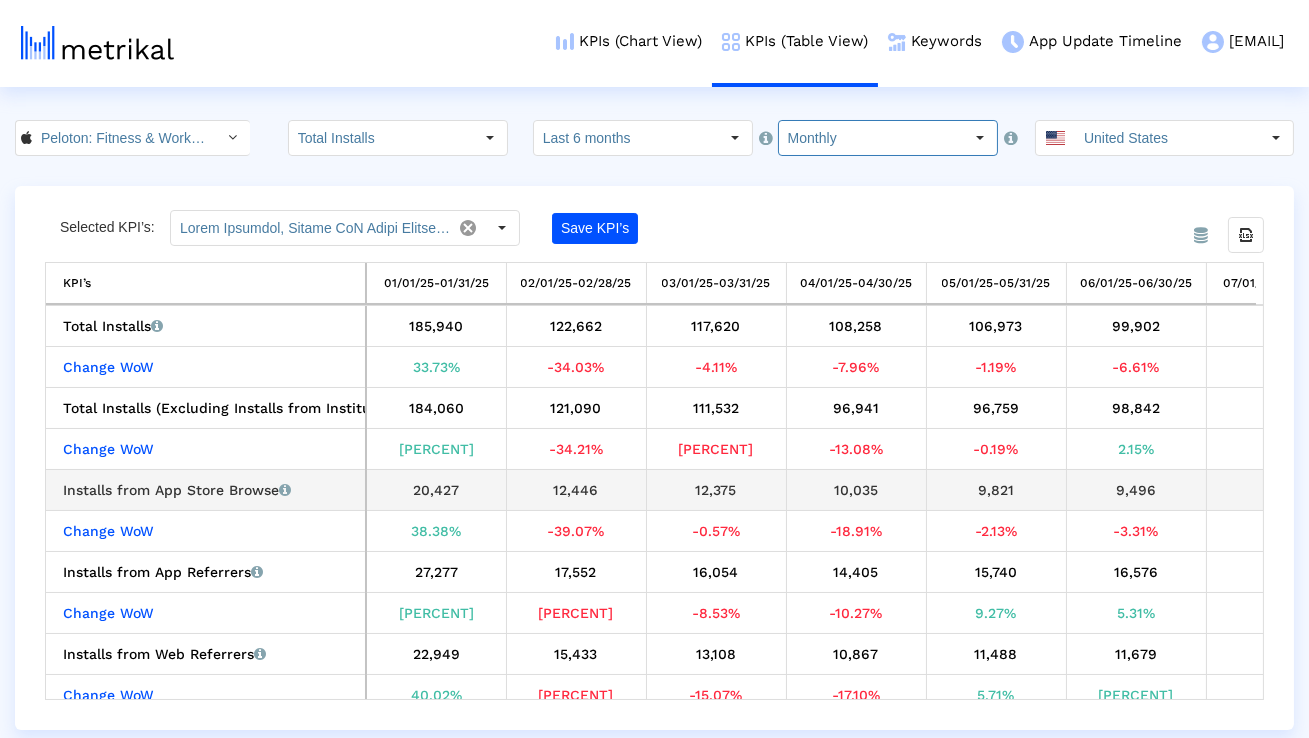 scroll, scrollTop: 0, scrollLeft: 89, axis: horizontal 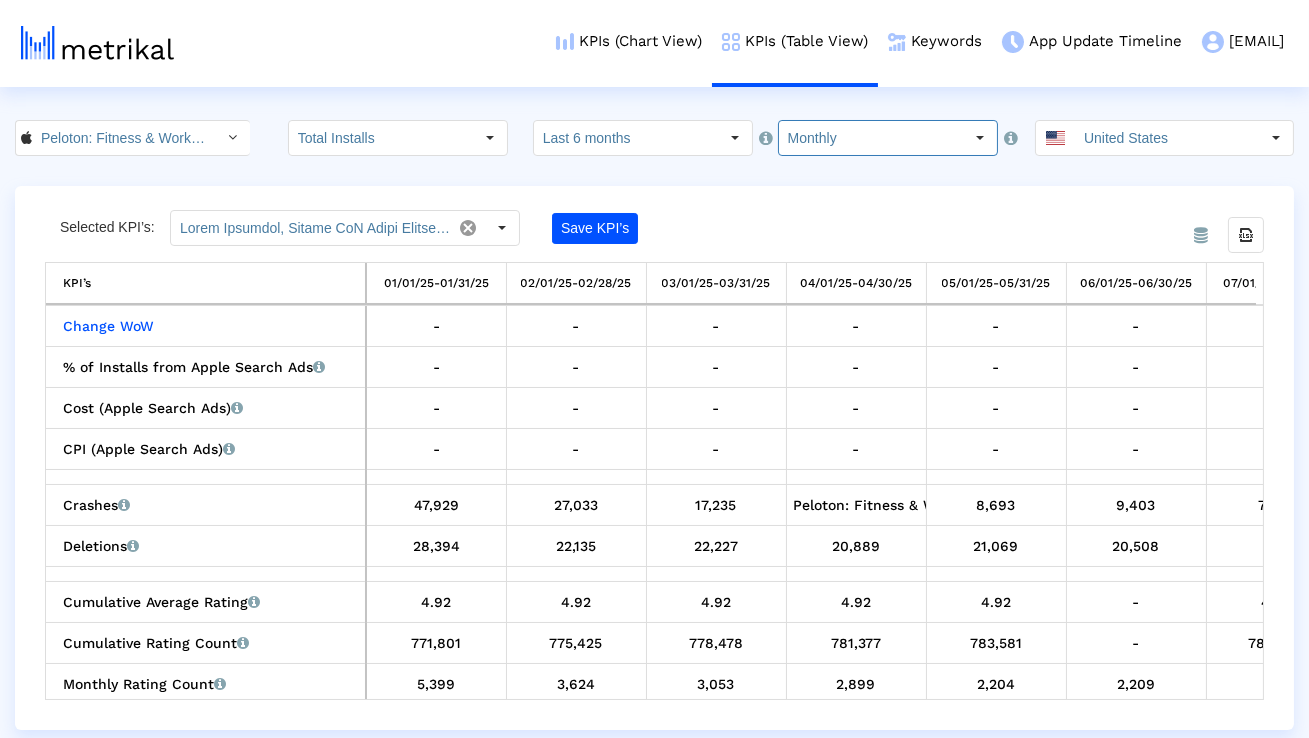click on "Last 6 months" 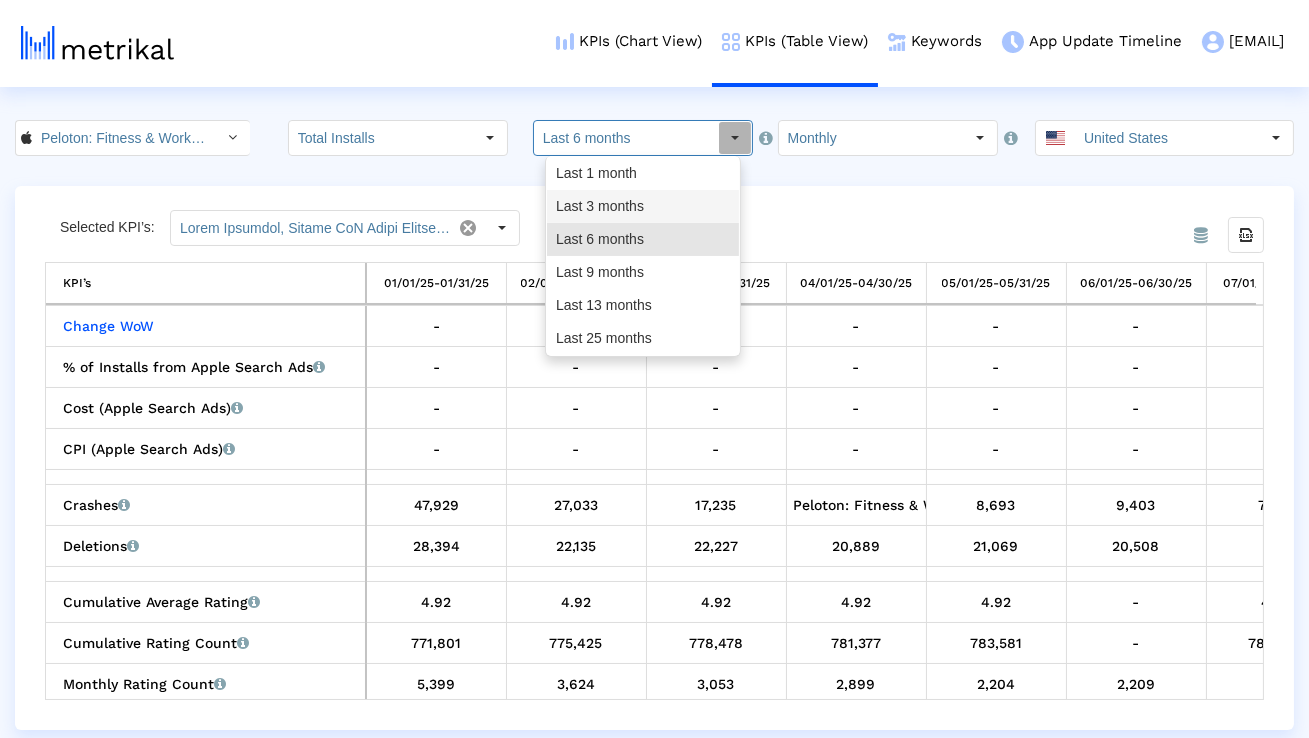 click on "Last 3 months" at bounding box center [643, 206] 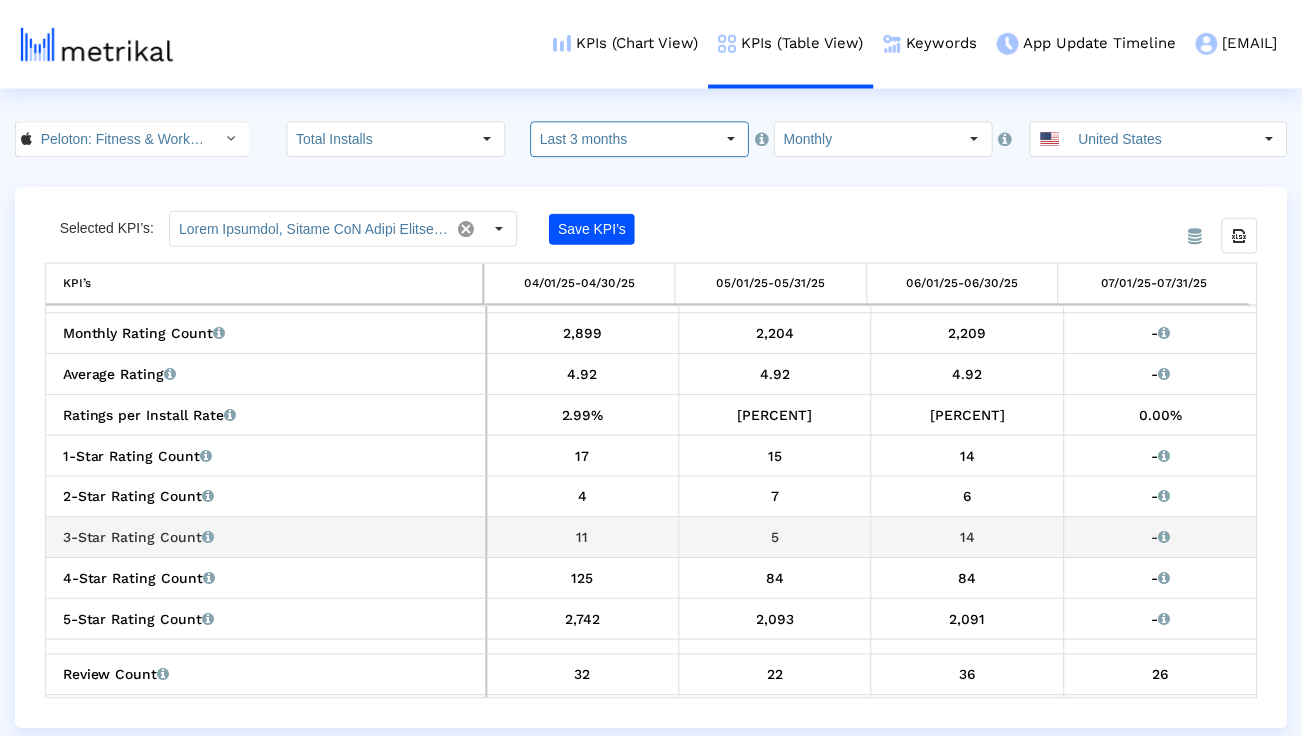 scroll, scrollTop: 1278, scrollLeft: 0, axis: vertical 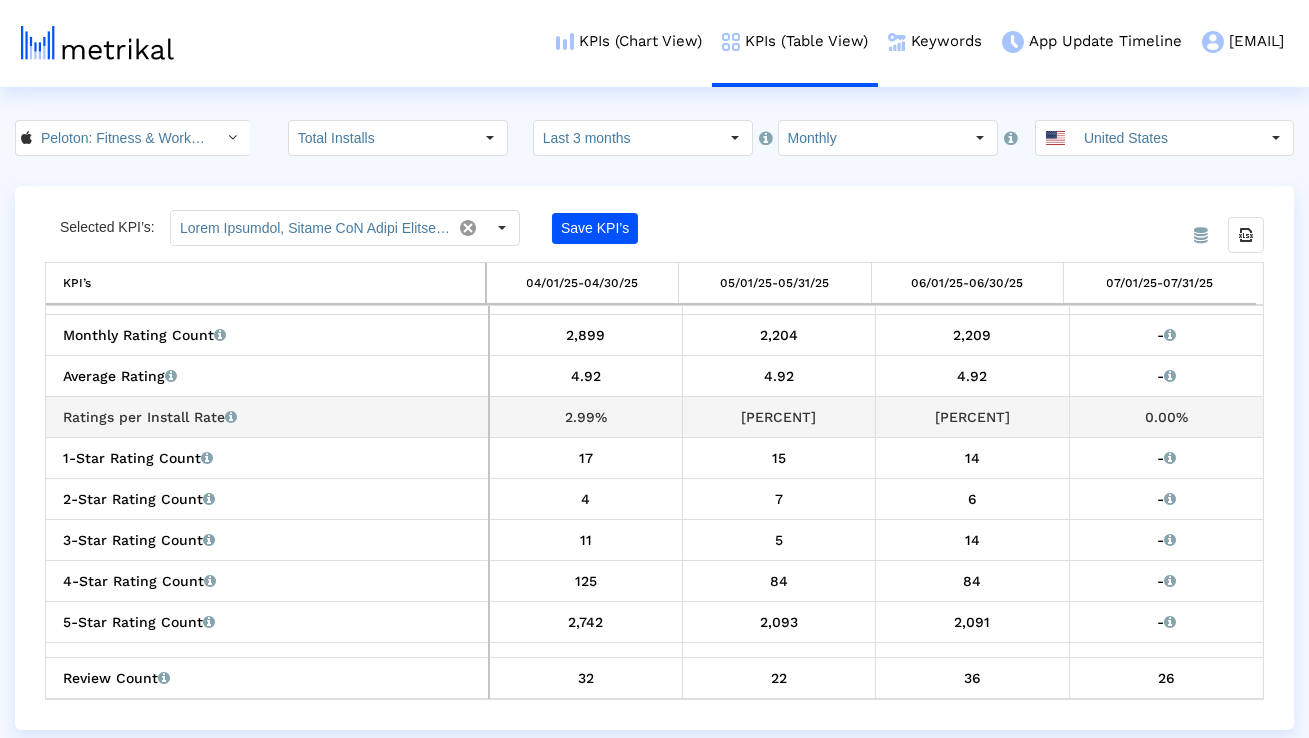 drag, startPoint x: 222, startPoint y: 418, endPoint x: 67, endPoint y: 418, distance: 155 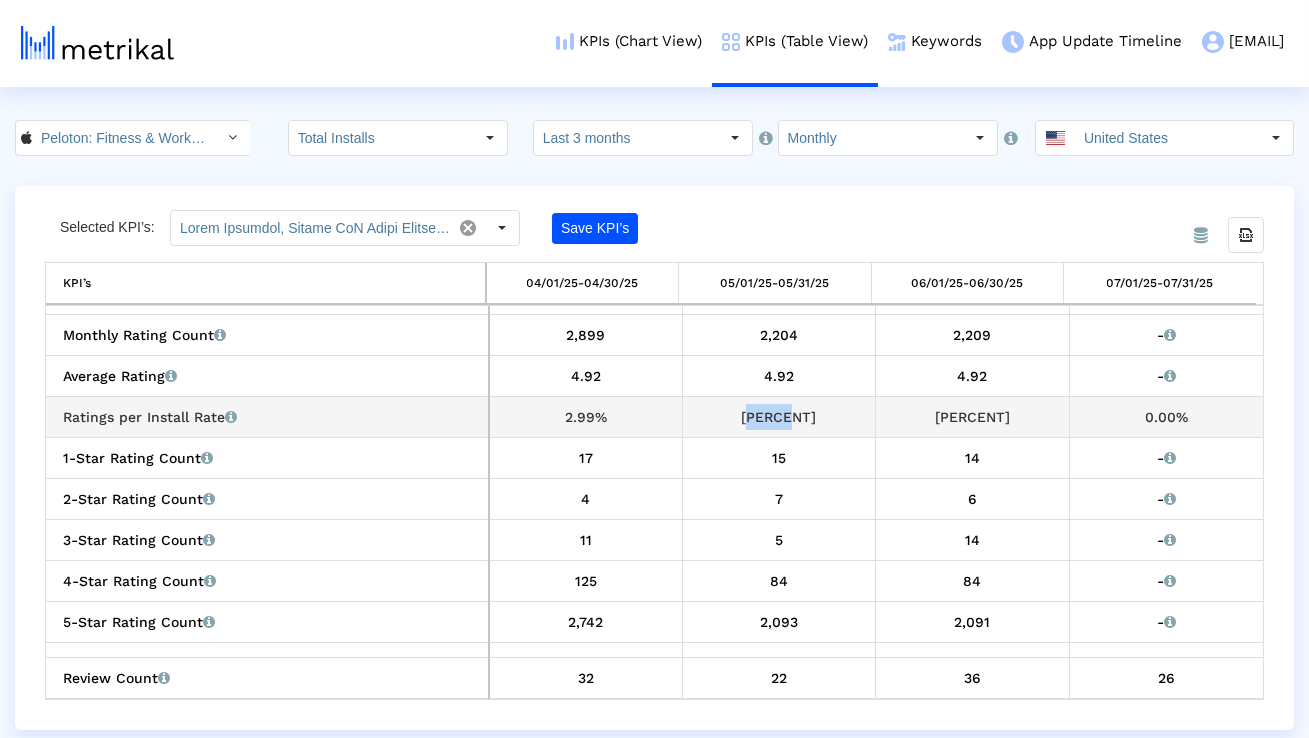 drag, startPoint x: 837, startPoint y: 425, endPoint x: 747, endPoint y: 421, distance: 90.088844 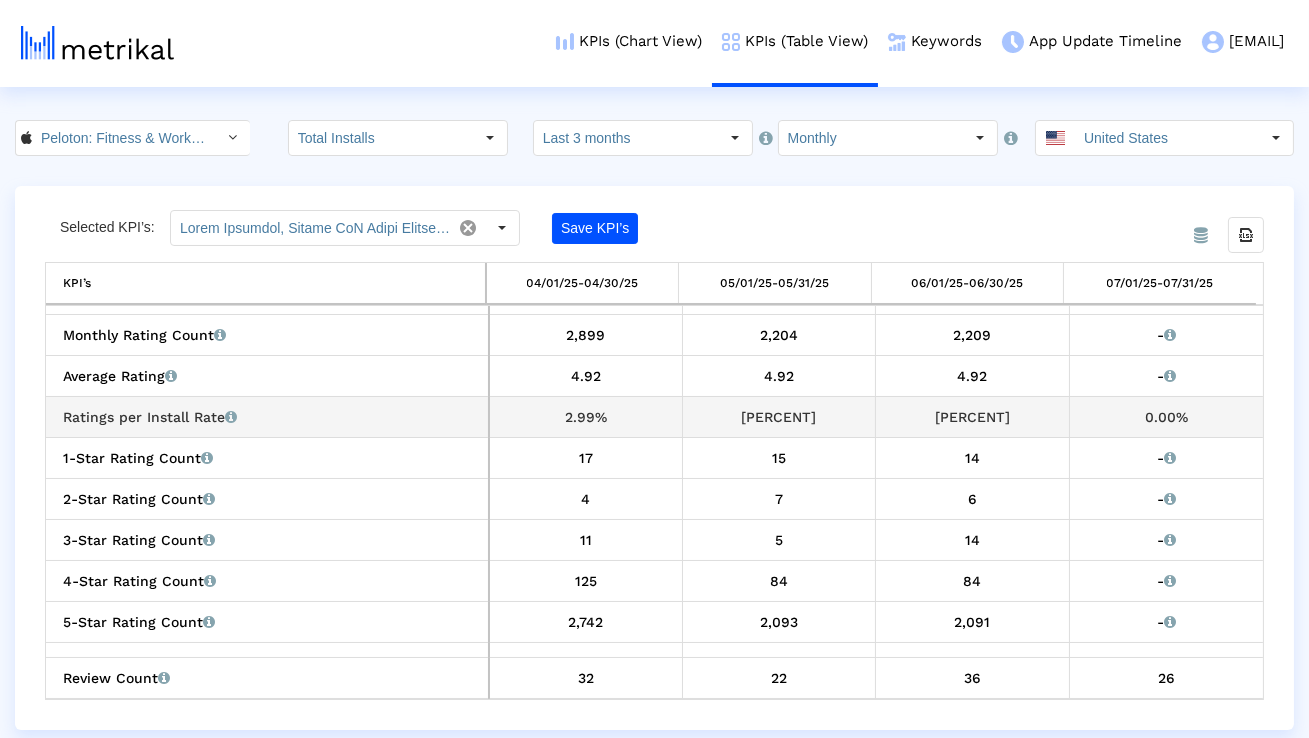 click on "[PERCENT]" at bounding box center (972, 417) 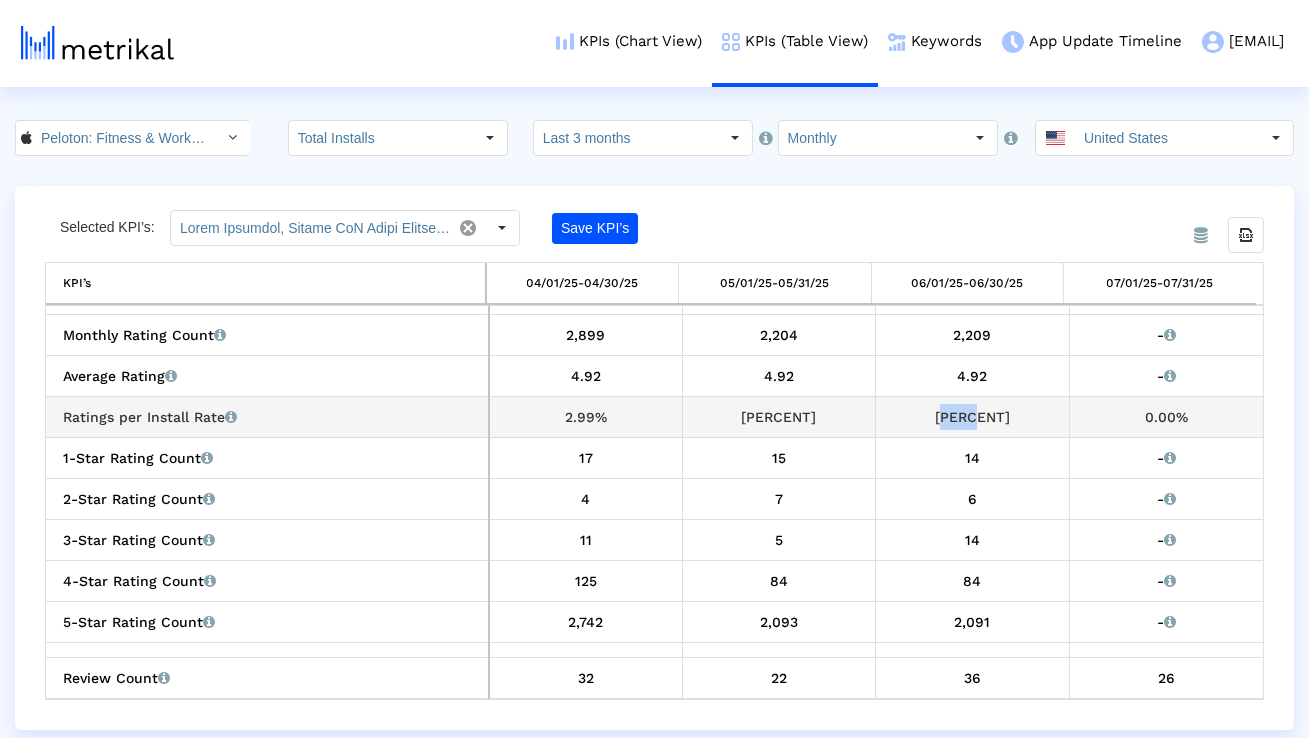 click on "[PERCENT]" at bounding box center (972, 417) 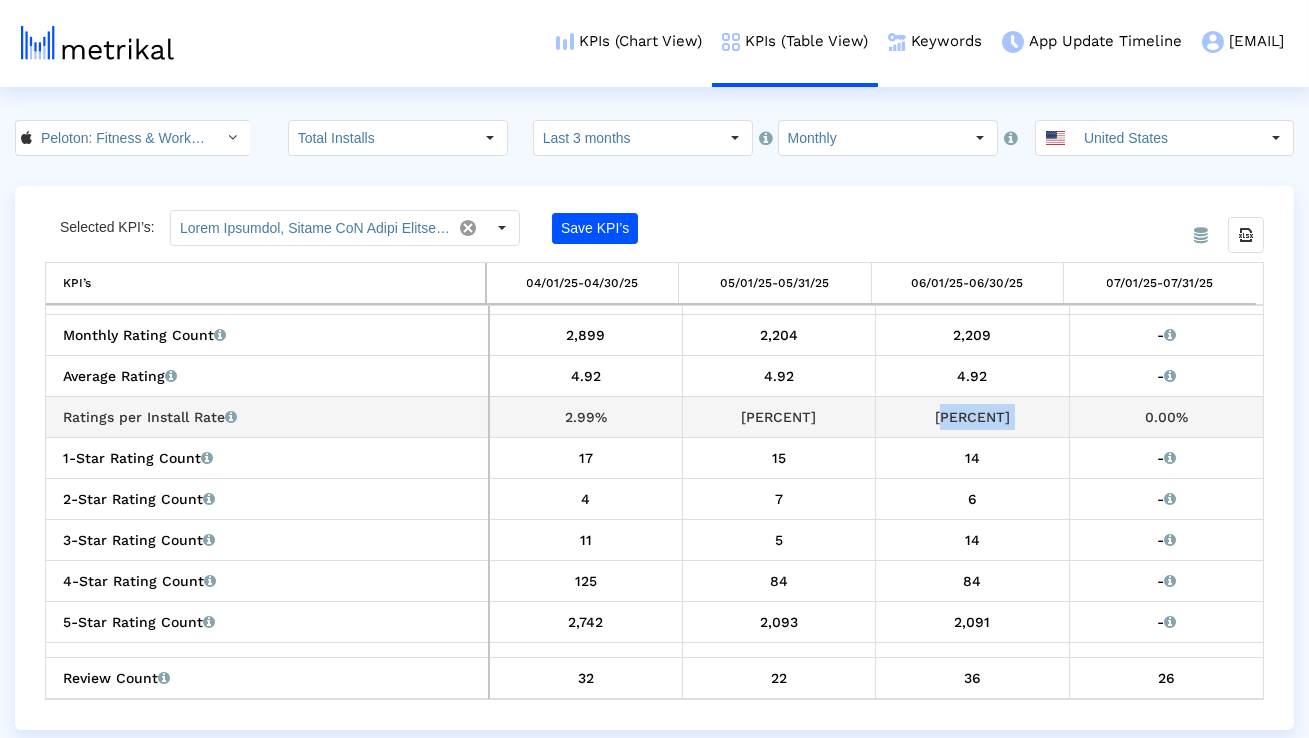 click on "[PERCENT]" at bounding box center (972, 417) 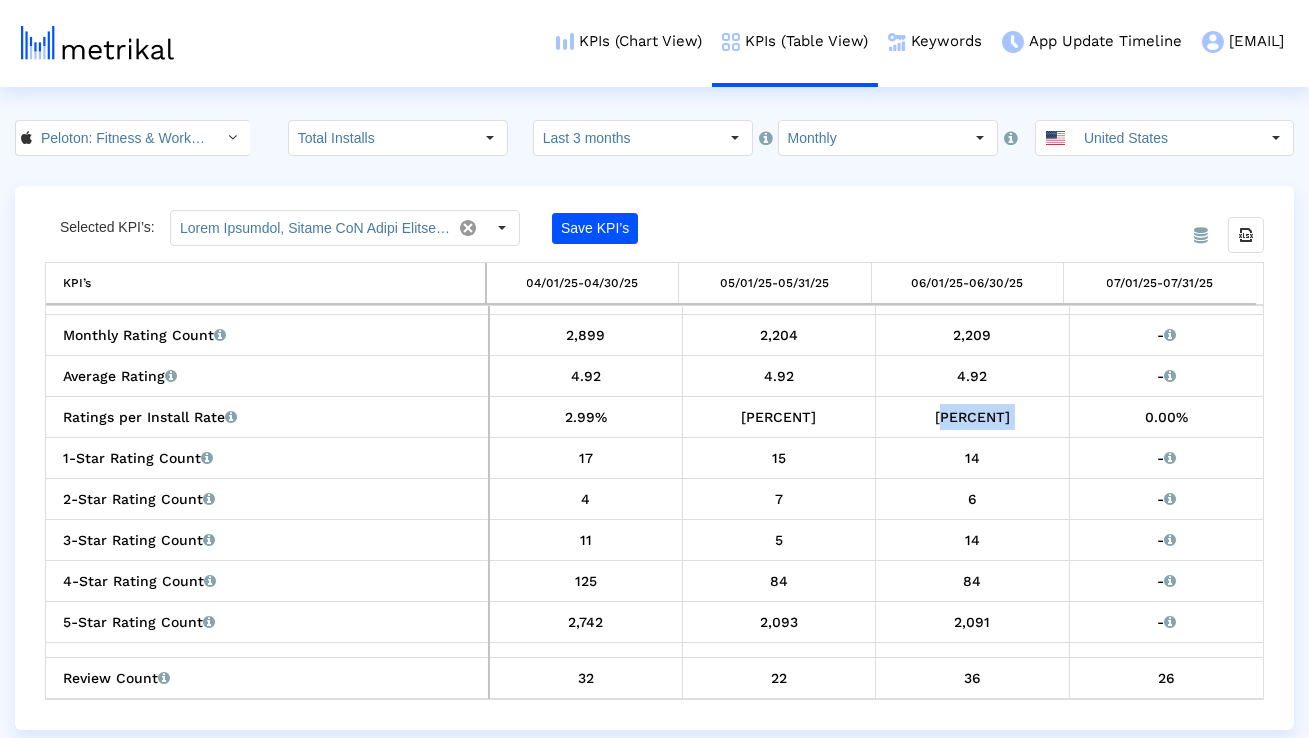 copy on "[PERCENT]" 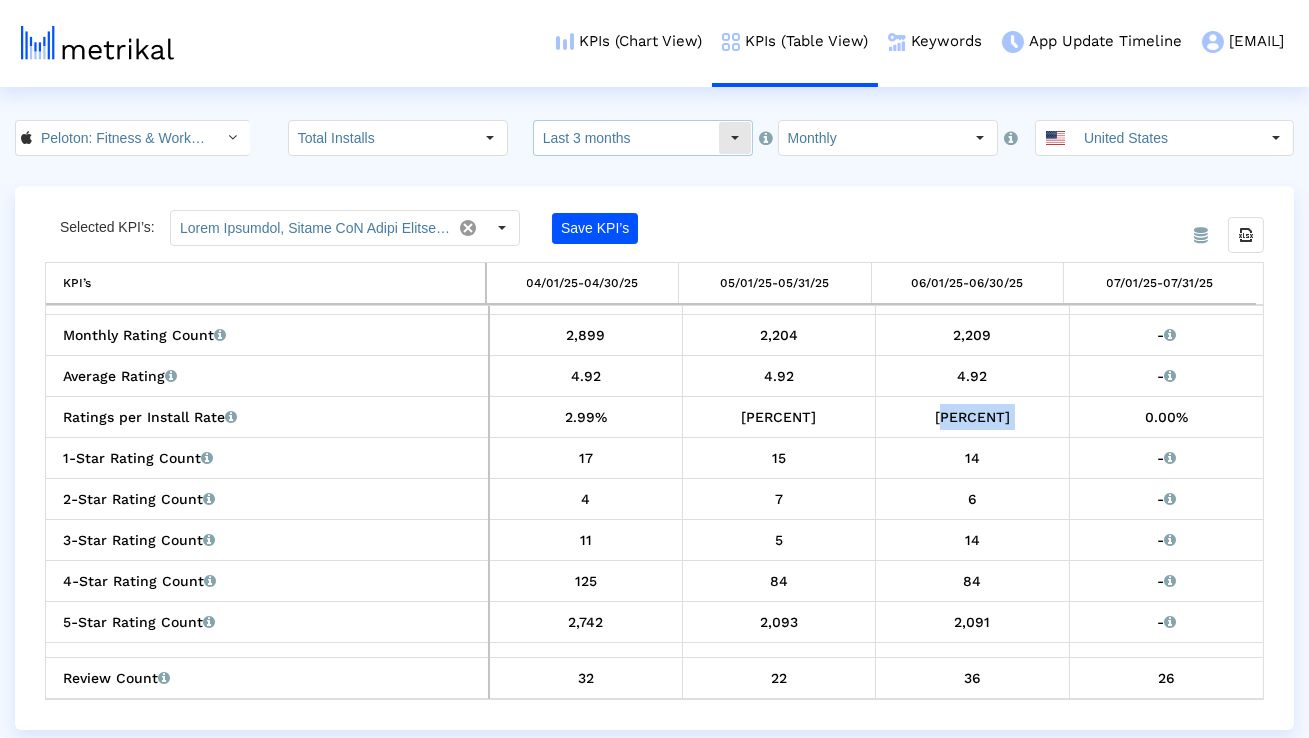click on "Monthly" 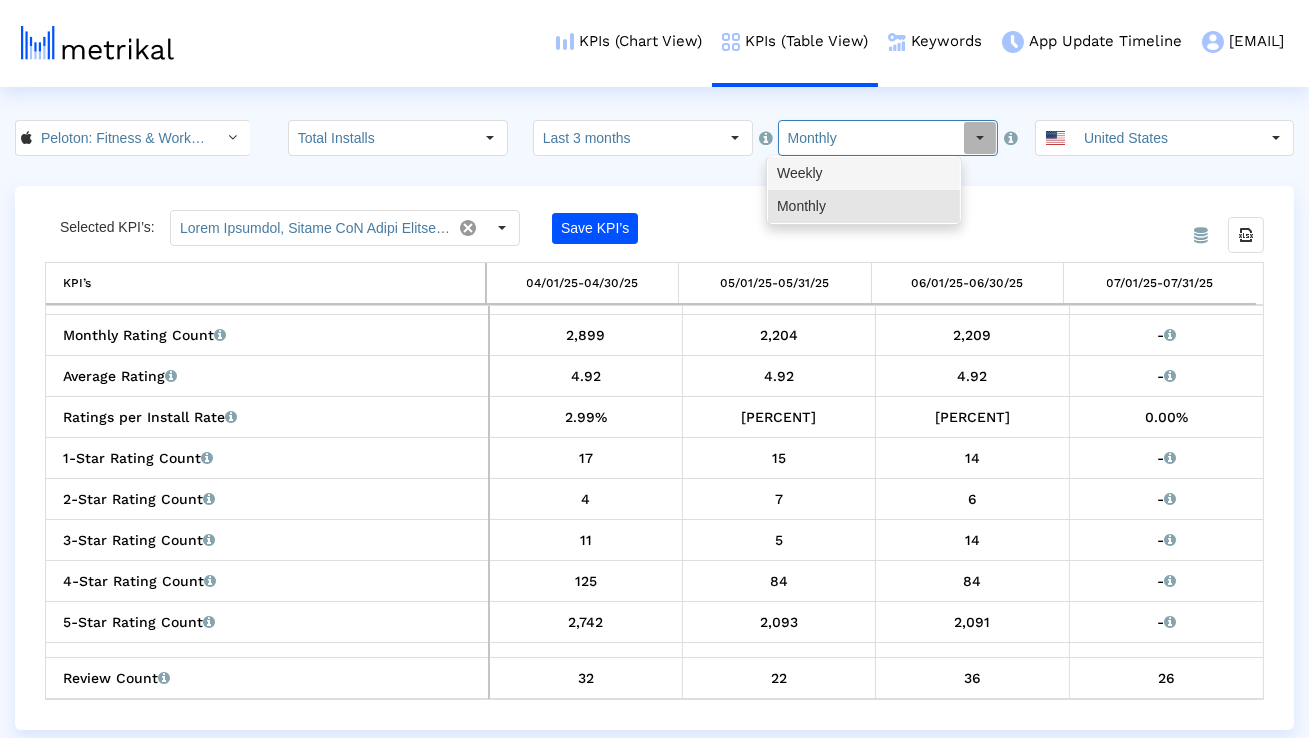 click on "Weekly" at bounding box center [864, 173] 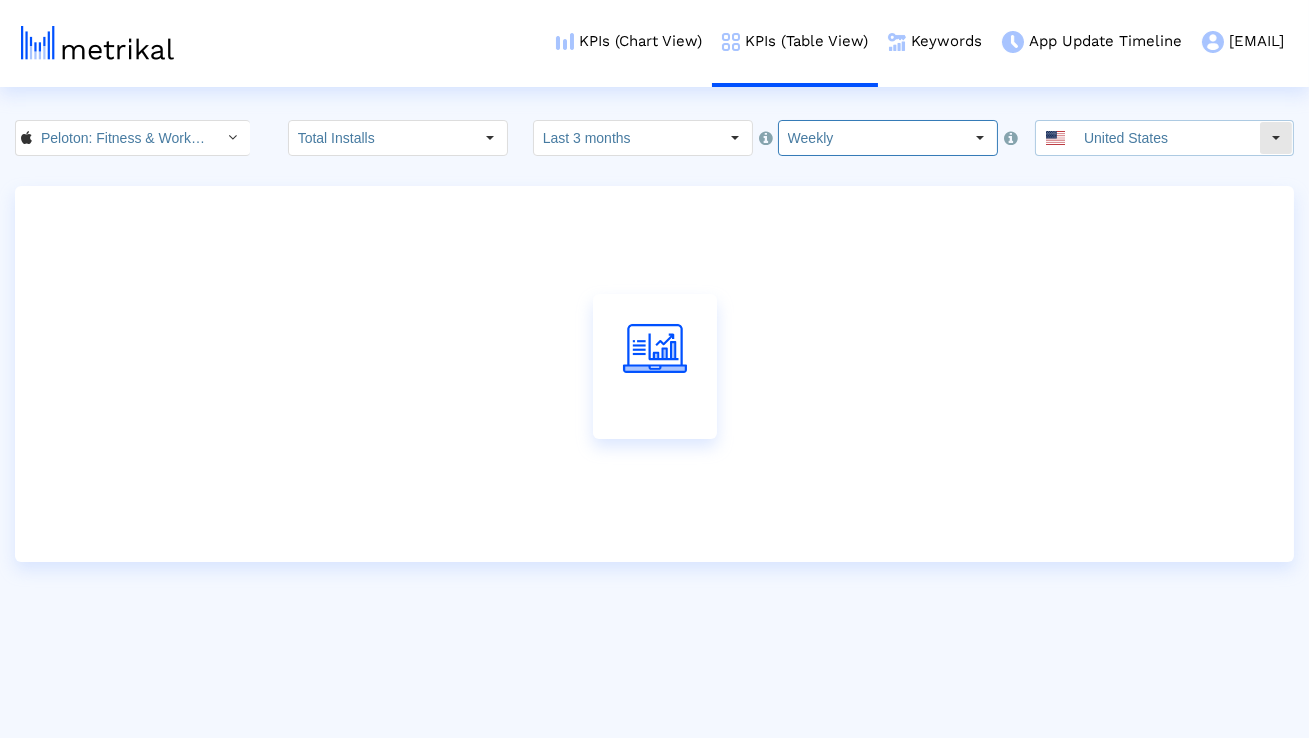 click on "United States" 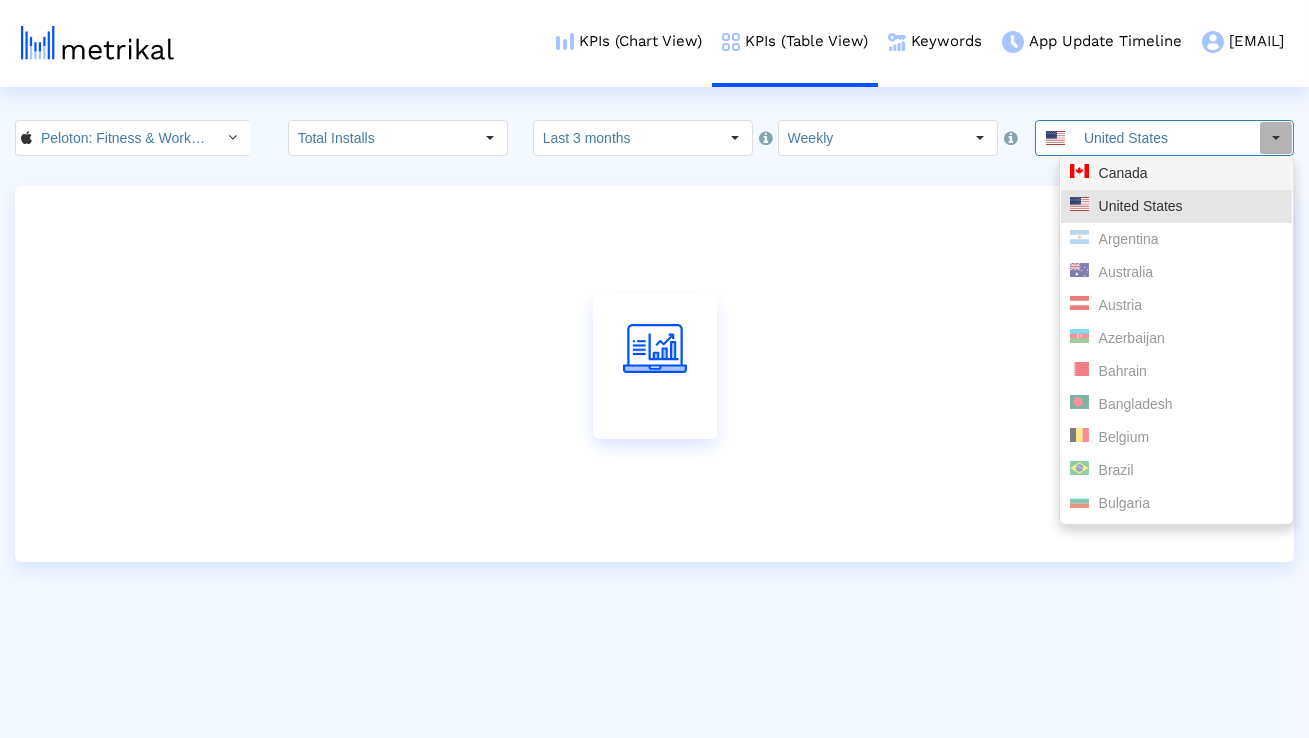 click on "Canada" at bounding box center [1176, 173] 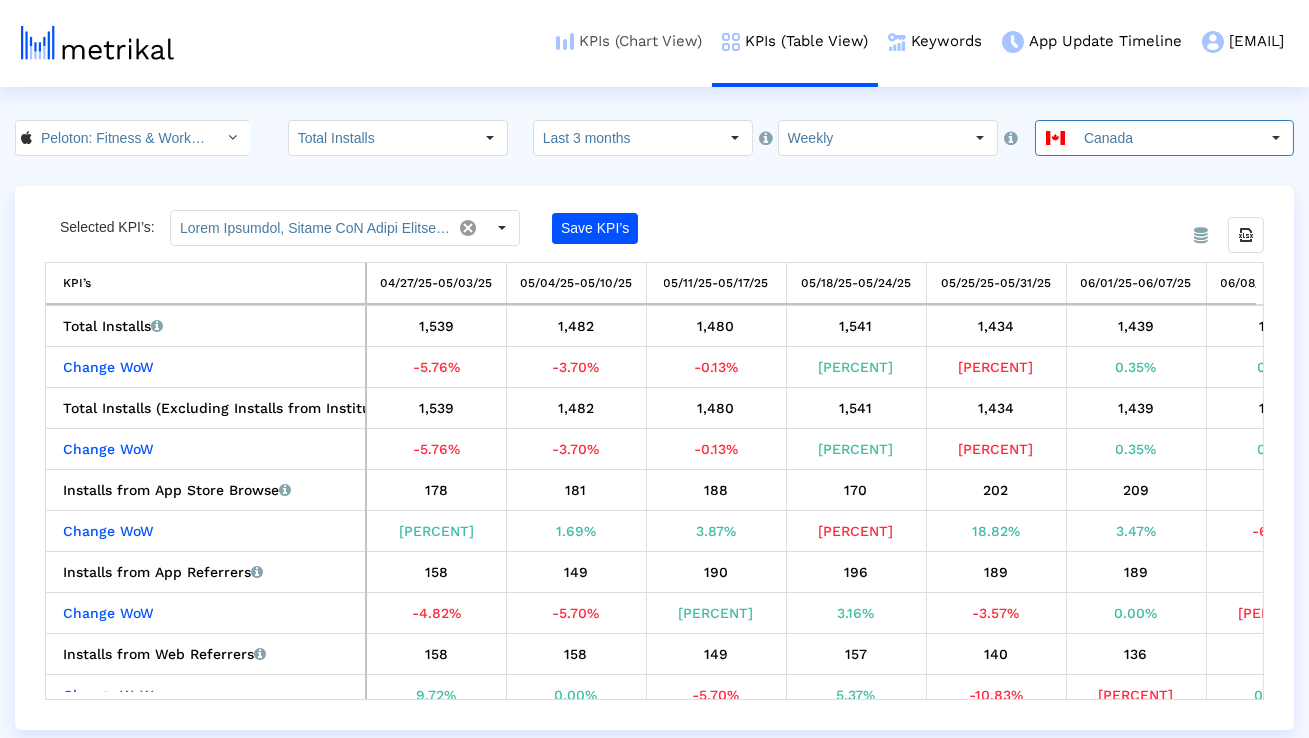 click on "KPIs (Chart View)" at bounding box center (629, 41) 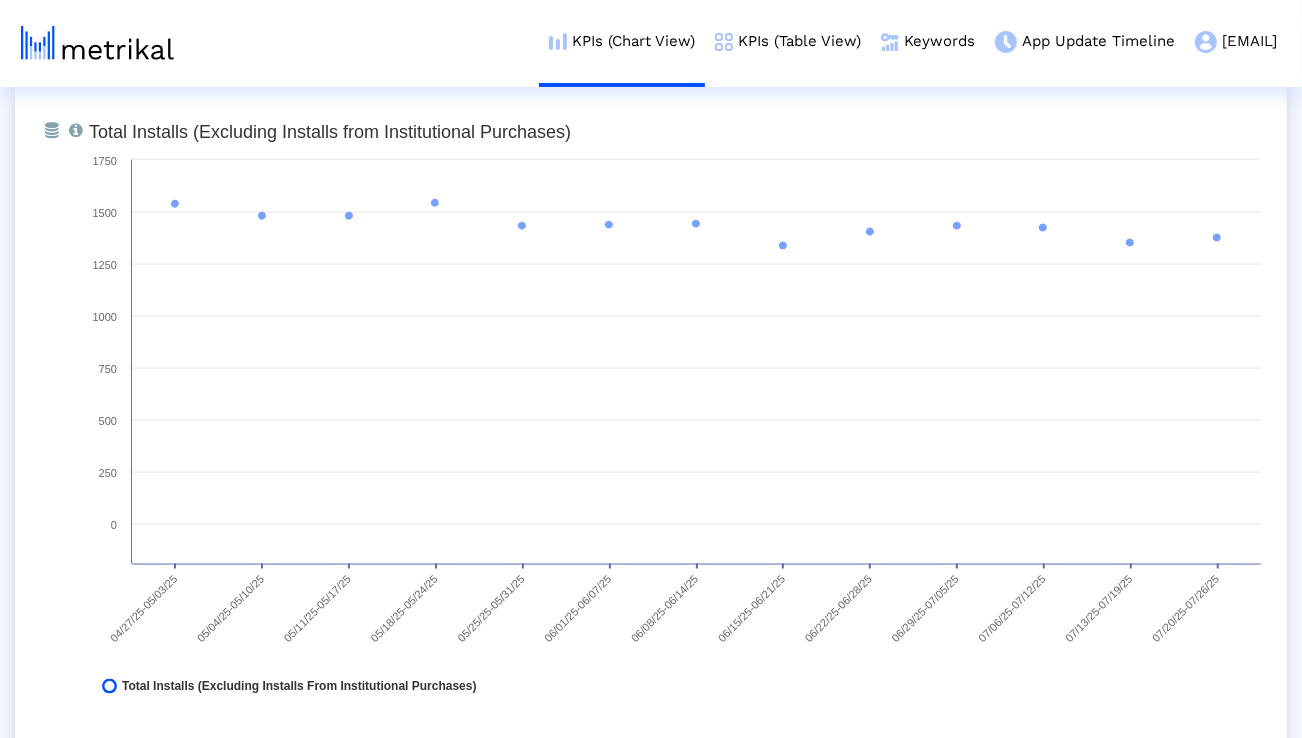 scroll, scrollTop: 1570, scrollLeft: 0, axis: vertical 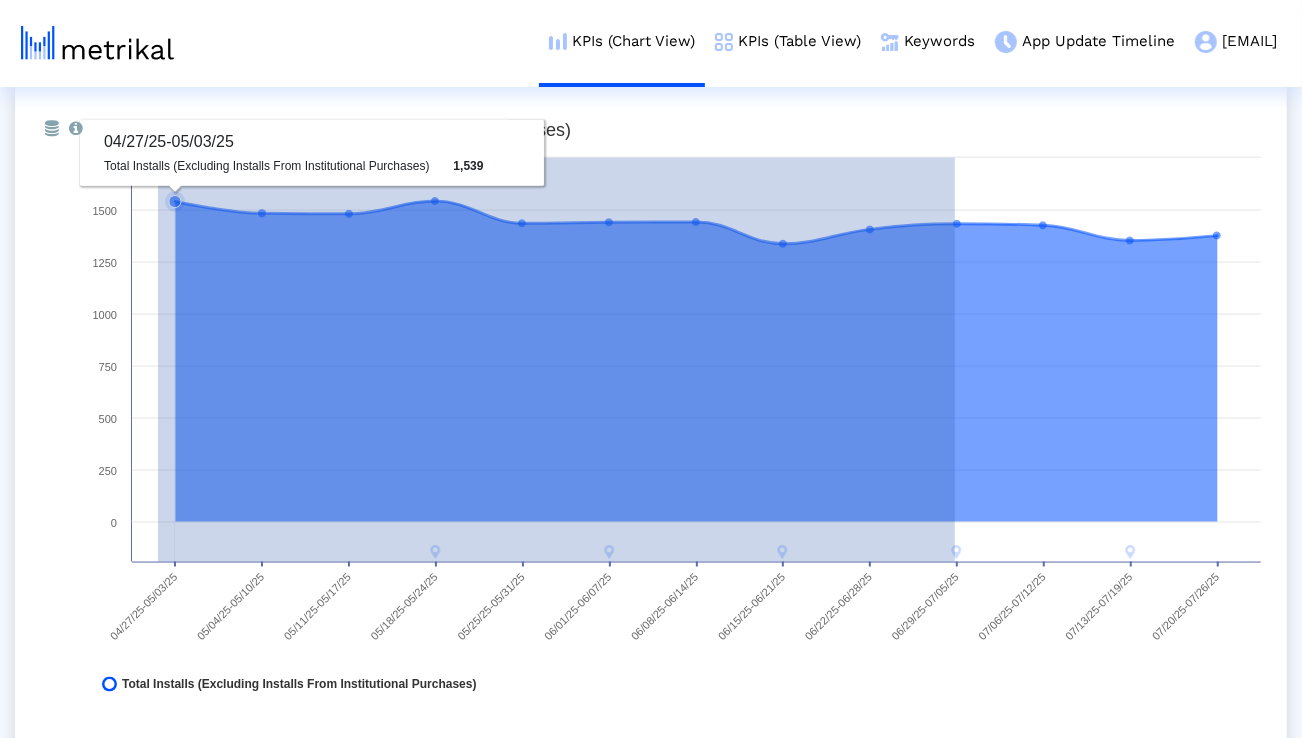 drag, startPoint x: 955, startPoint y: 557, endPoint x: 156, endPoint y: 541, distance: 799.16016 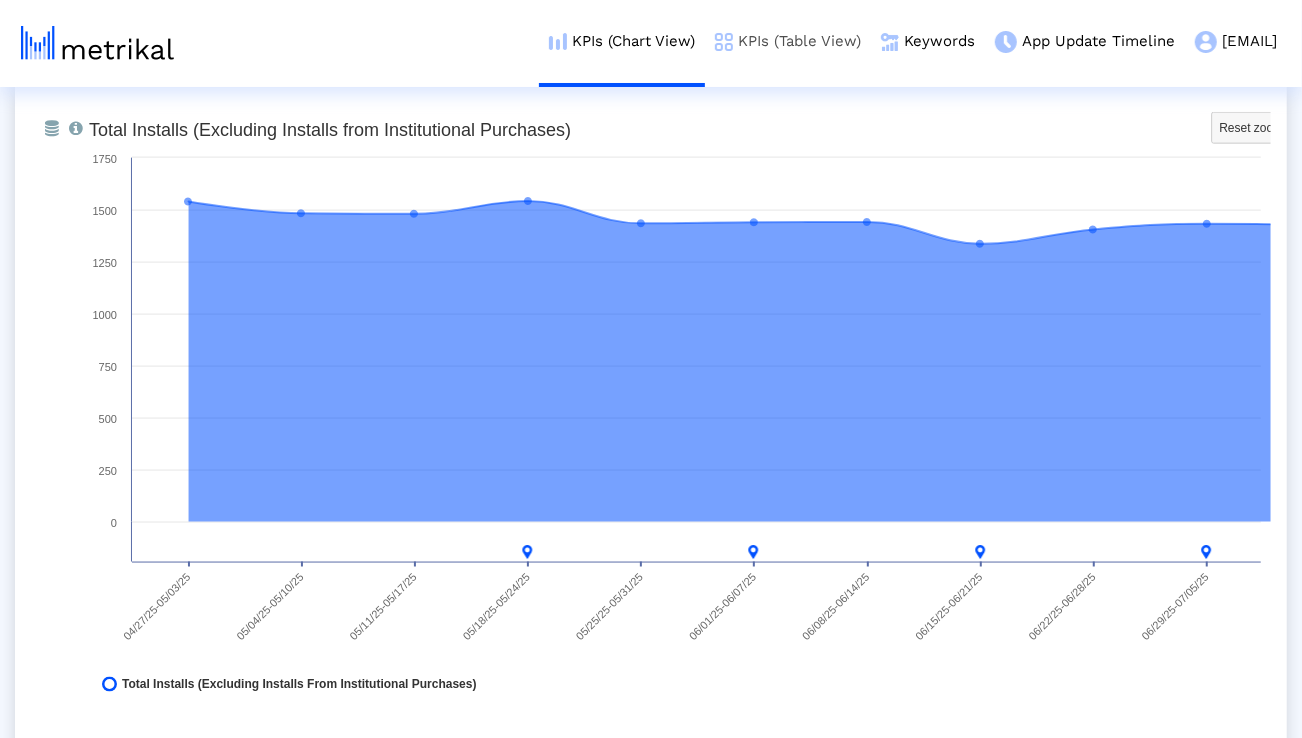 click on "KPIs (Table View)" at bounding box center (788, 41) 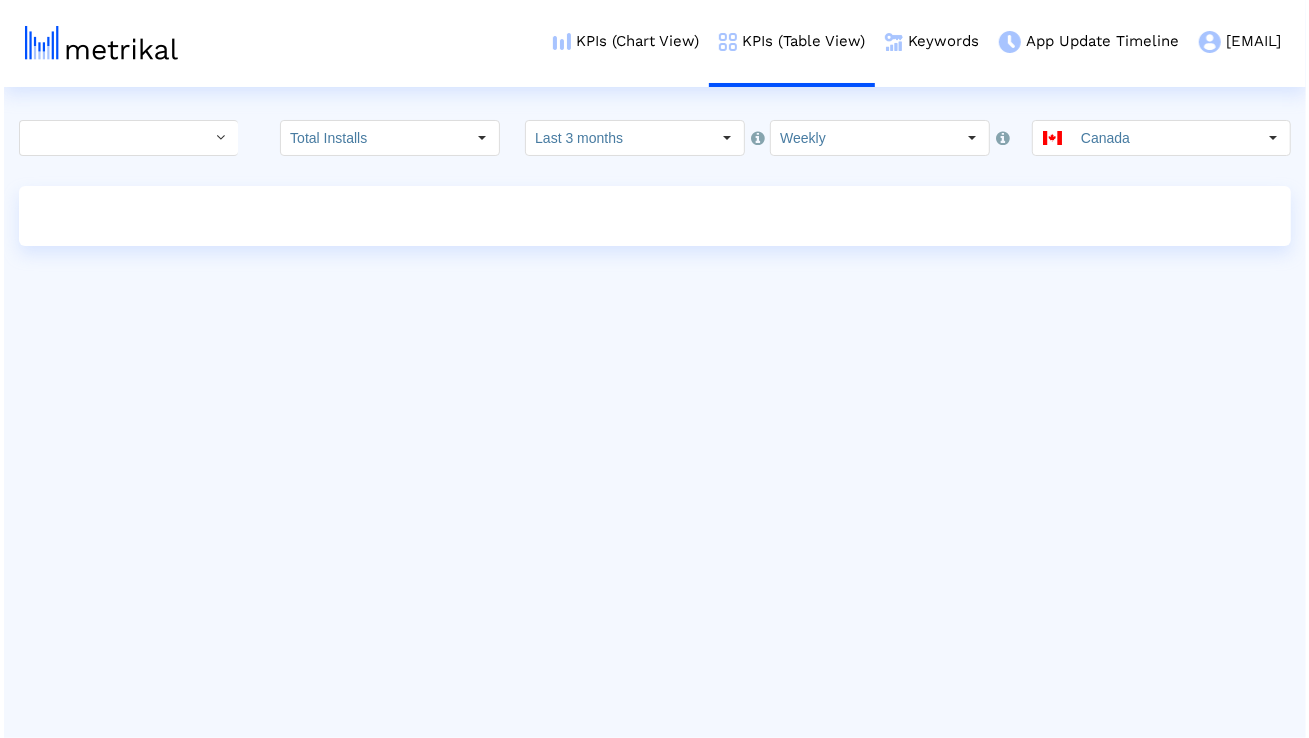 scroll, scrollTop: 0, scrollLeft: 0, axis: both 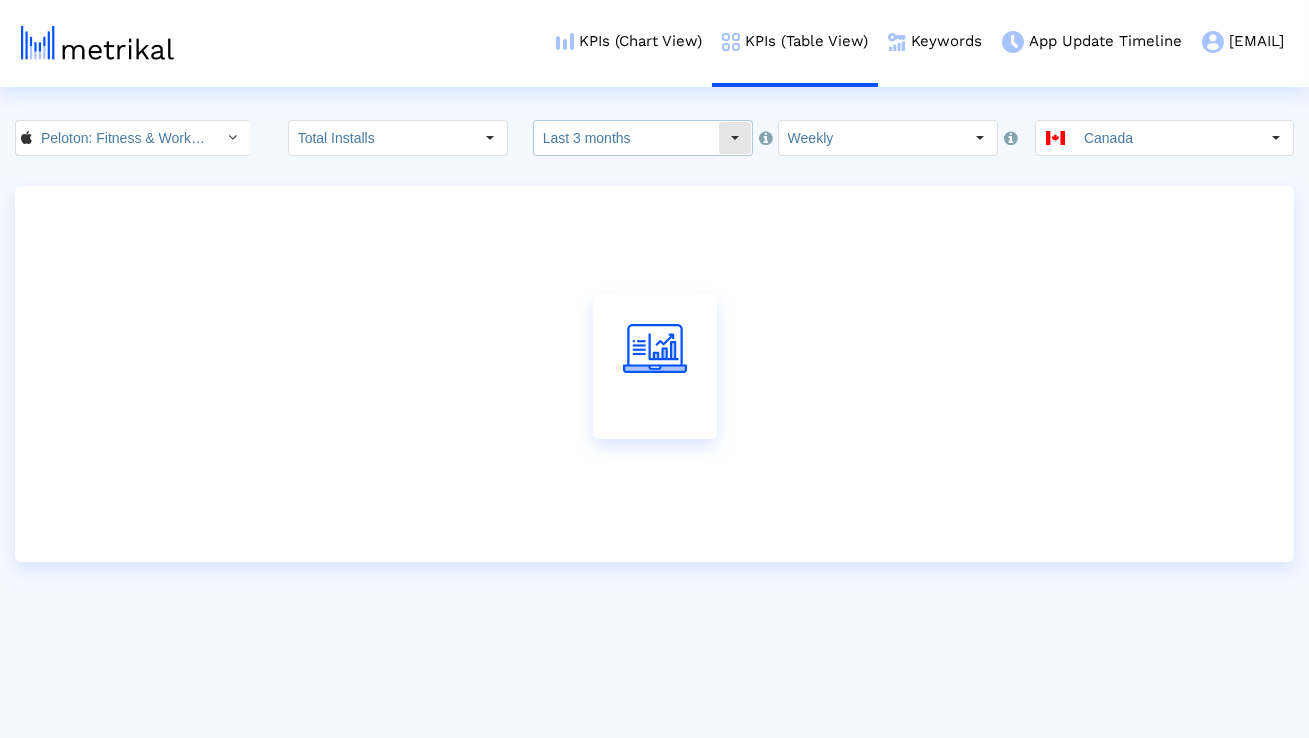 click on "Weekly" 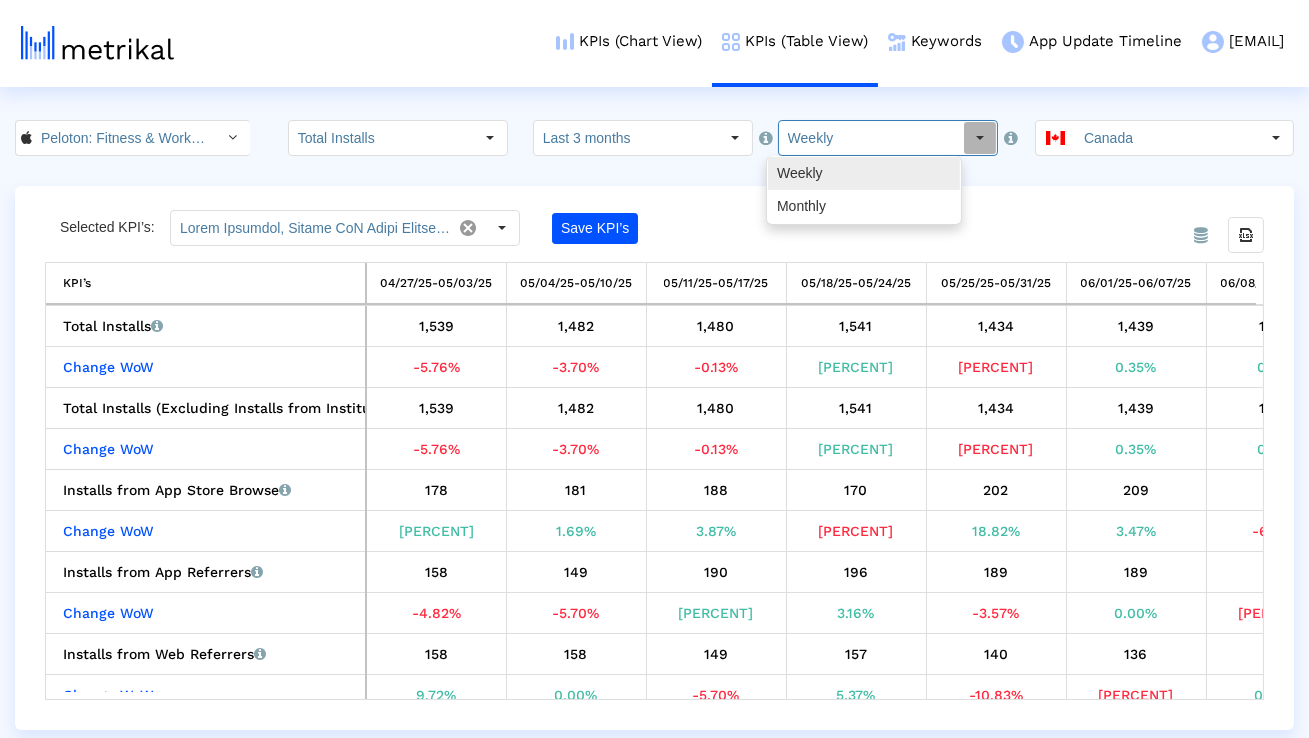 click on "Monthly" at bounding box center (864, 206) 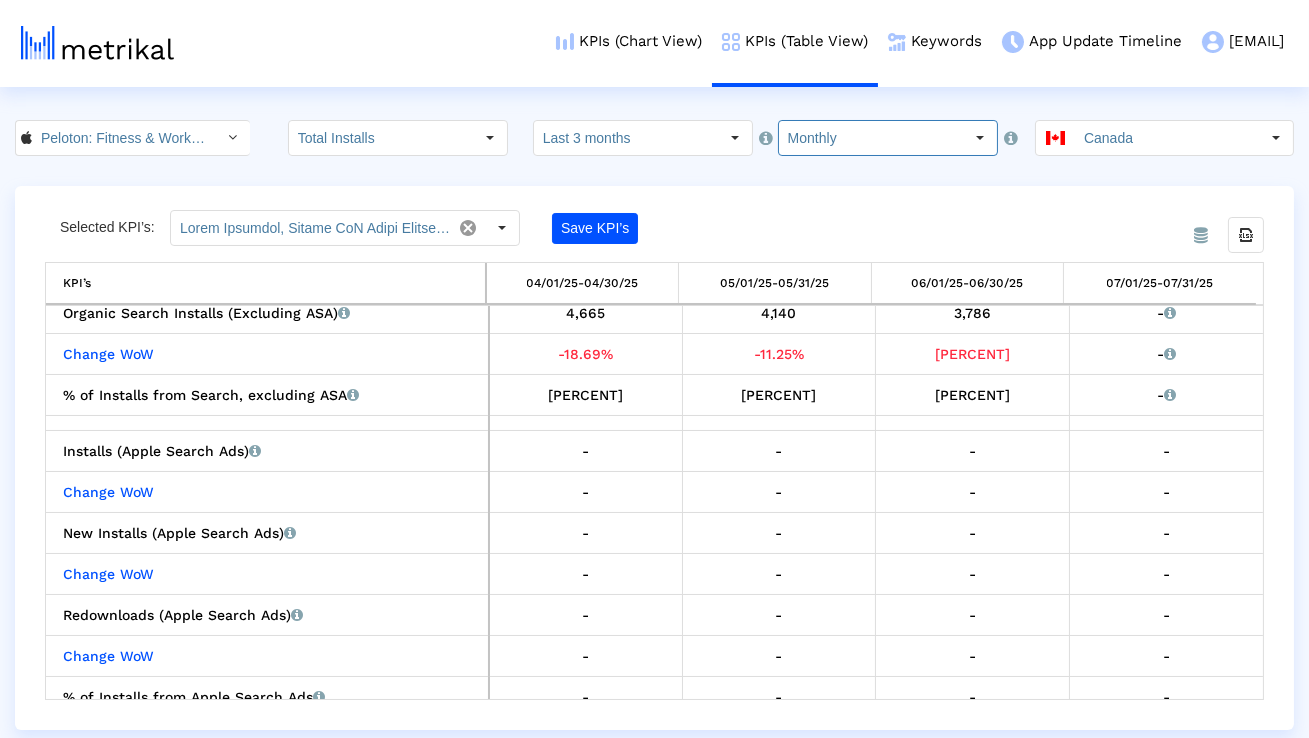 scroll, scrollTop: 516, scrollLeft: 0, axis: vertical 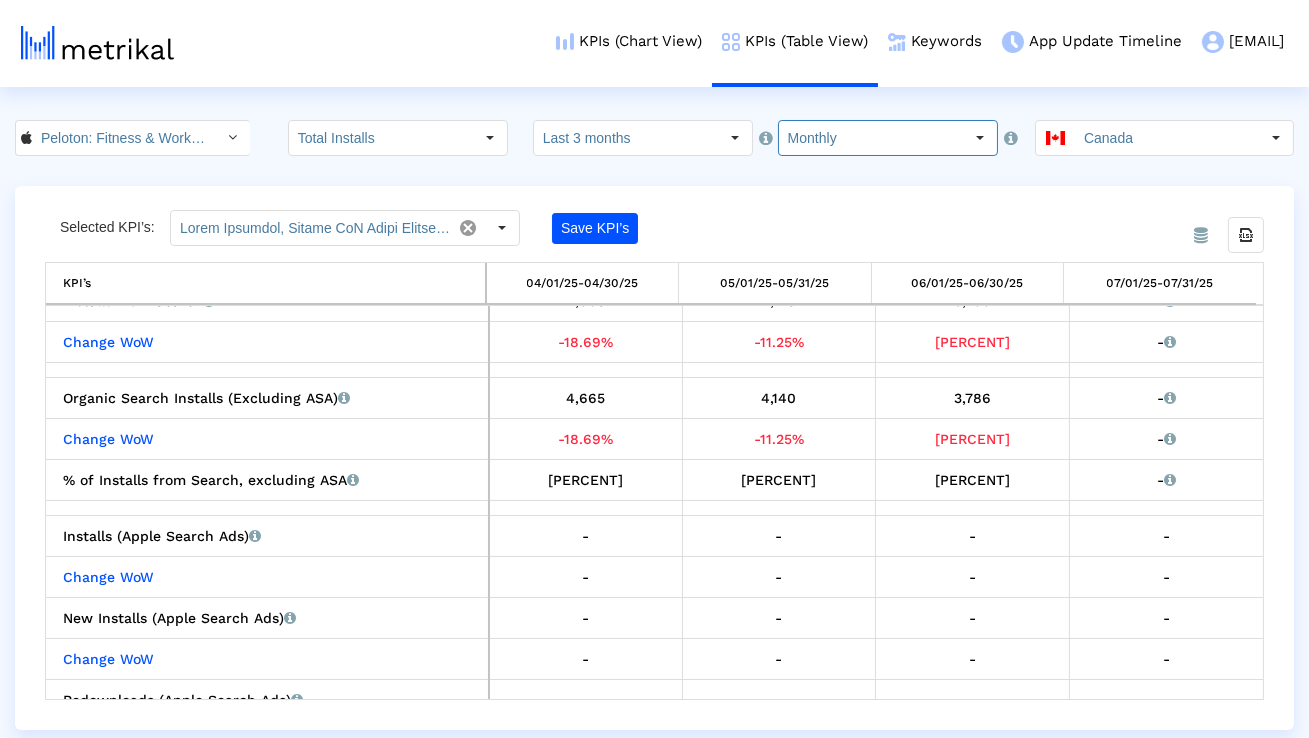 click on "Monthly" 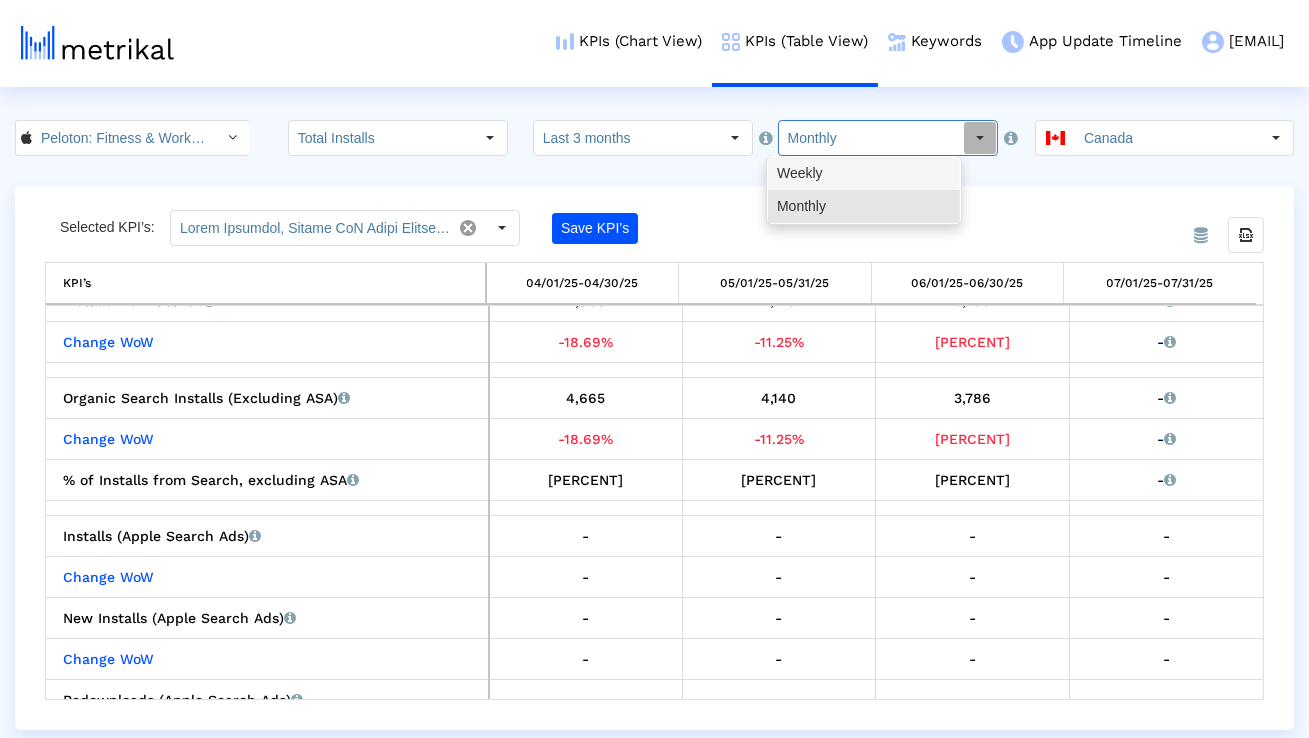 click on "Weekly" at bounding box center (864, 173) 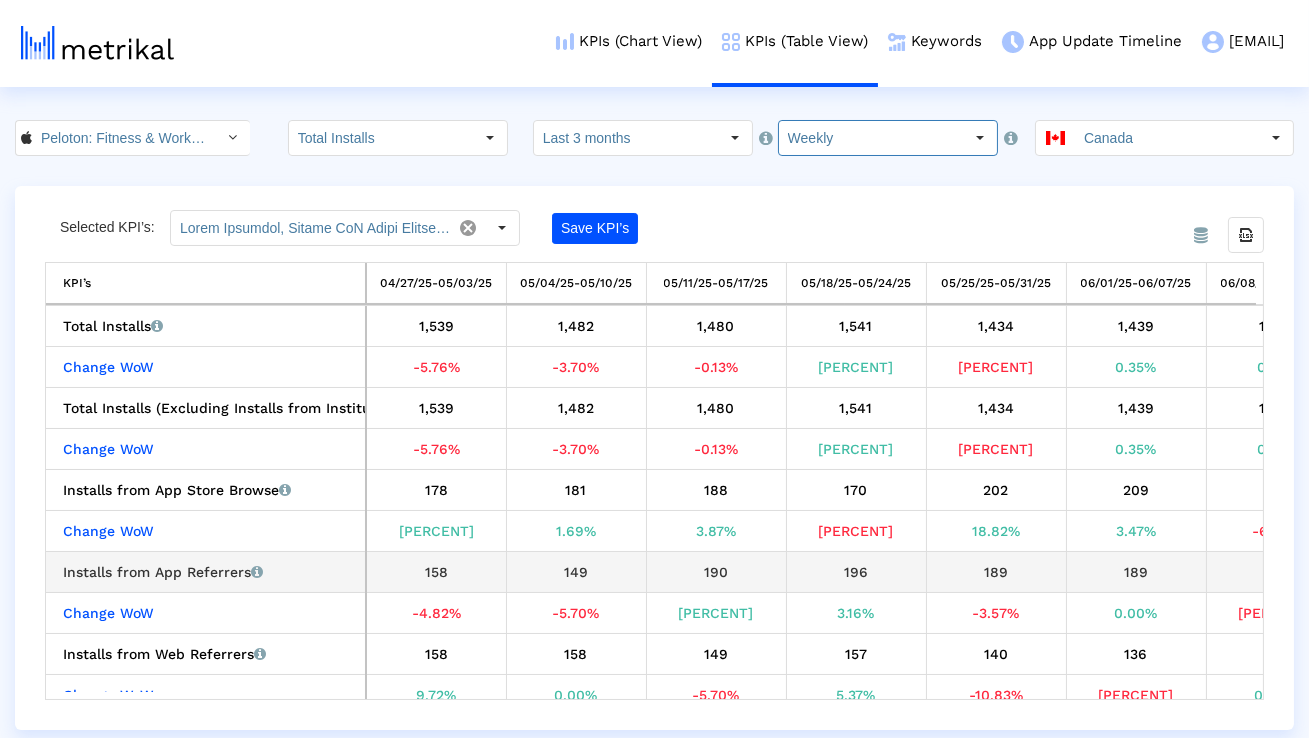 scroll, scrollTop: 917, scrollLeft: 0, axis: vertical 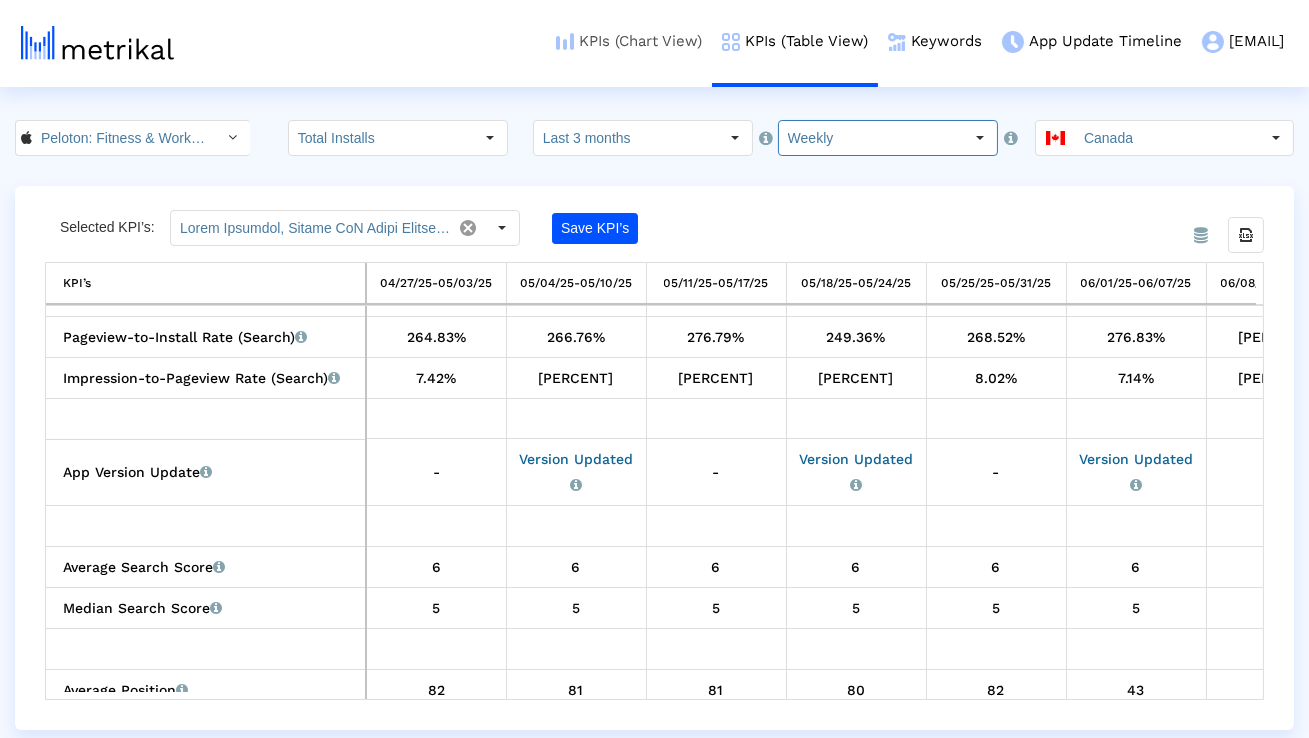 click on "KPIs (Chart View)" at bounding box center [629, 41] 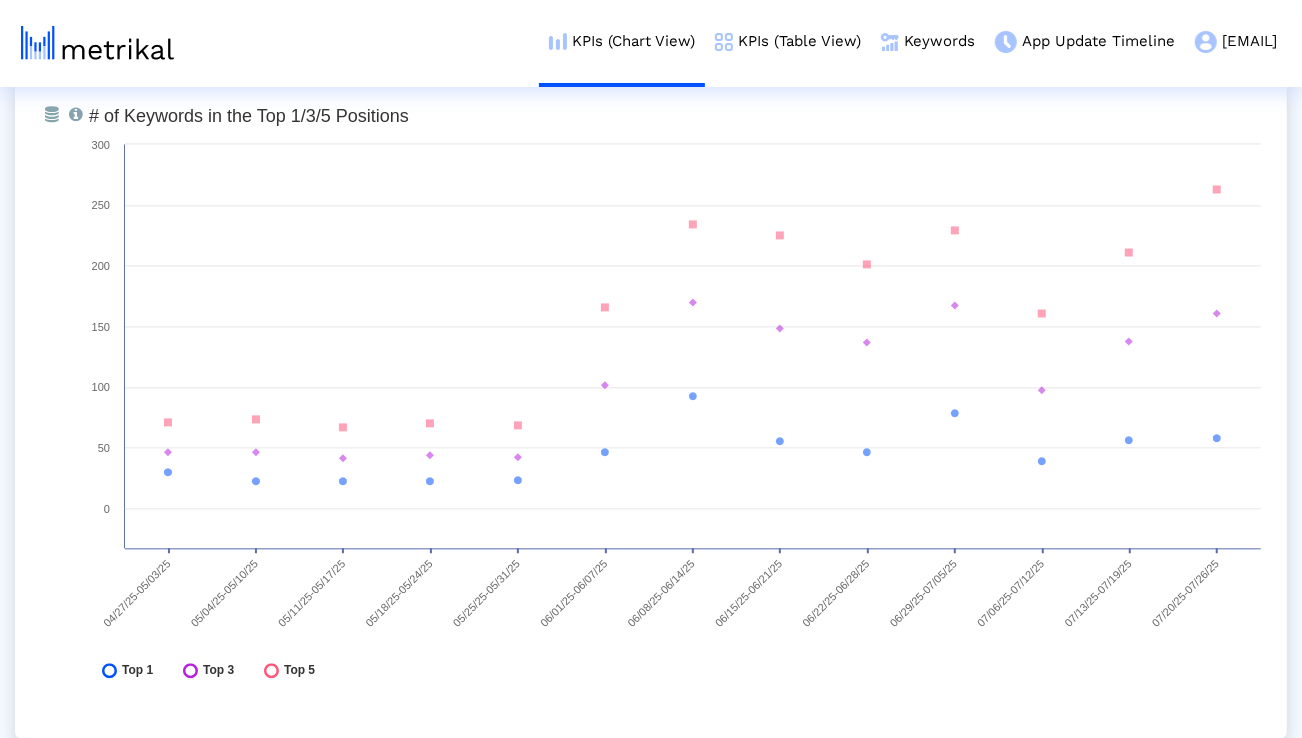 scroll, scrollTop: 7385, scrollLeft: 0, axis: vertical 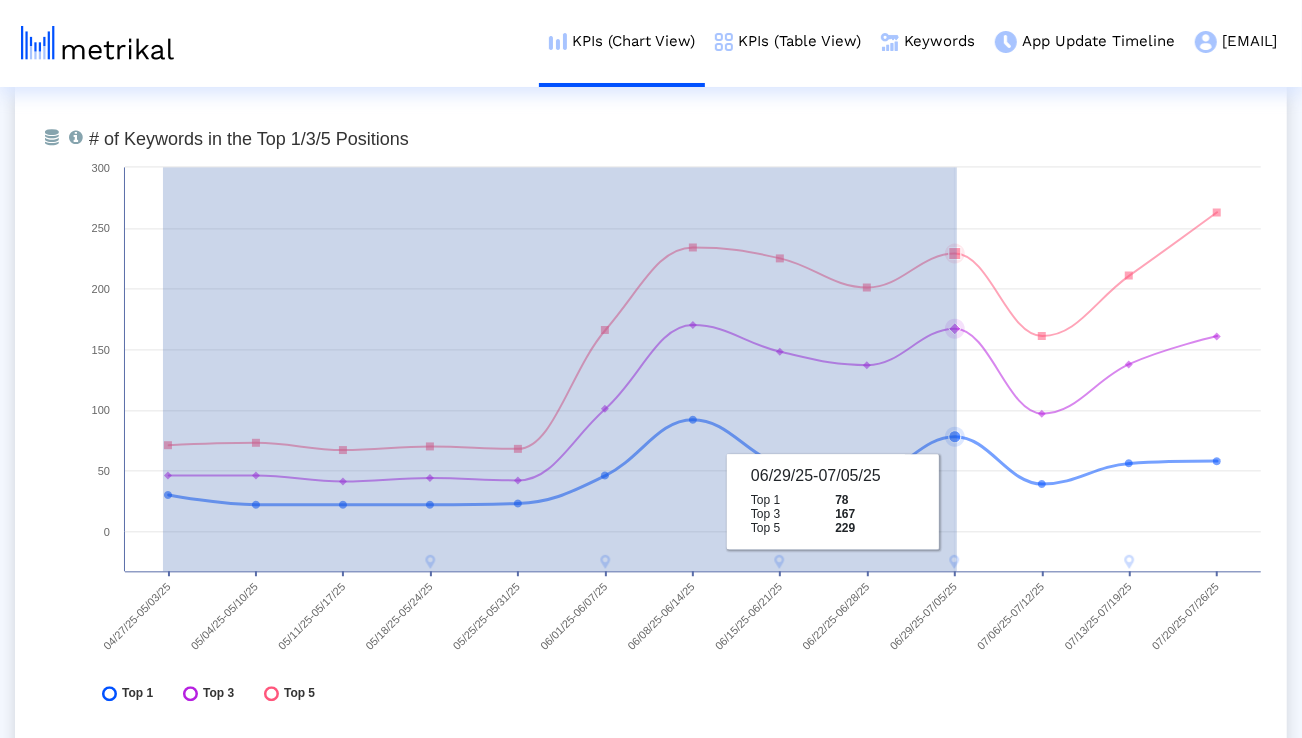 drag, startPoint x: 163, startPoint y: 570, endPoint x: 957, endPoint y: 508, distance: 796.417 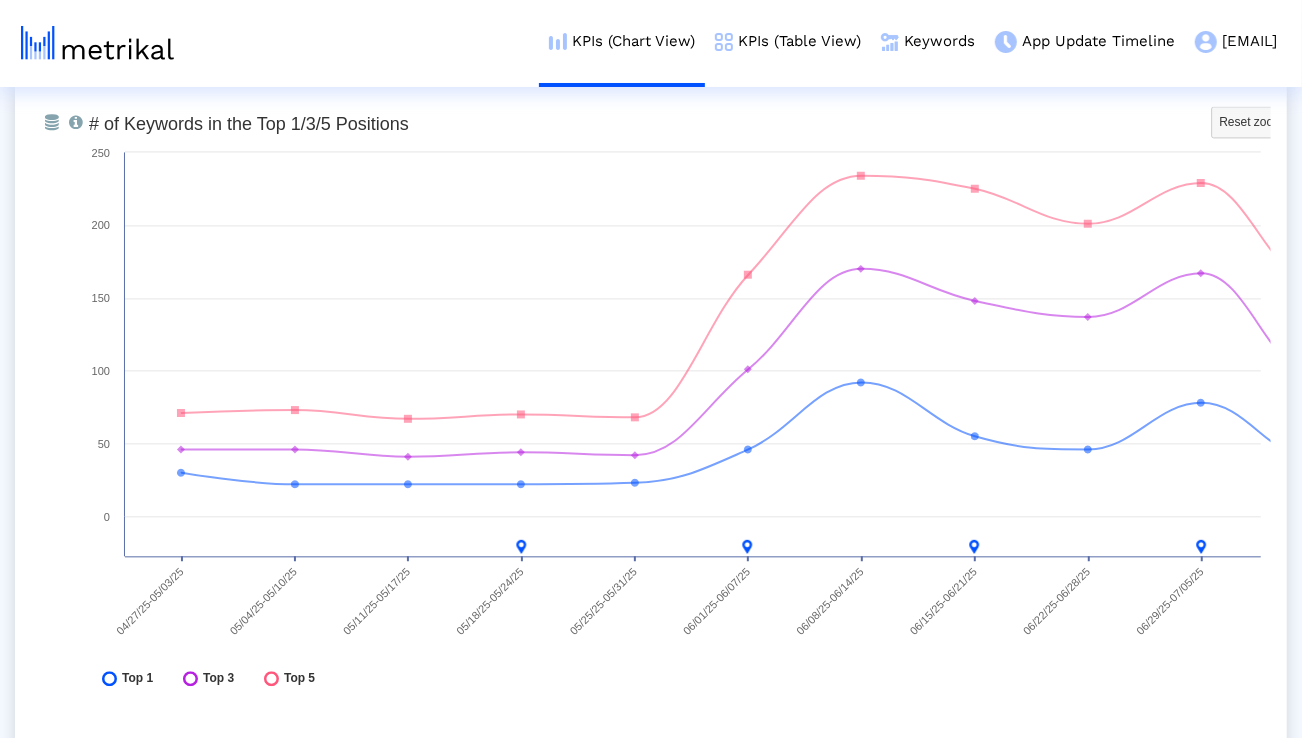 scroll, scrollTop: 7401, scrollLeft: 0, axis: vertical 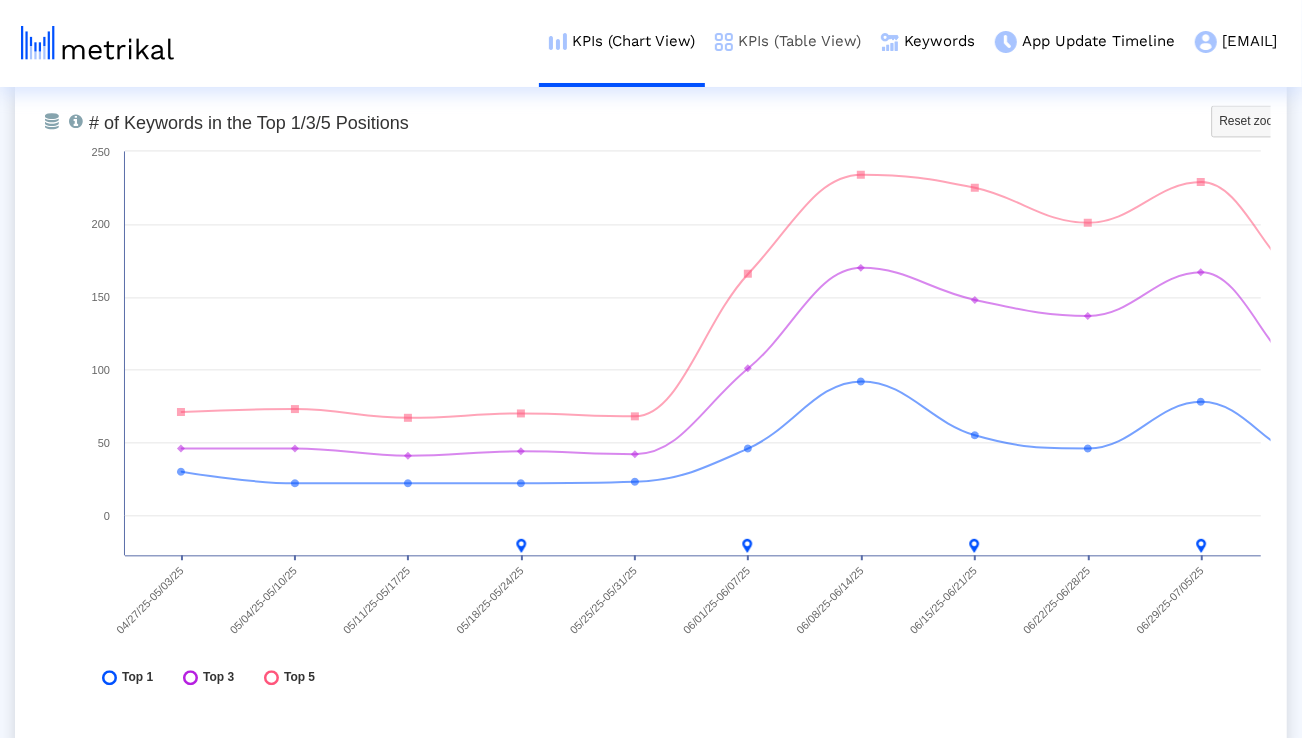 click on "KPIs (Table View)" at bounding box center (788, 41) 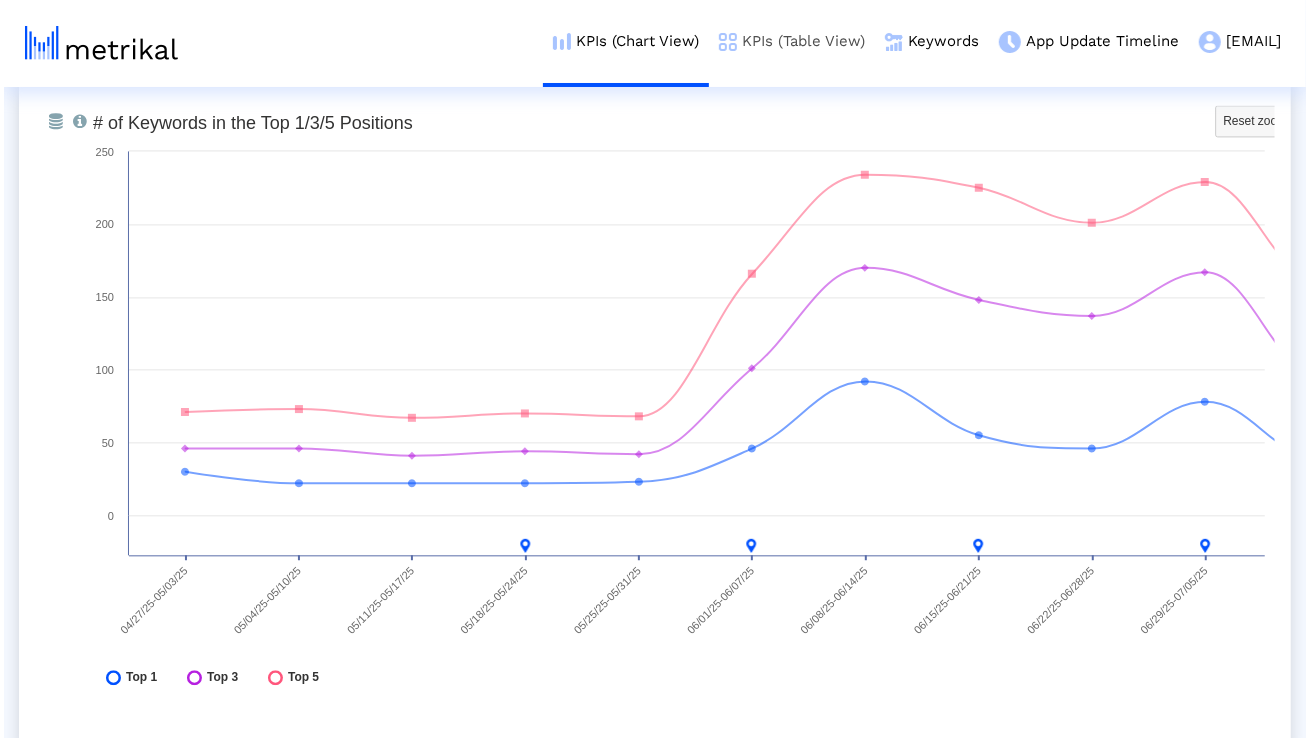 scroll, scrollTop: 0, scrollLeft: 0, axis: both 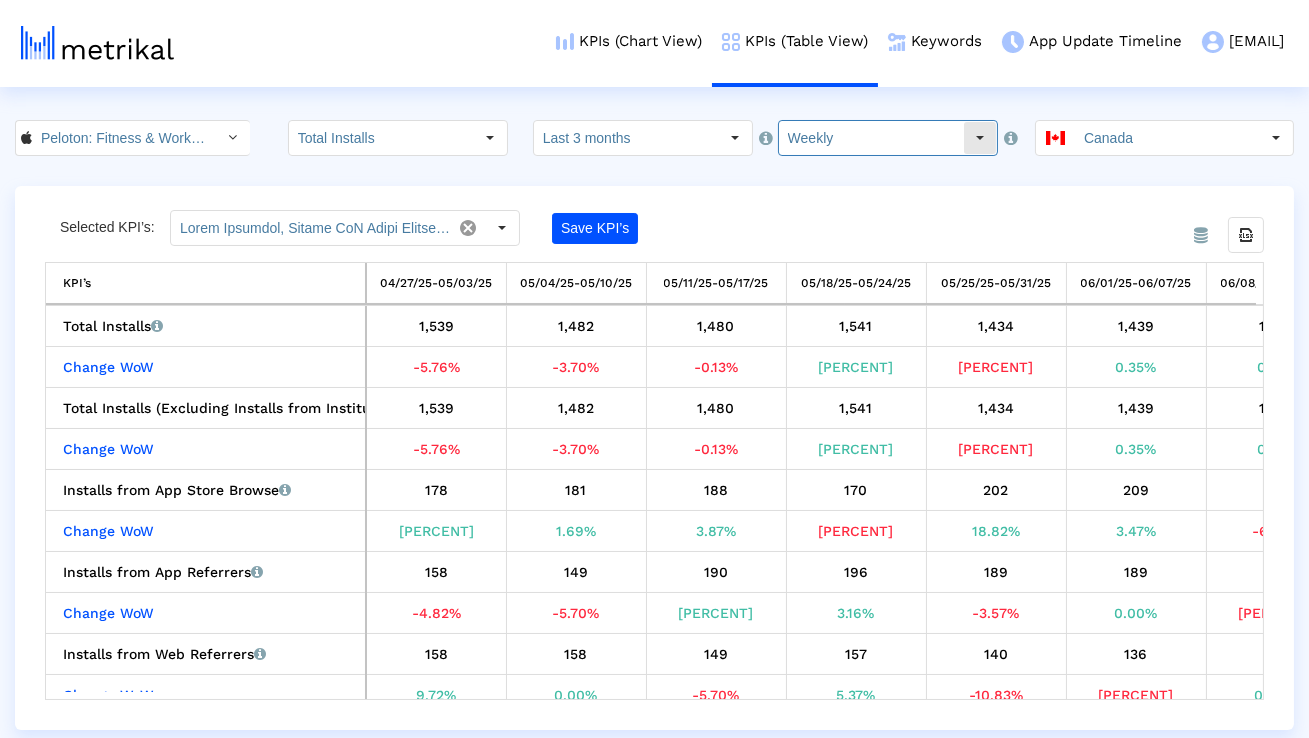 click on "Weekly" 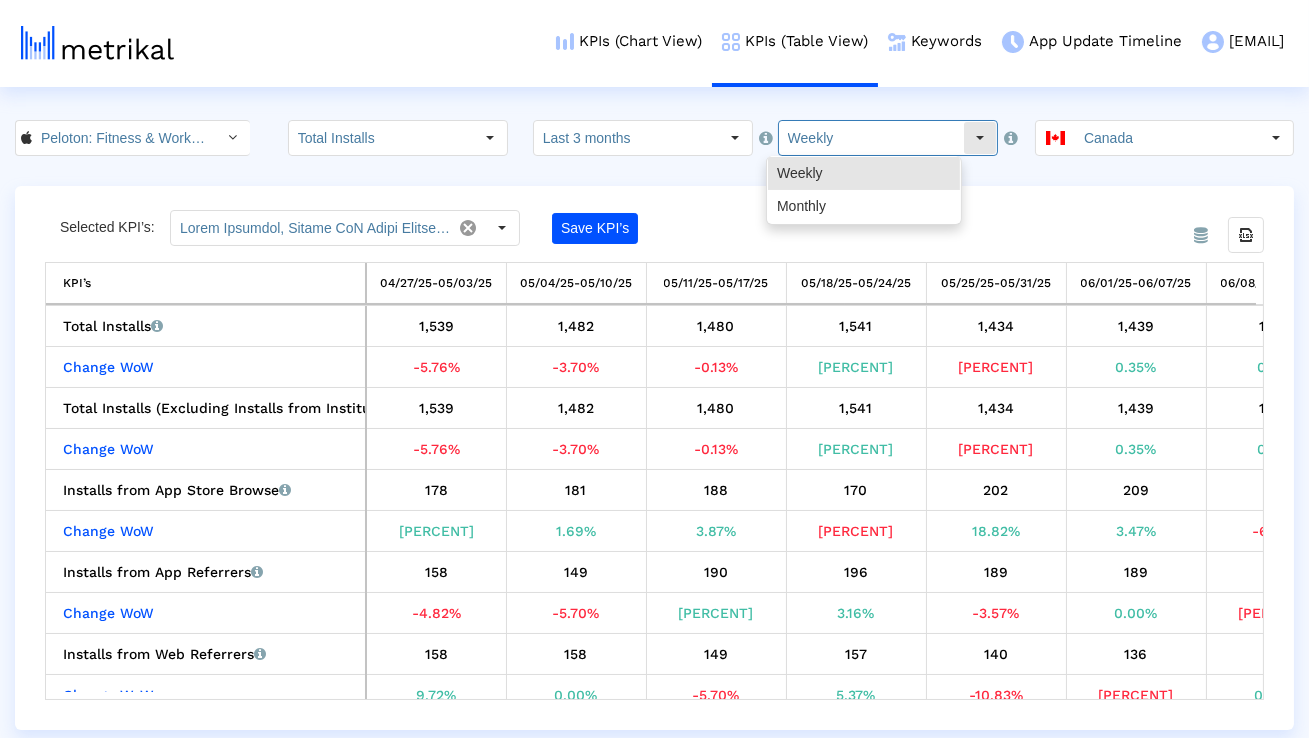 click on "Weekly" at bounding box center (864, 173) 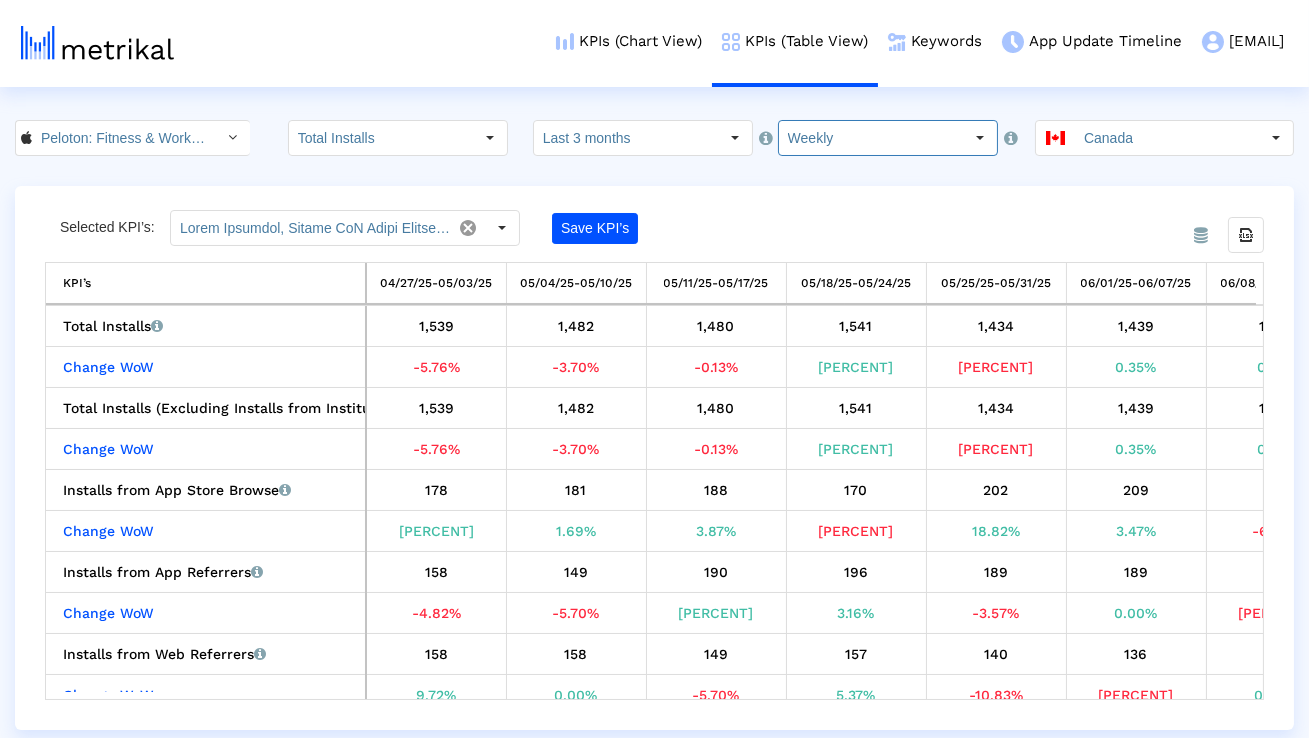 click on "Peloton: Fitness & Workouts < 792750948 > Total Installs  Select how far back from today you would like to view the data below.  Last 3 months  Select how would like to group the data below.  Weekly Canada  From Database Selected KPI’s: Save KPI’s Export all data KPI’s   KPI’s 04/27/25-05/03/25 05/04/25-05/10/25 05/11/25-05/17/25 05/18/25-05/24/25 05/25/25-05/31/25 06/01/25-06/07/25 06/08/25-06/14/25 06/15/25-06/21/25 06/22/25-06/28/25 06/29/25-07/05/25 07/06/25-07/12/25 07/13/25-07/19/25 07/20/25-07/26/25  Total Installs   Total installs that the app received from all sources, reported by App Store Connect.   1,539   1,482   1,480   1,541   1,434   1,439   1,441   1,336   1,405   1,432   1,425" 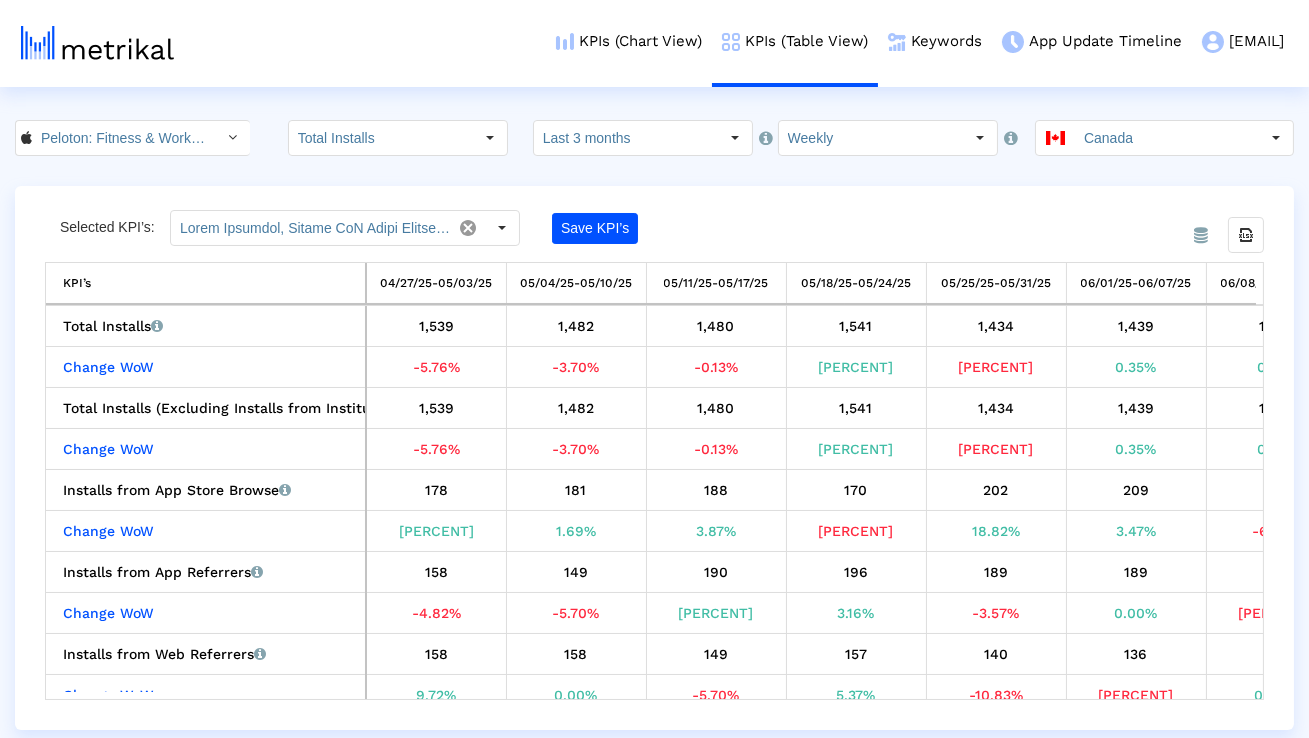 click on "Peloton: Fitness & Workouts < 792750948 > Total Installs  Select how far back from today you would like to view the data below.  Last 3 months  Select how would like to group the data below.  Weekly Pull down to refresh... Release to refresh... Refreshing... Weekly Monthly Loading... Canada  From Database Selected KPI’s: Save KPI’s Export all data KPI’s   KPI’s 04/27/25-05/03/25 05/04/25-05/10/25 05/11/25-05/17/25 05/18/25-05/24/25 05/25/25-05/31/25 06/01/25-06/07/25 06/08/25-06/14/25 06/15/25-06/21/25 06/22/25-06/28/25 06/29/25-07/05/25 07/06/25-07/12/25 07/13/25-07/19/25 07/20/25-07/26/25  Total Installs   Total installs that the app received from all sources, reported by App Store Connect.   1,539   1,482   1,480   1,541   1,434   1,439   1,441   1,386   1,405   1,432   1,425   1,352   1,375   Change WoW   -5.76%    -3.70%    -0.13%    4.12%    -6.94%    0.35%    0.14%    -3.82%    1.37%    1.92%    -0.49%    -5.12%    1.70%    Total Installs (Excluding Installs from Institutional Purchases)   0" 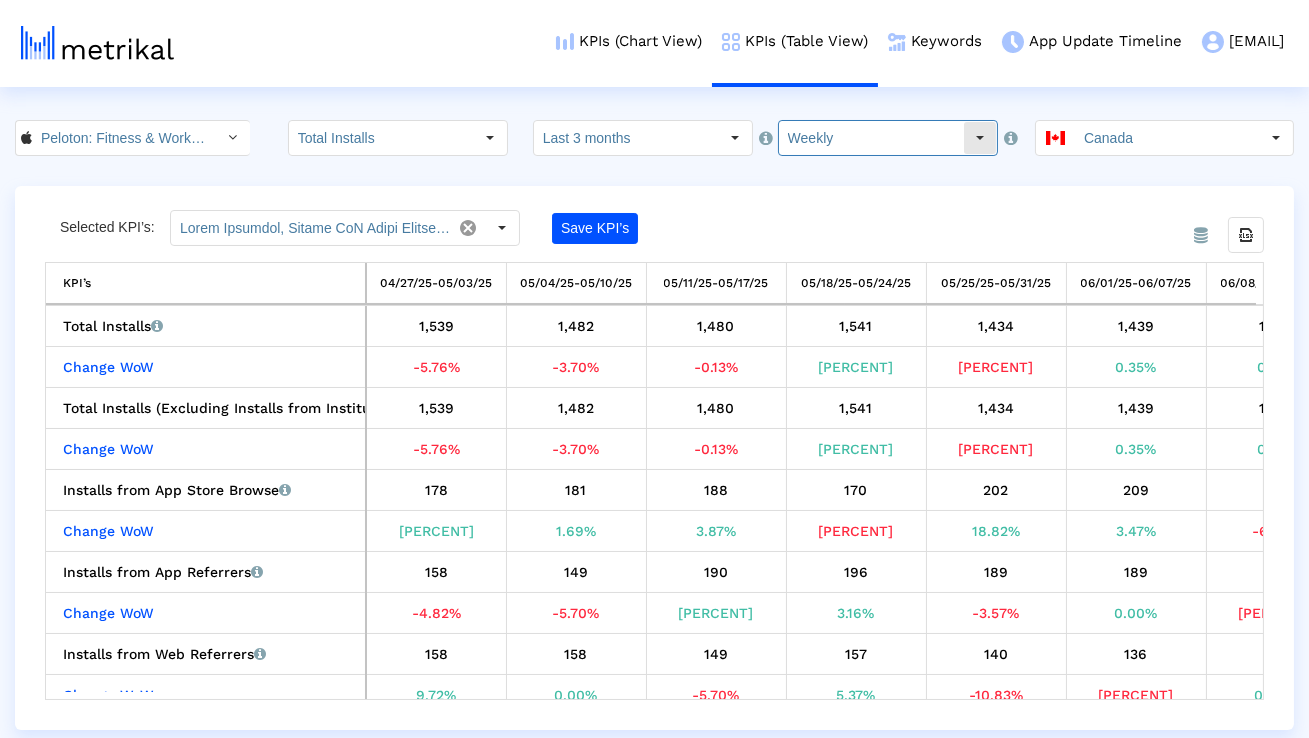 click on "Weekly" 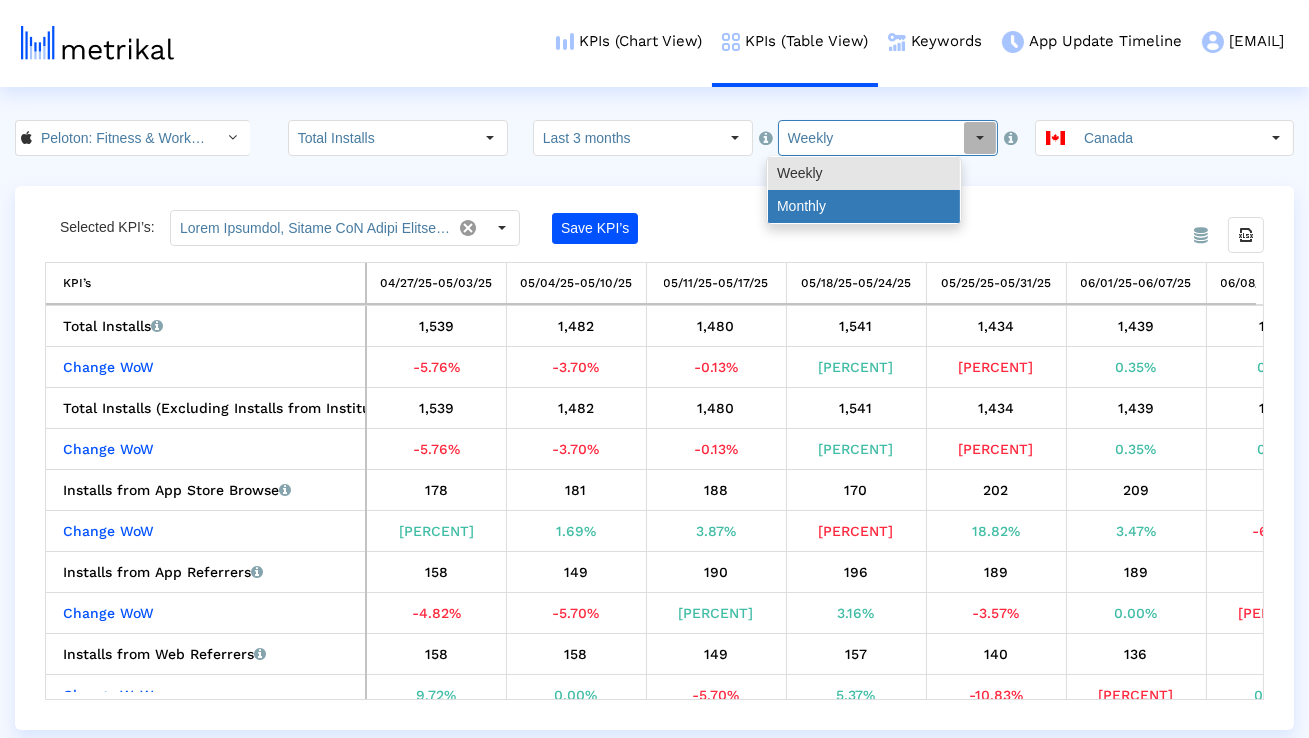 click on "Monthly" at bounding box center [864, 206] 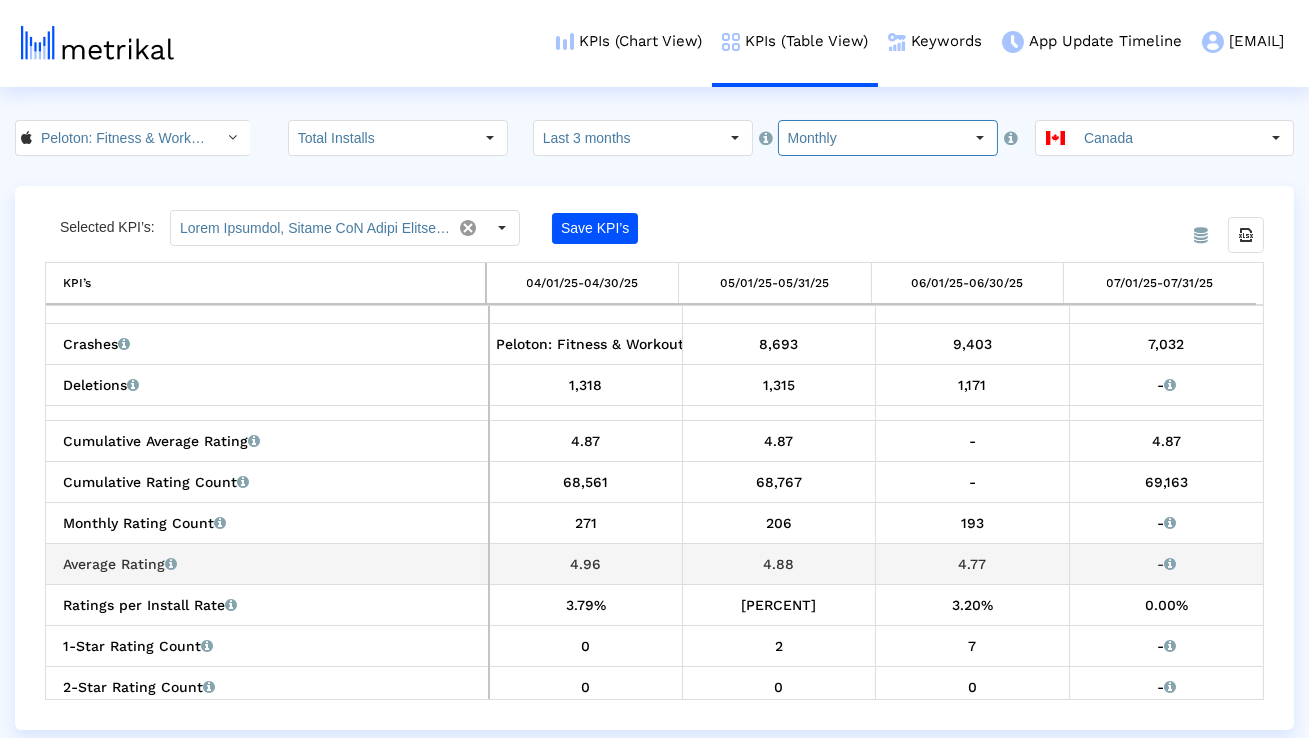 scroll, scrollTop: 1095, scrollLeft: 0, axis: vertical 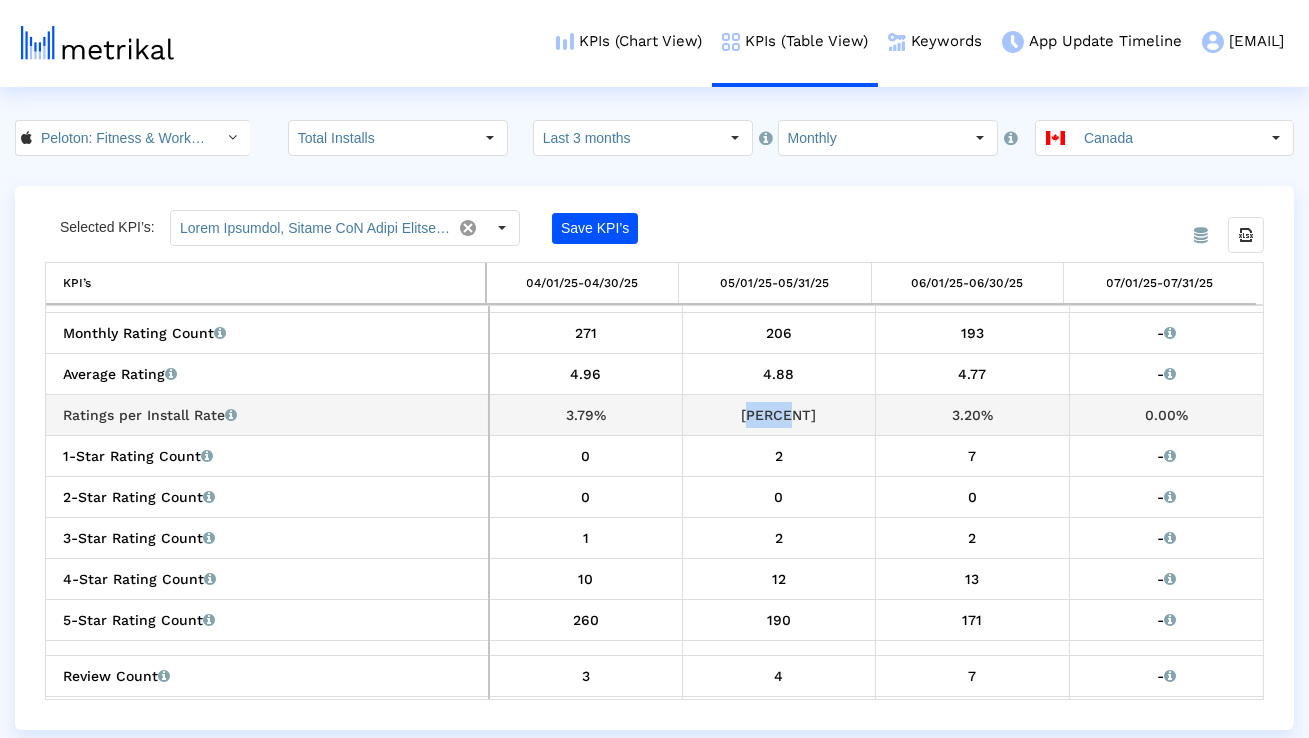 drag, startPoint x: 851, startPoint y: 421, endPoint x: 753, endPoint y: 413, distance: 98.32599 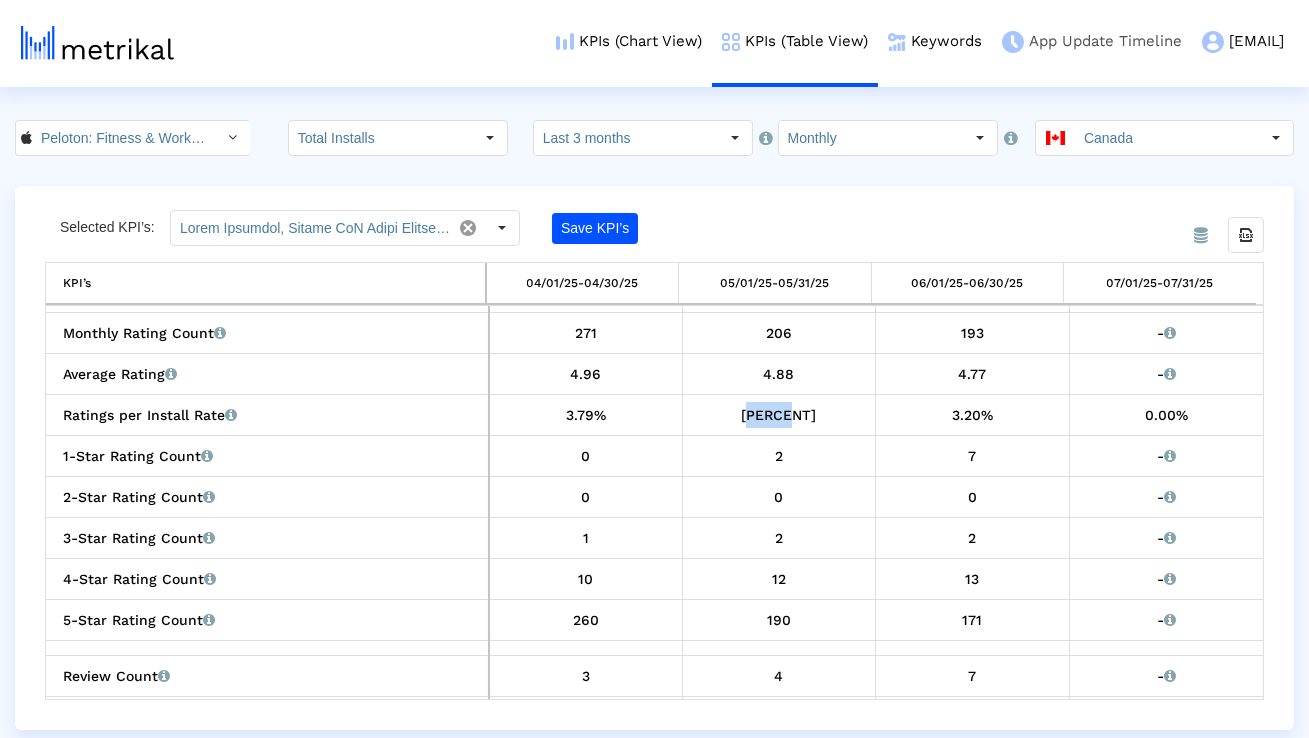 copy on "[PERCENT]" 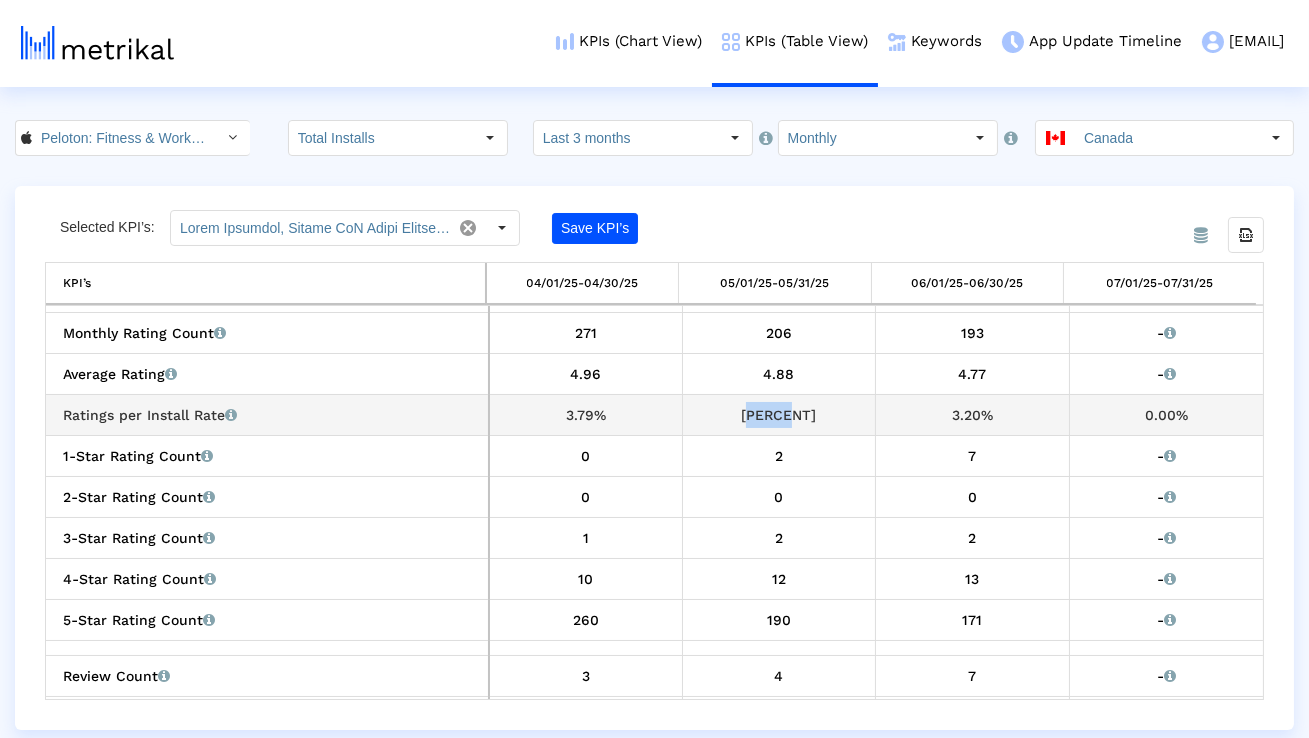 drag, startPoint x: 1001, startPoint y: 416, endPoint x: 915, endPoint y: 416, distance: 86 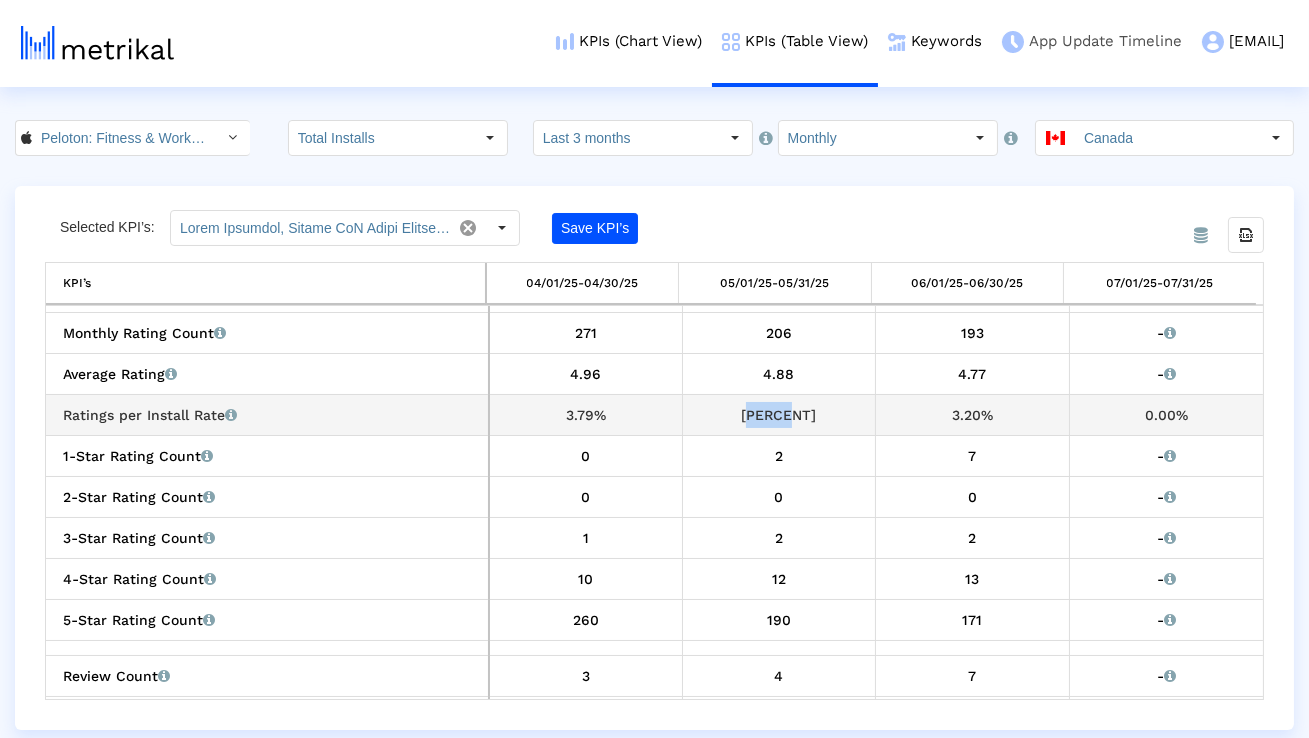 copy on "3.20%" 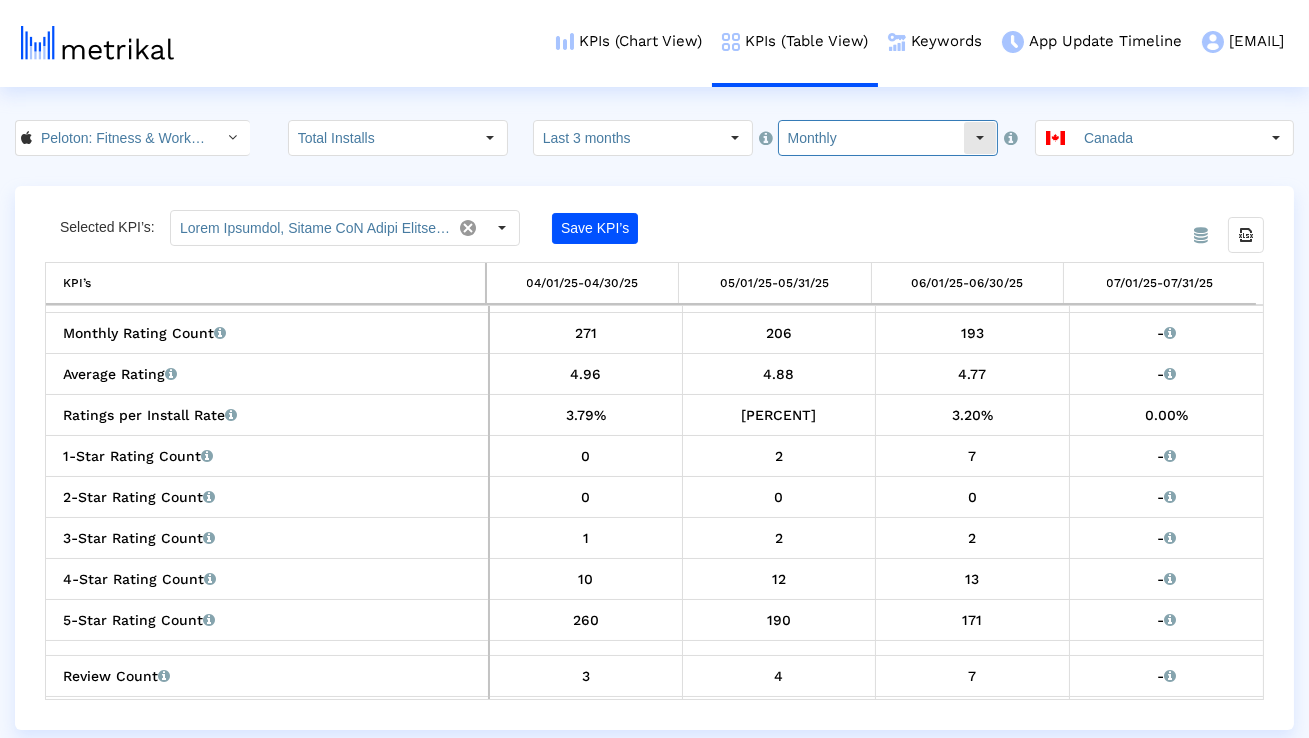click on "Monthly" 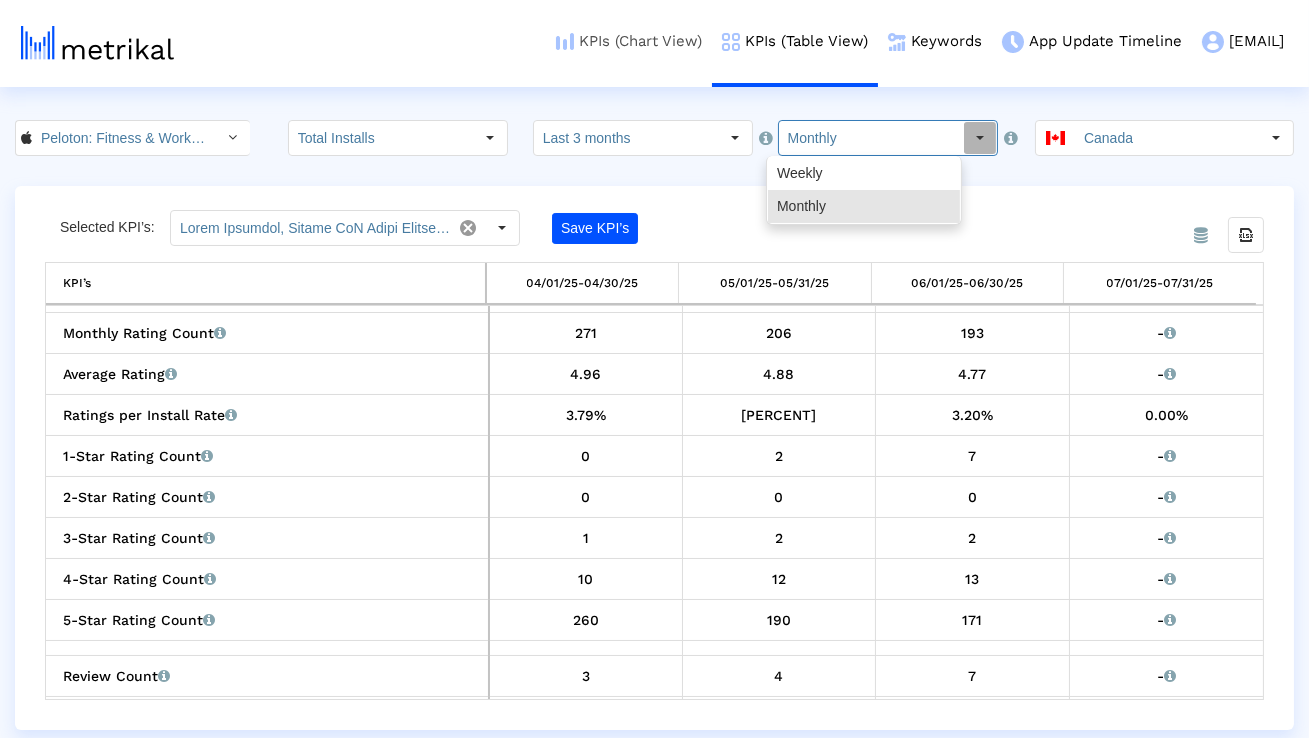 click on "KPIs (Chart View)" at bounding box center [629, 41] 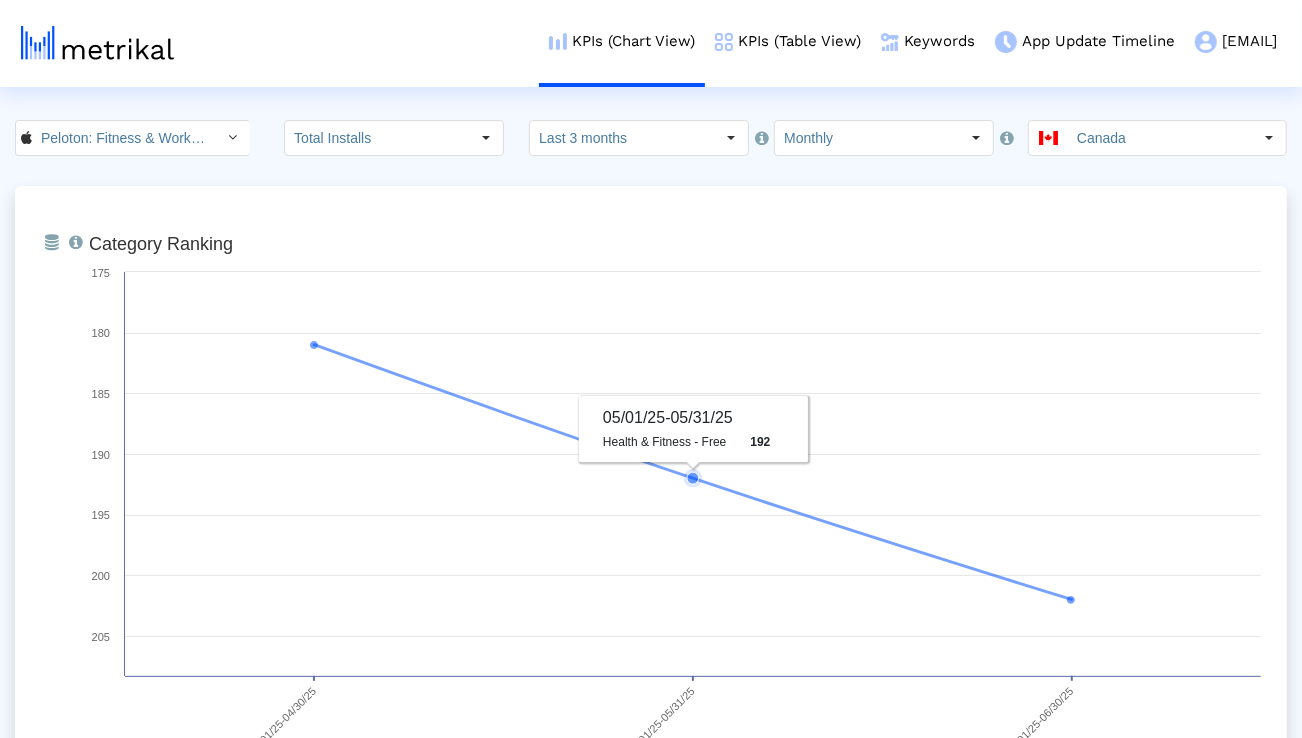 click 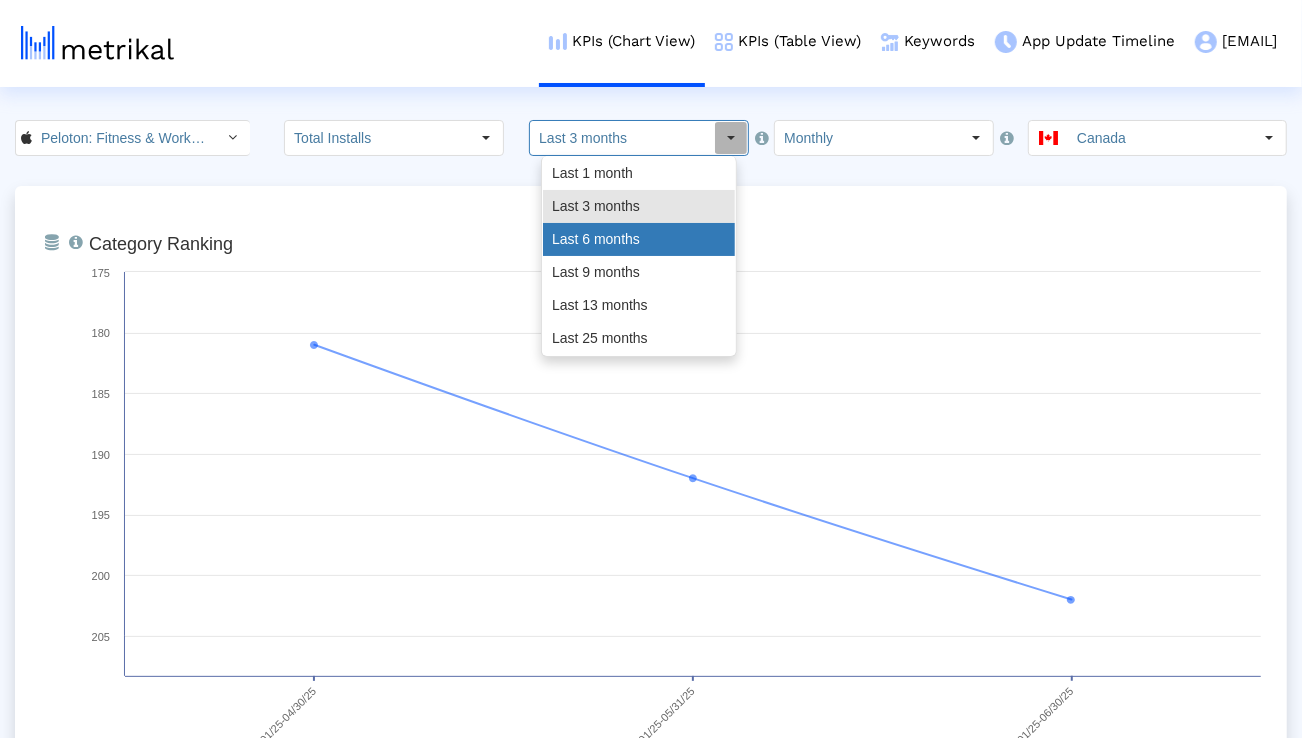 click on "Last 6 months" at bounding box center (639, 239) 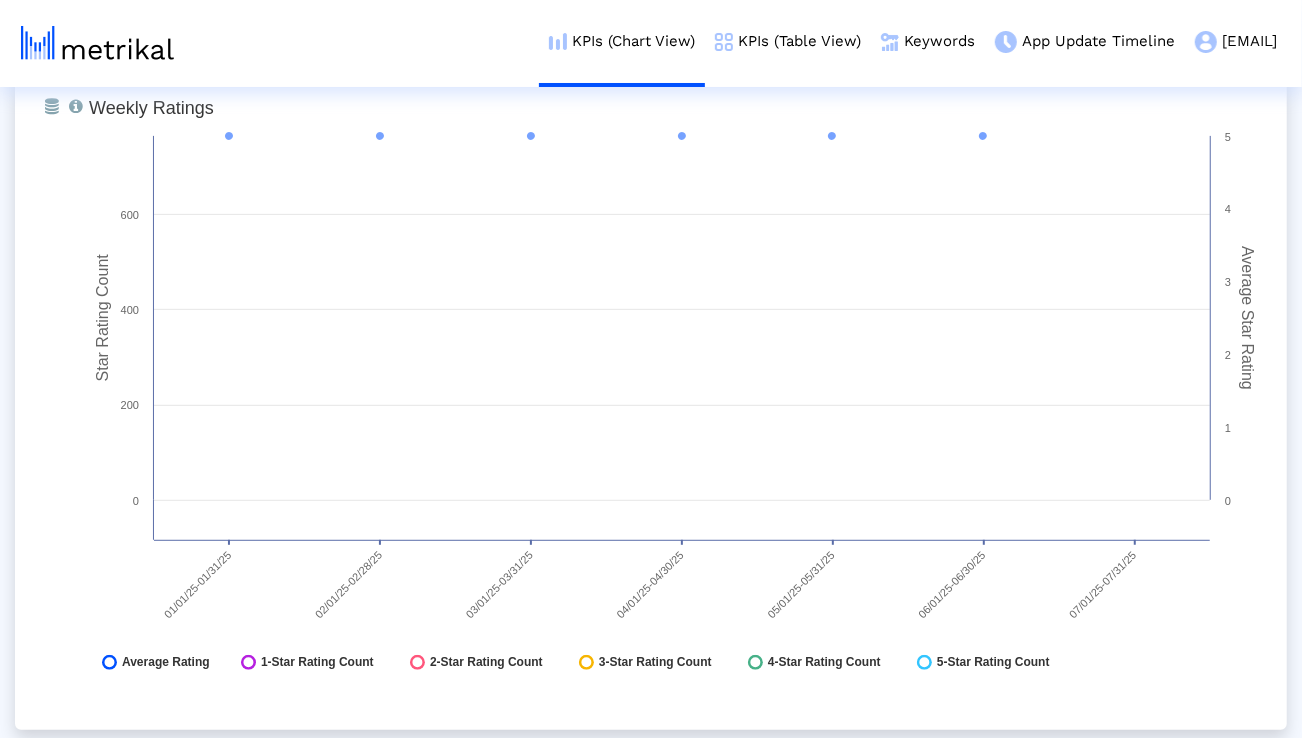 scroll, scrollTop: 5234, scrollLeft: 0, axis: vertical 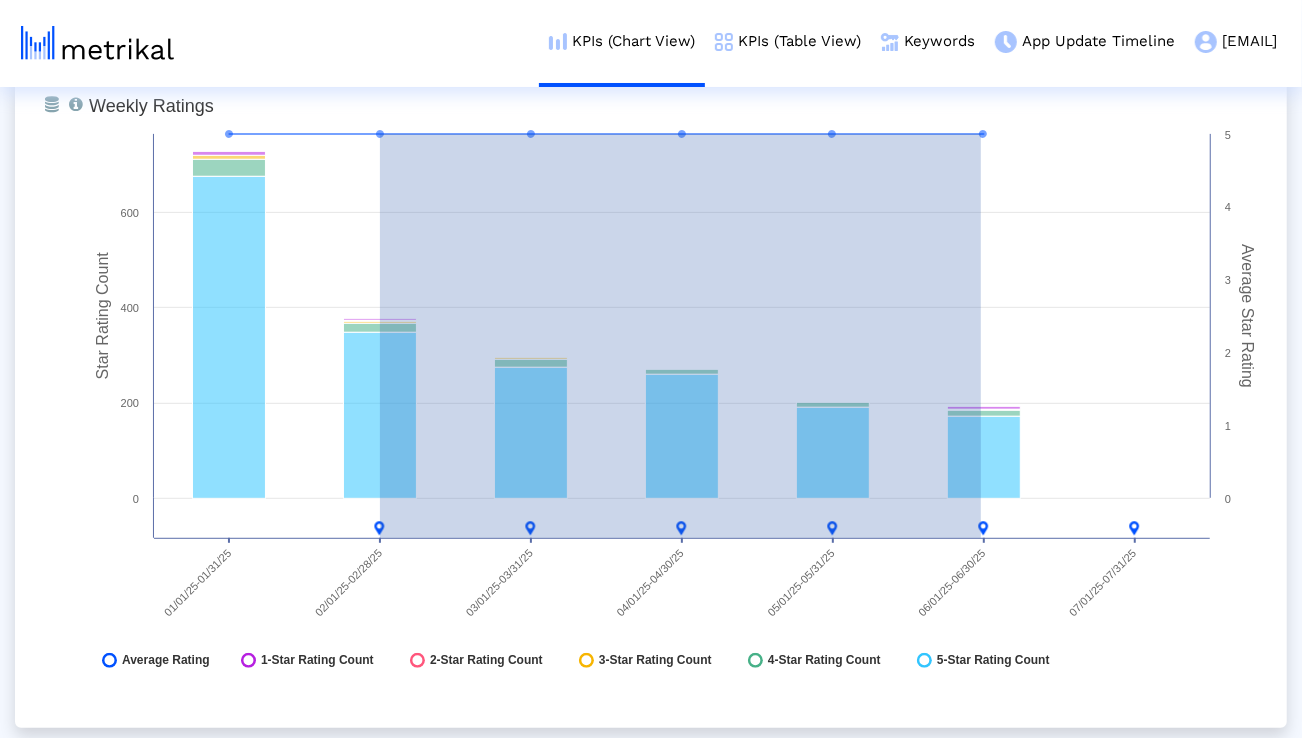 drag, startPoint x: 380, startPoint y: 535, endPoint x: 981, endPoint y: 568, distance: 601.90533 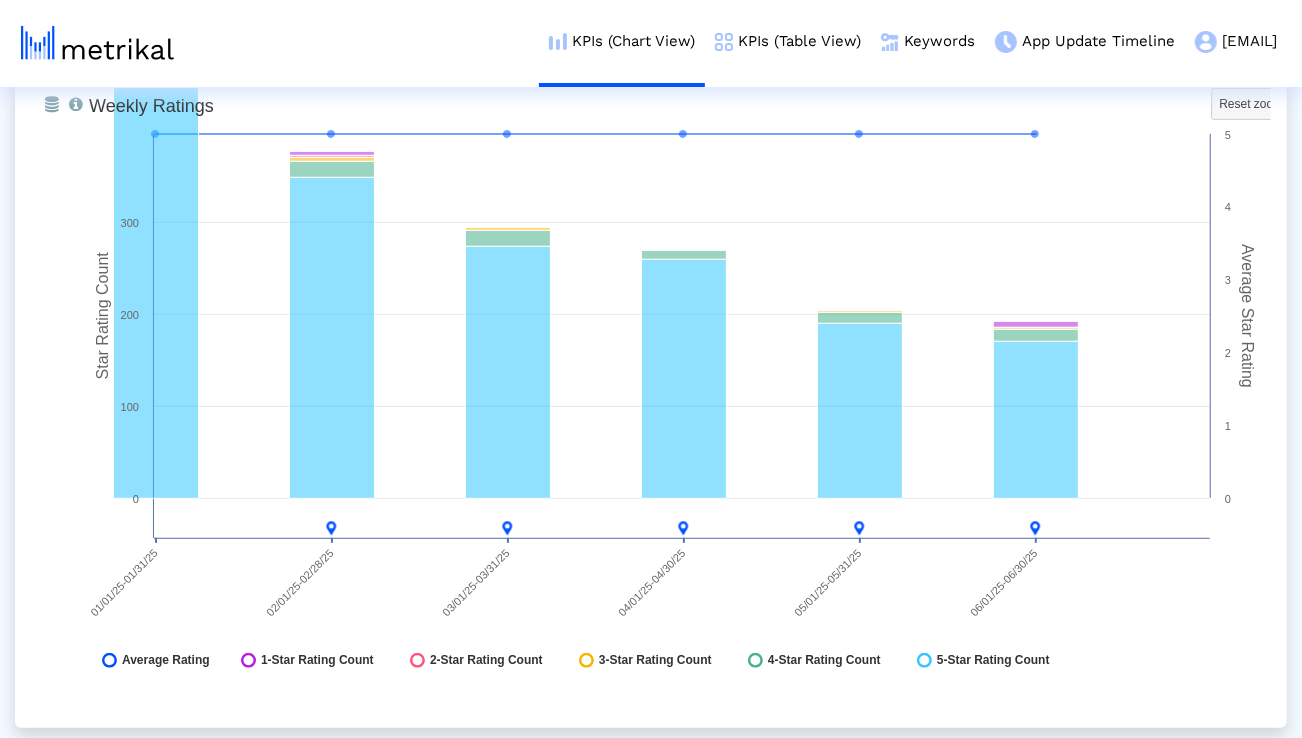 scroll, scrollTop: 5199, scrollLeft: 0, axis: vertical 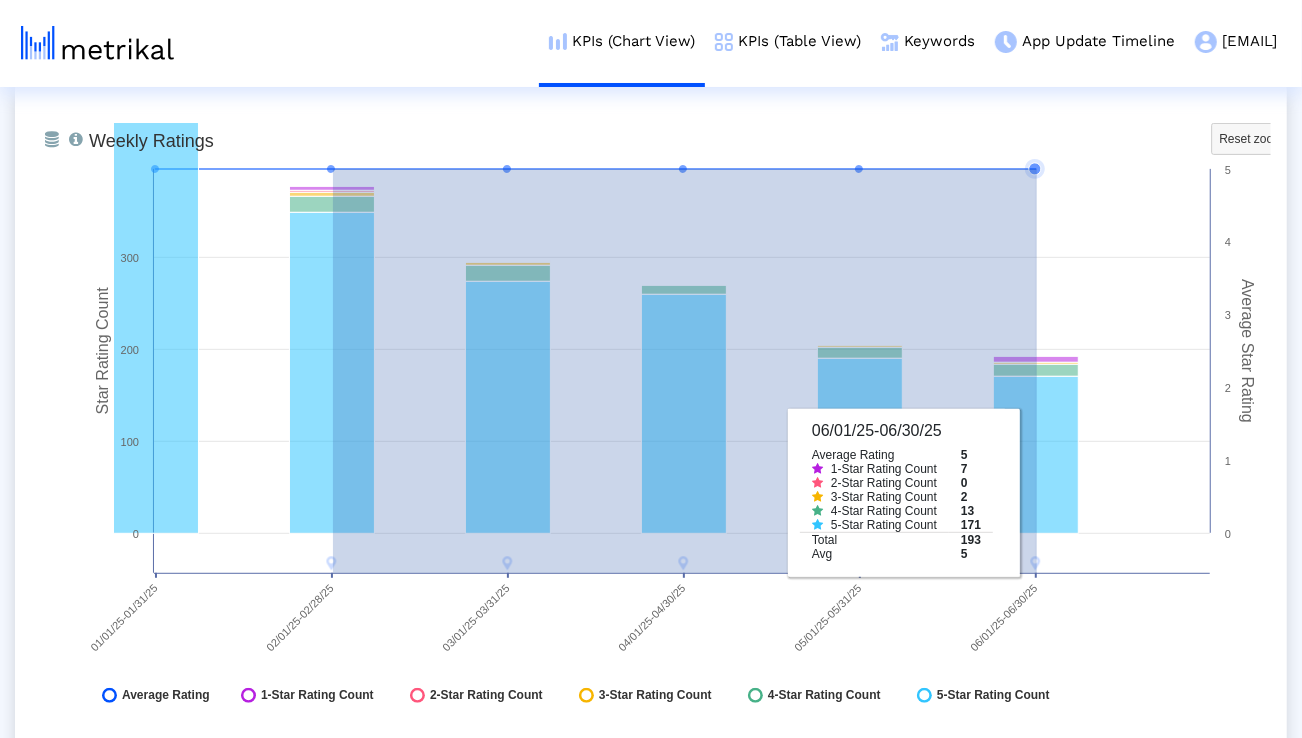 drag, startPoint x: 333, startPoint y: 571, endPoint x: 1037, endPoint y: 506, distance: 706.9943 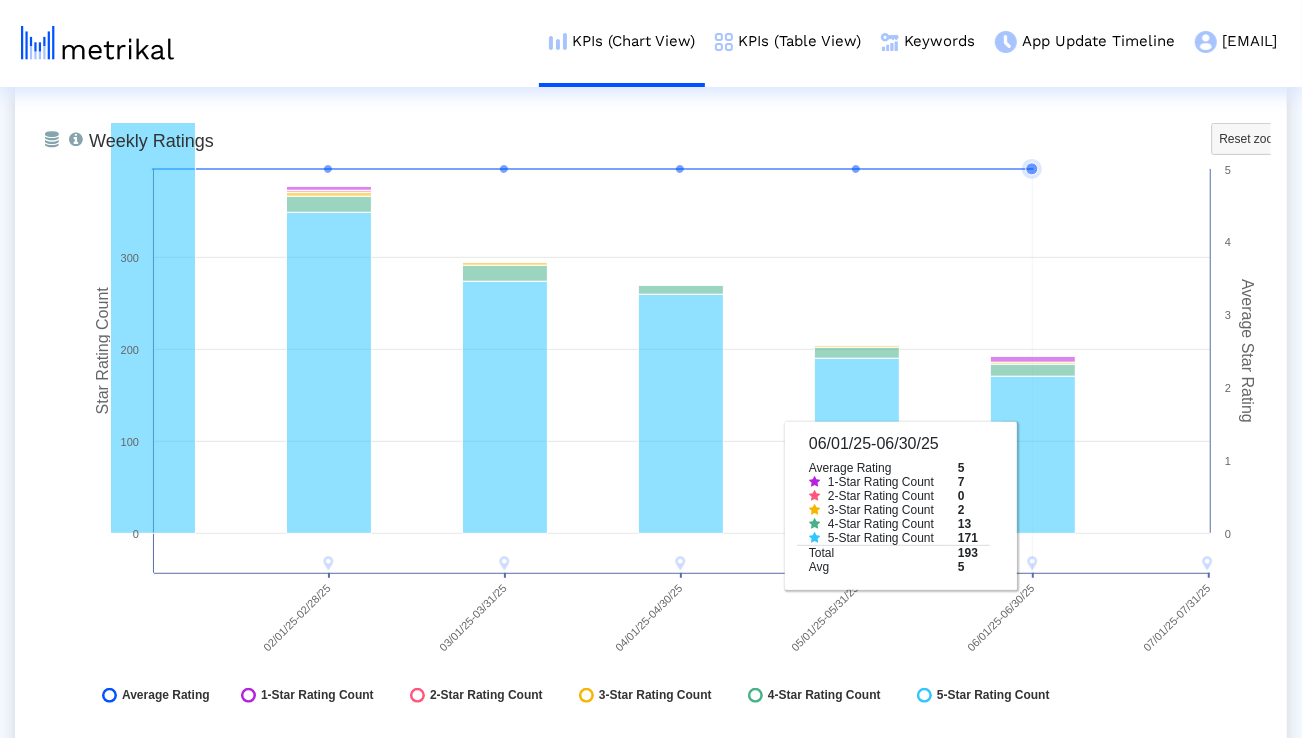 drag, startPoint x: 506, startPoint y: 574, endPoint x: 1041, endPoint y: 542, distance: 535.9562 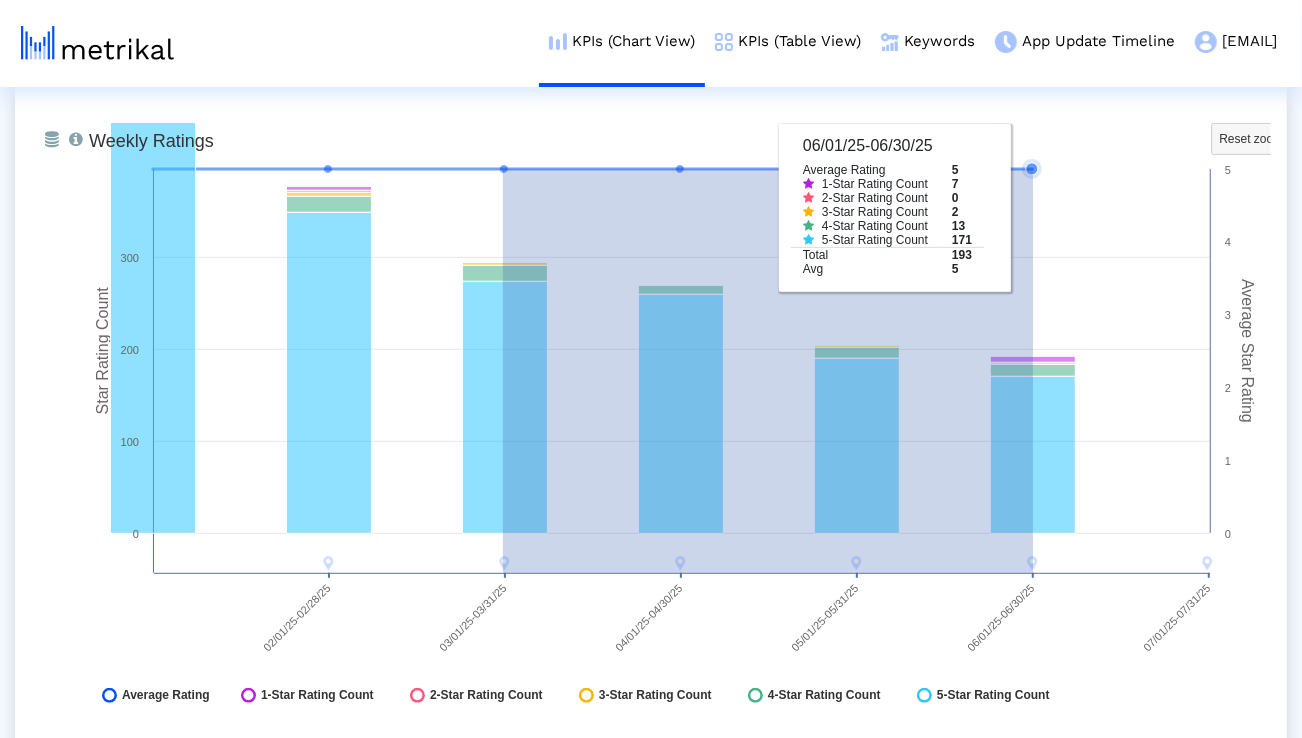 drag, startPoint x: 503, startPoint y: 173, endPoint x: 1033, endPoint y: 174, distance: 530.0009 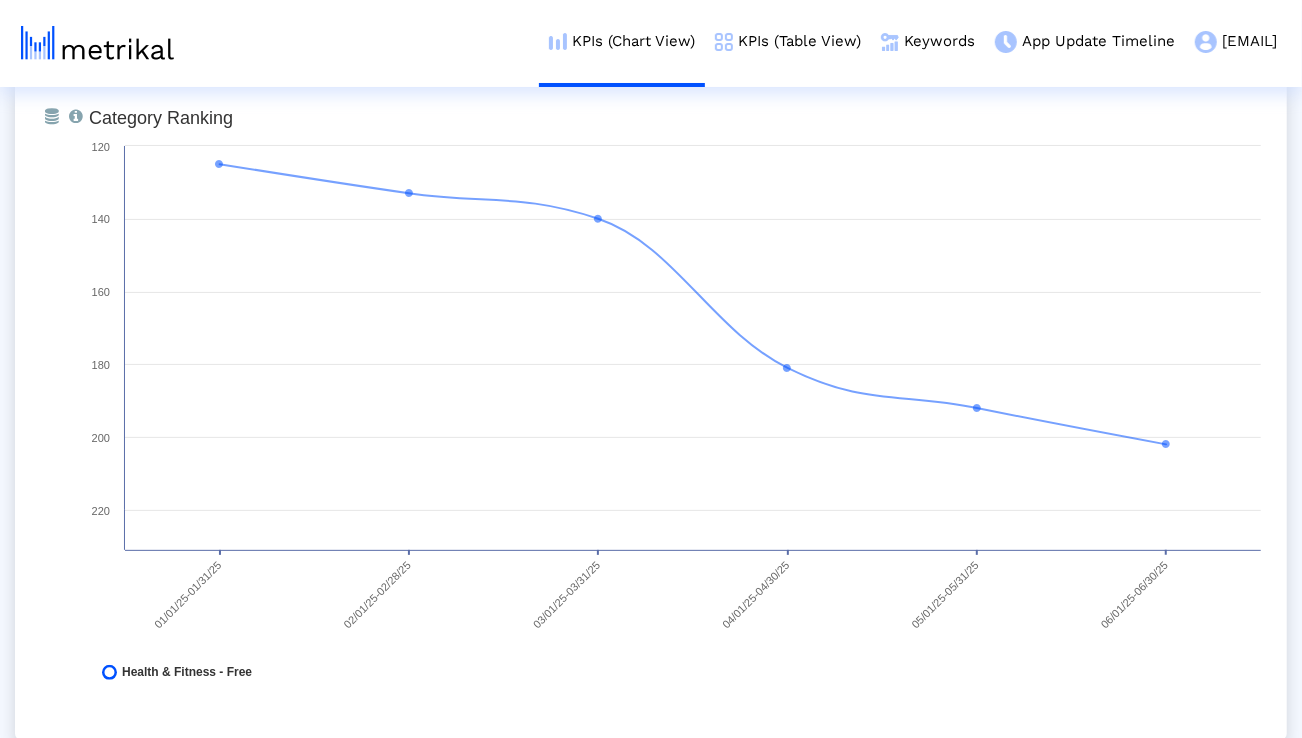 scroll, scrollTop: 0, scrollLeft: 0, axis: both 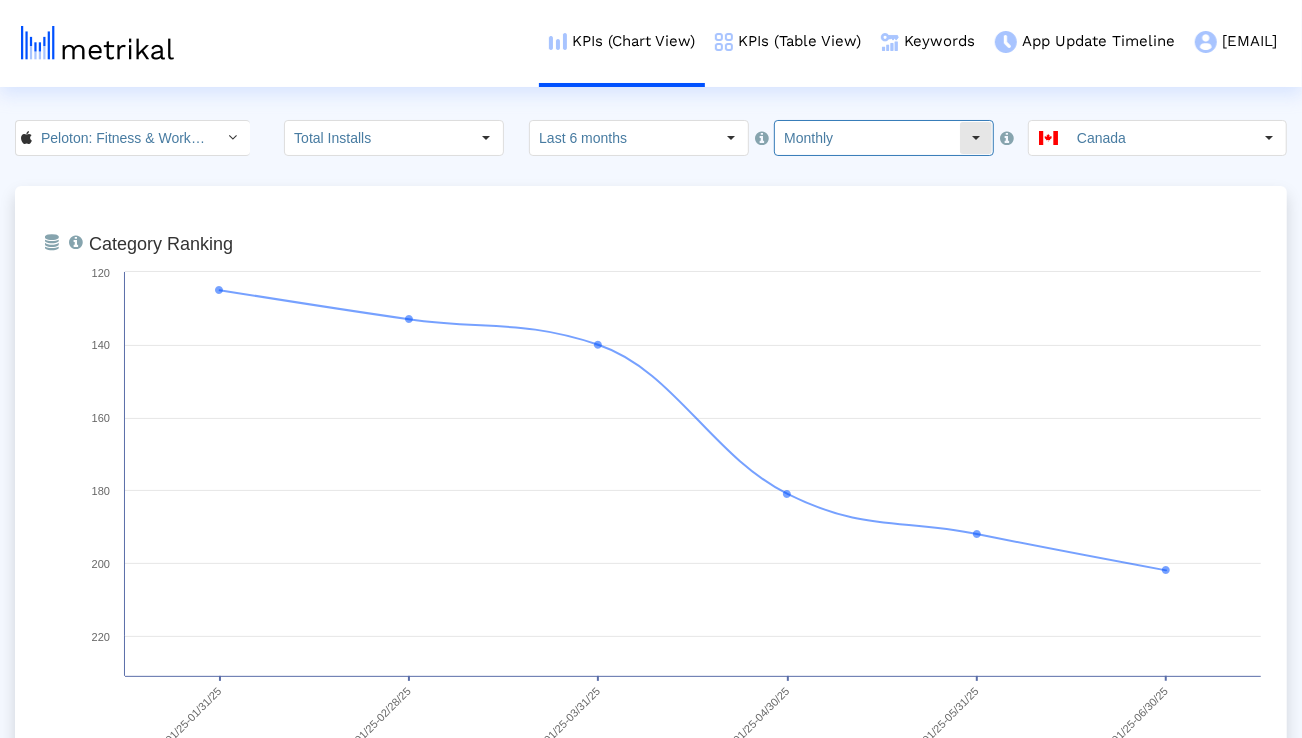 click on "Monthly" 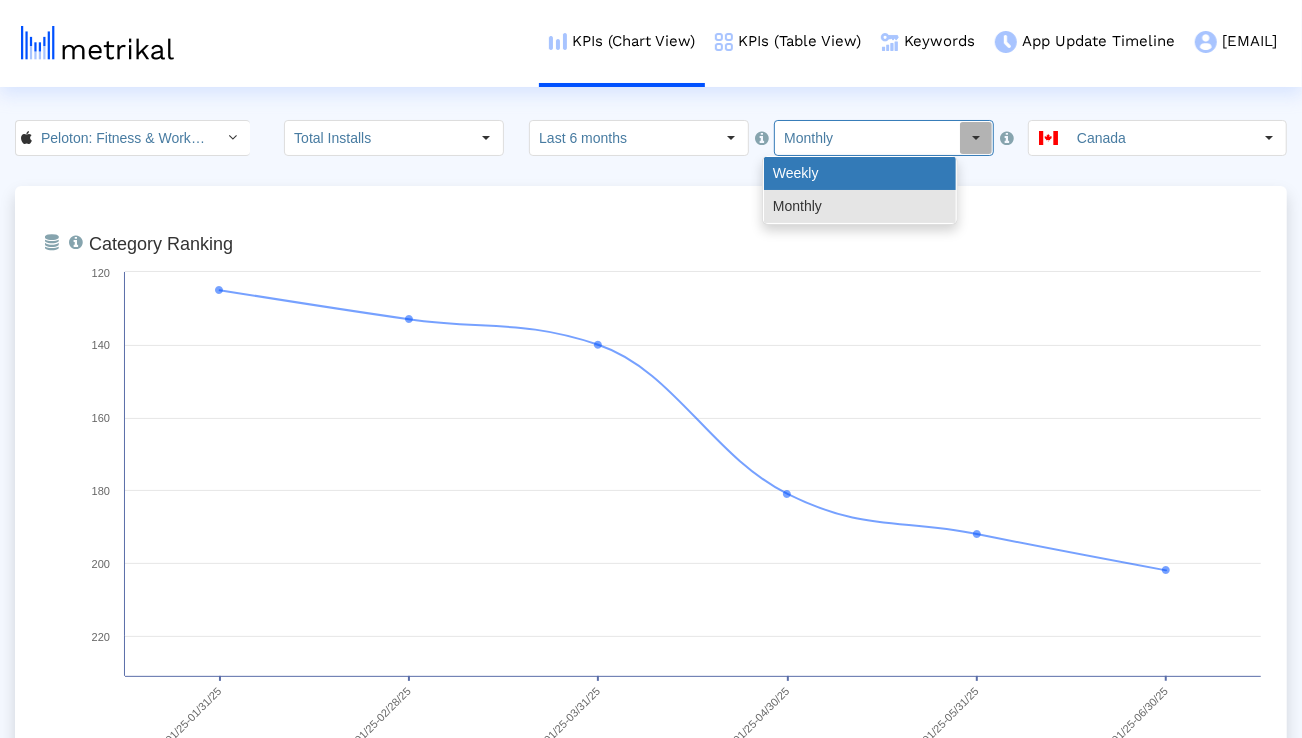 click on "Weekly" at bounding box center [860, 173] 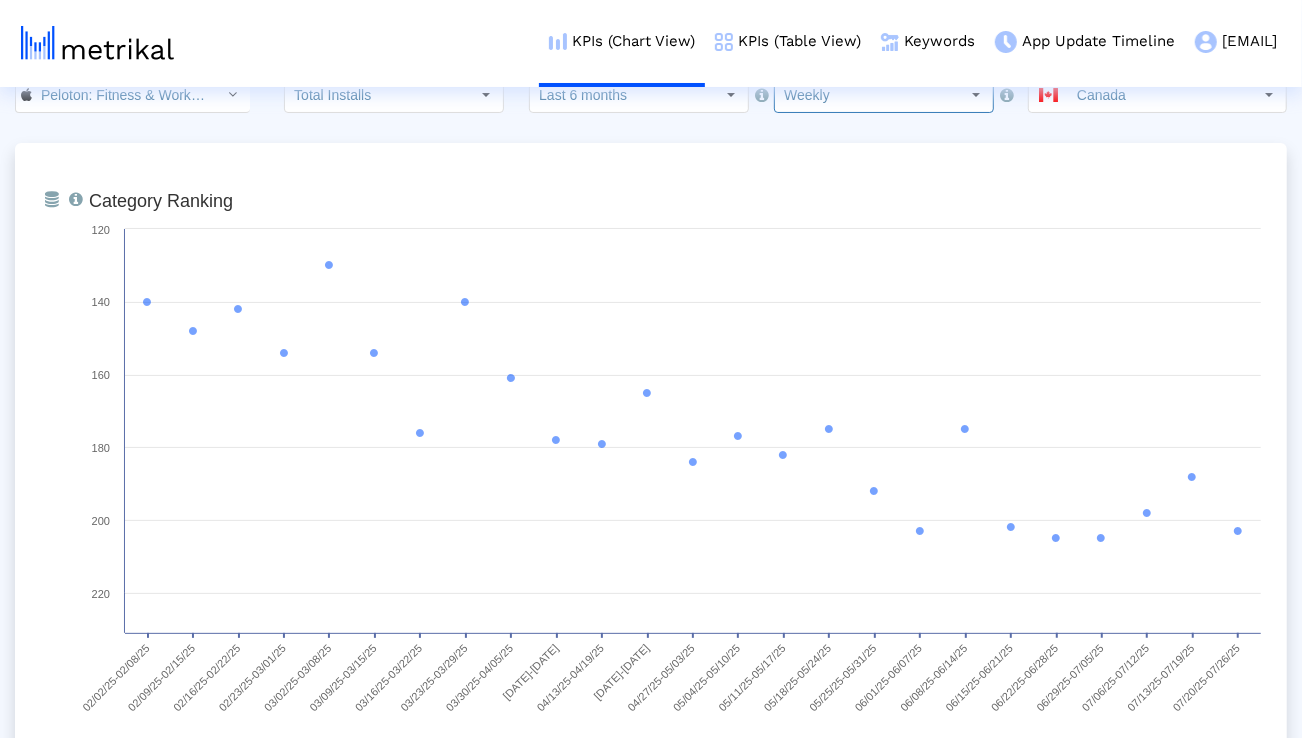 scroll, scrollTop: 0, scrollLeft: 0, axis: both 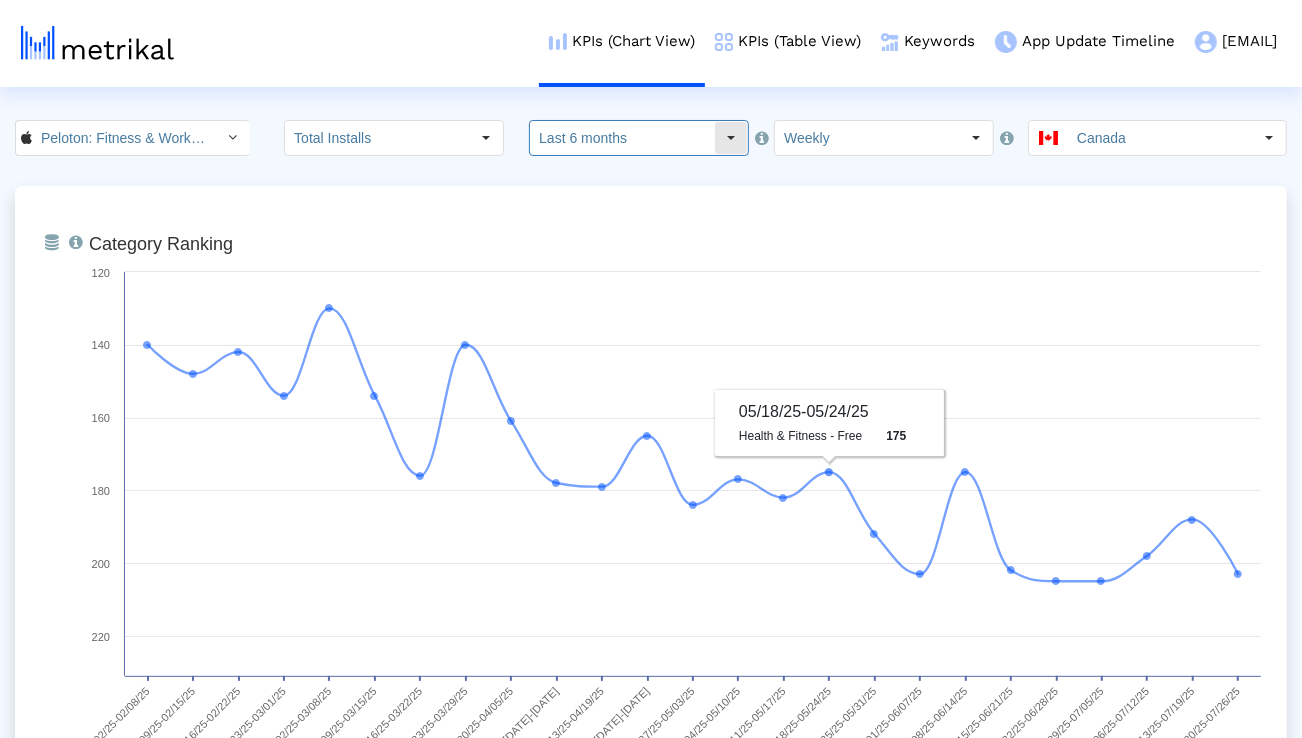 click on "Last 6 months" 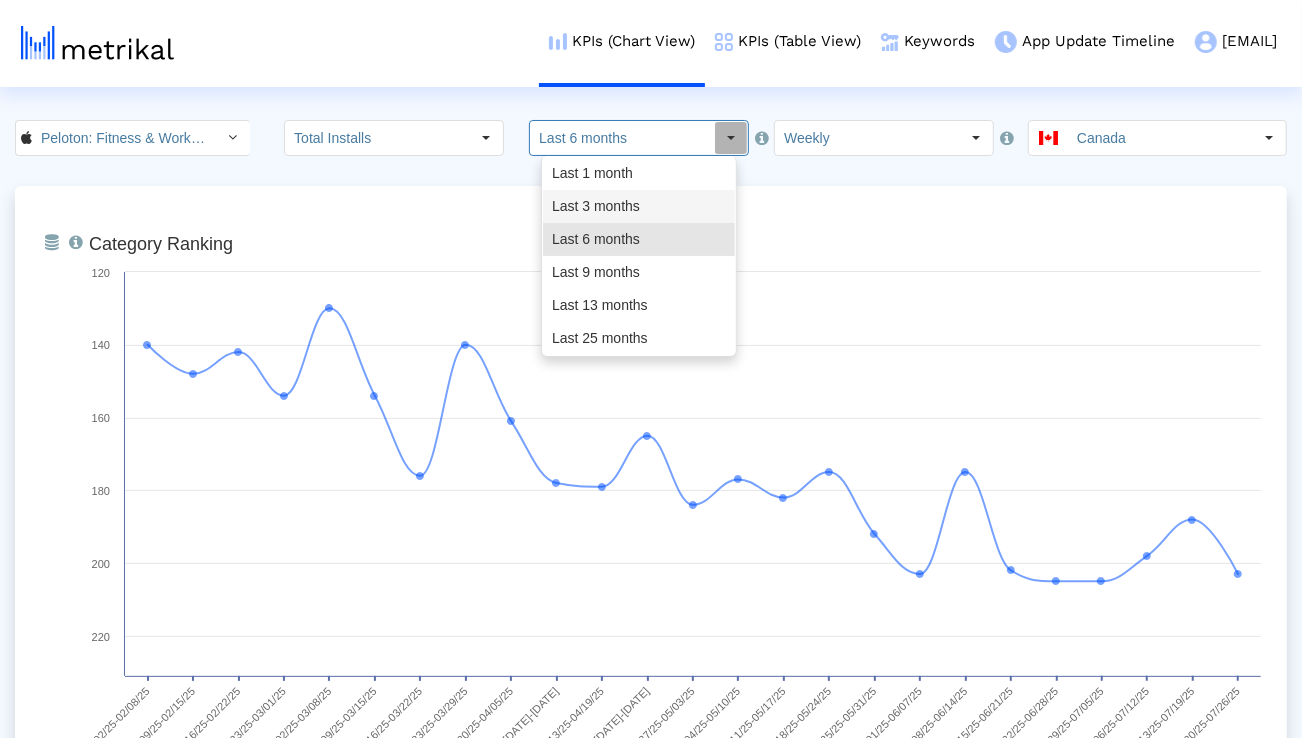 click on "Last 3 months" at bounding box center [639, 206] 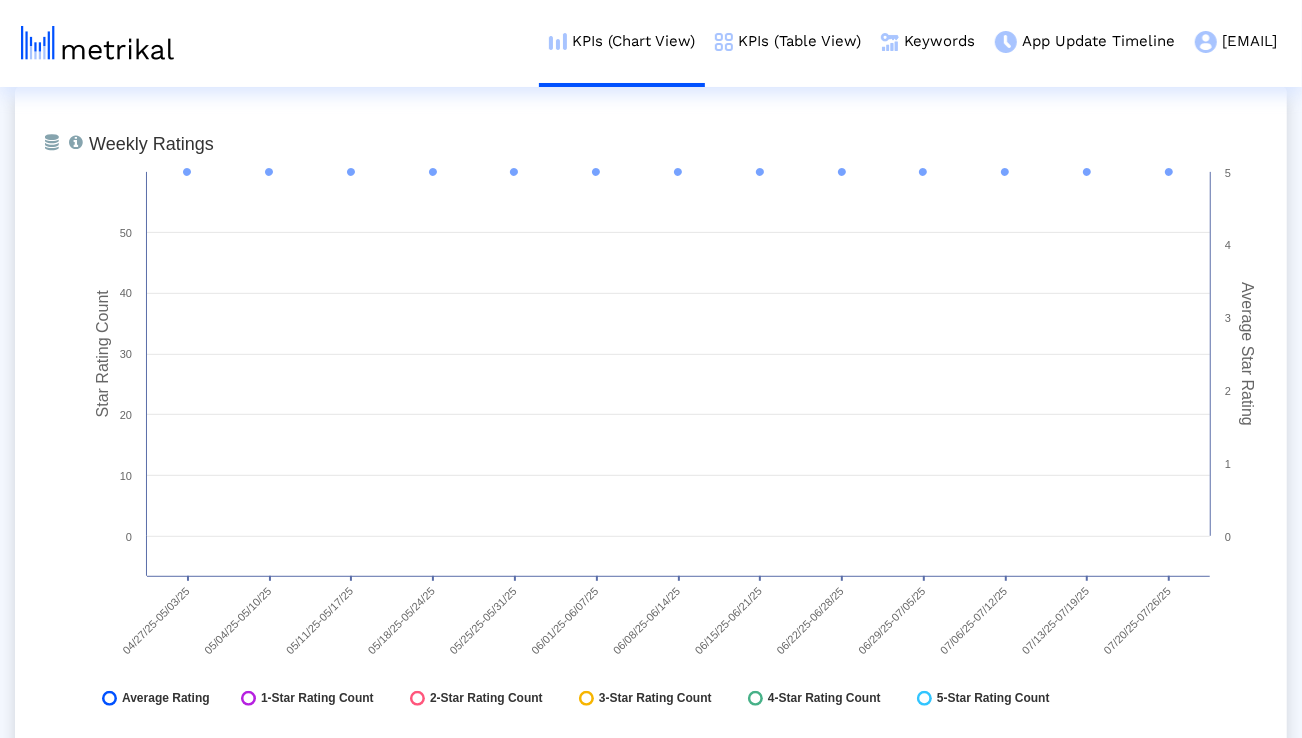 scroll, scrollTop: 5212, scrollLeft: 0, axis: vertical 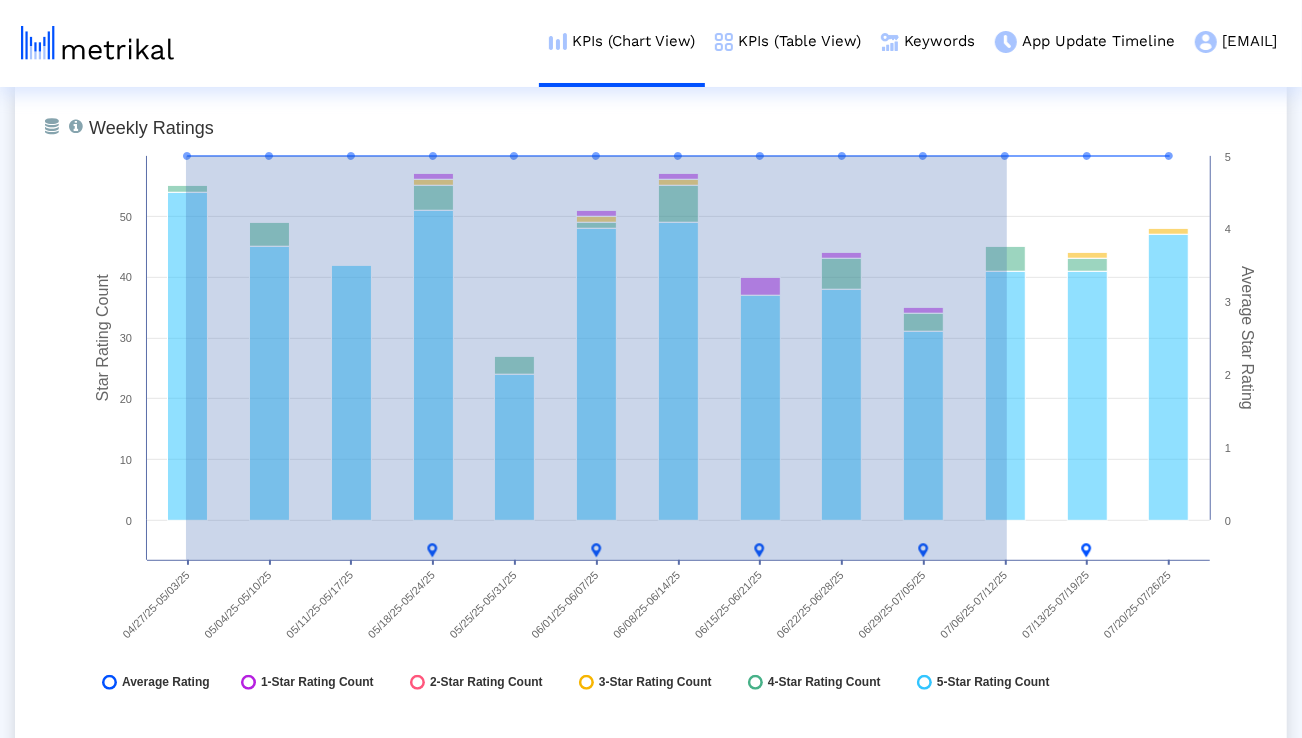 drag, startPoint x: 186, startPoint y: 560, endPoint x: 1007, endPoint y: 587, distance: 821.44385 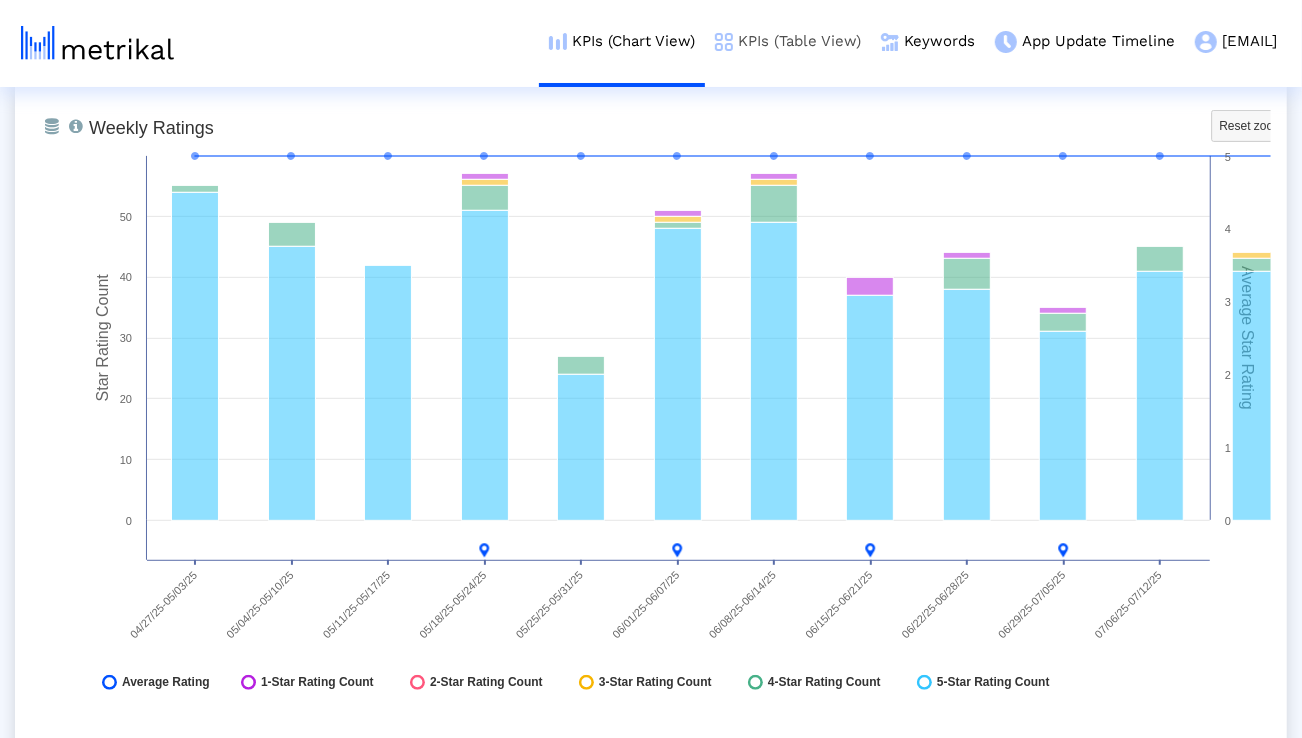 click on "KPIs (Table View)" at bounding box center [788, 41] 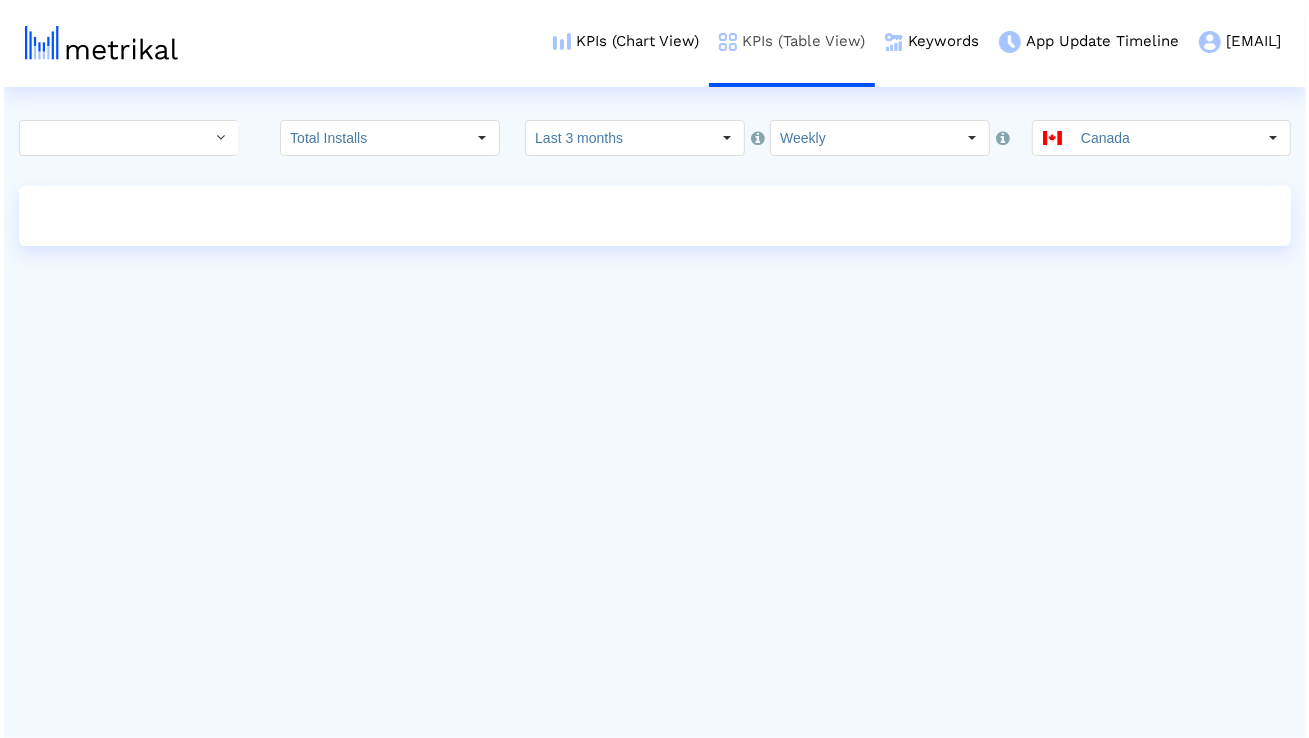 scroll, scrollTop: 0, scrollLeft: 0, axis: both 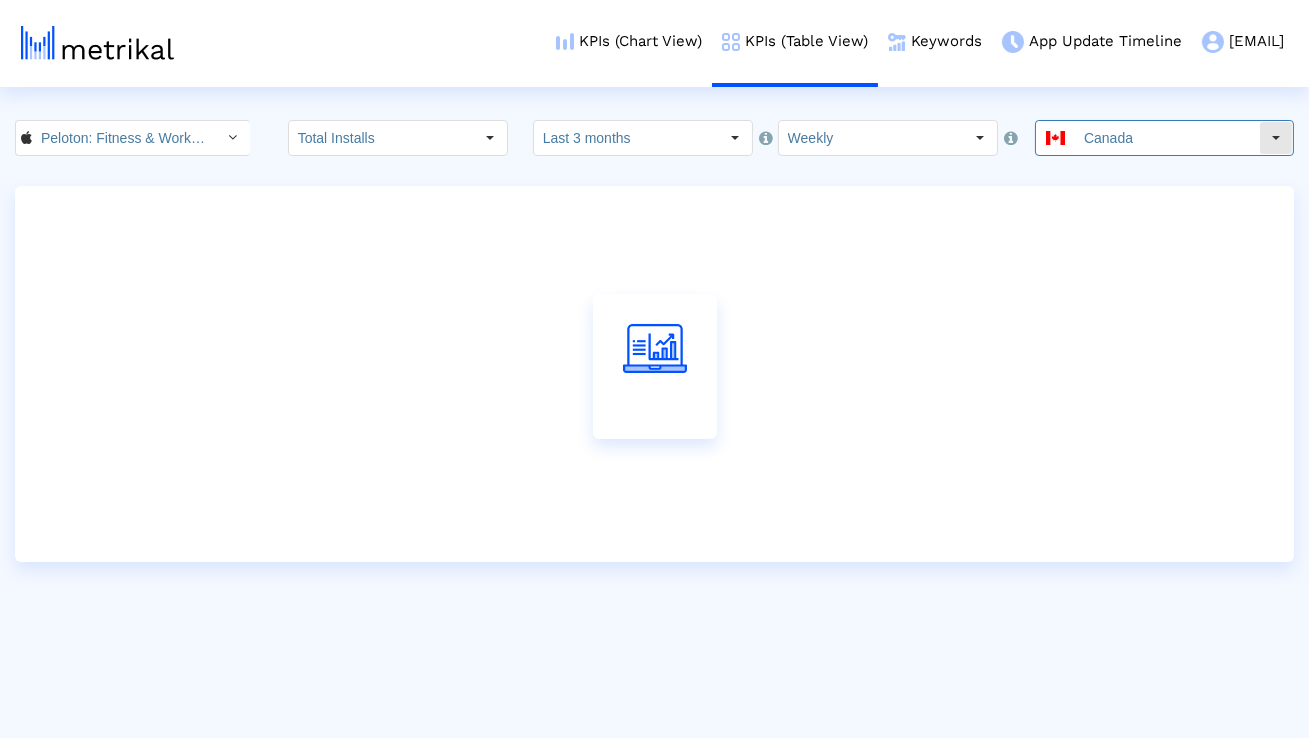 click on "Canada" 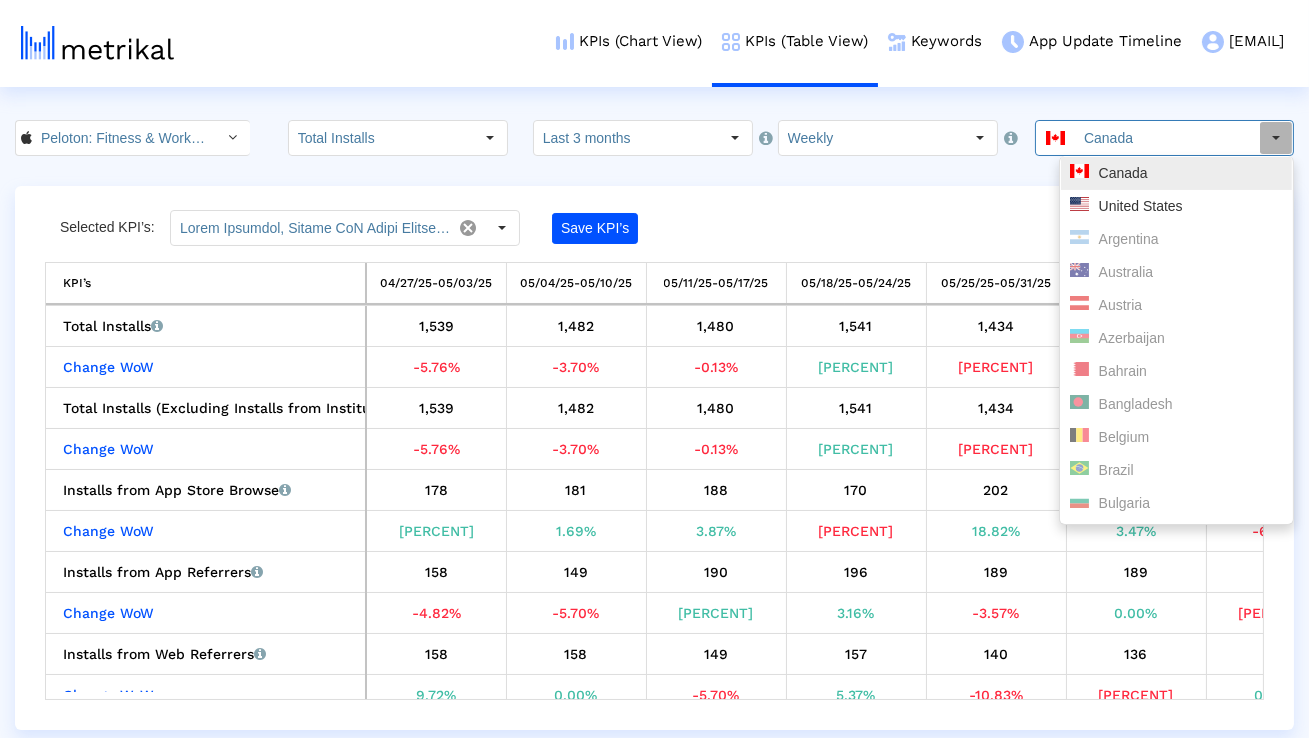 click on "United States" at bounding box center [1176, 206] 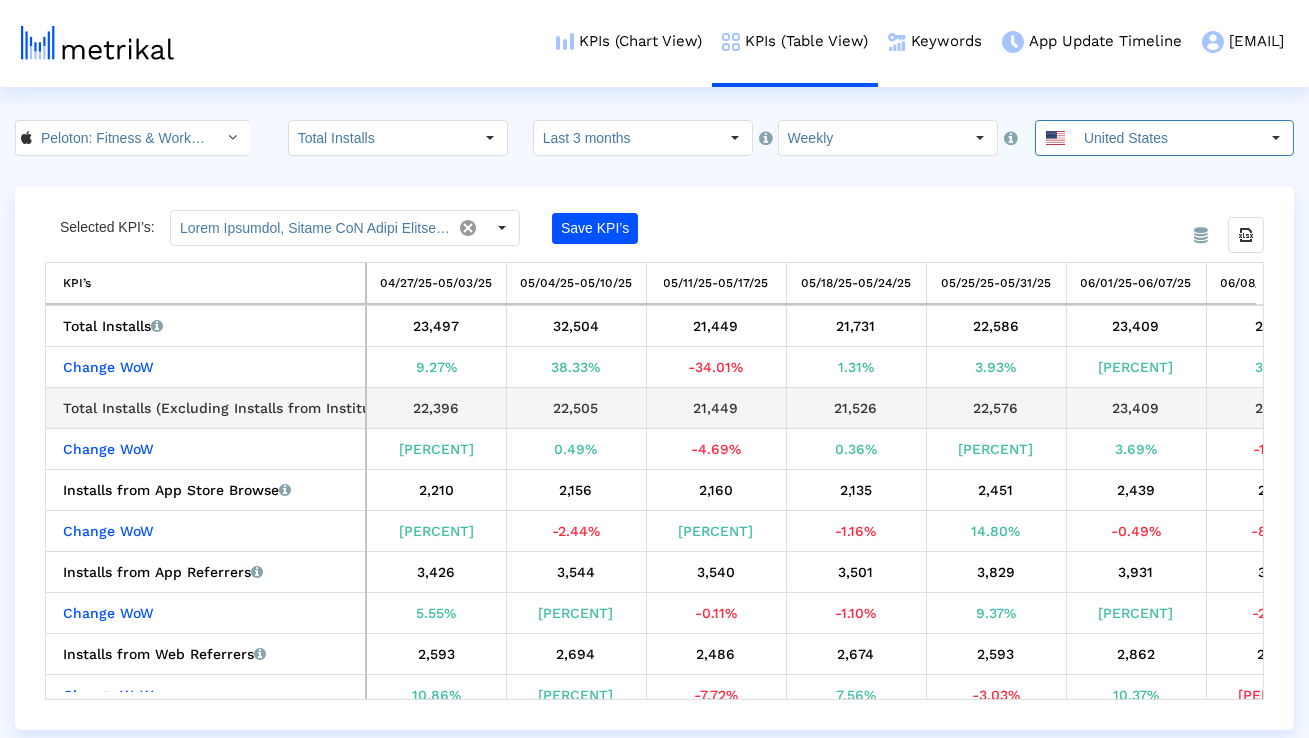 scroll, scrollTop: 0, scrollLeft: 80, axis: horizontal 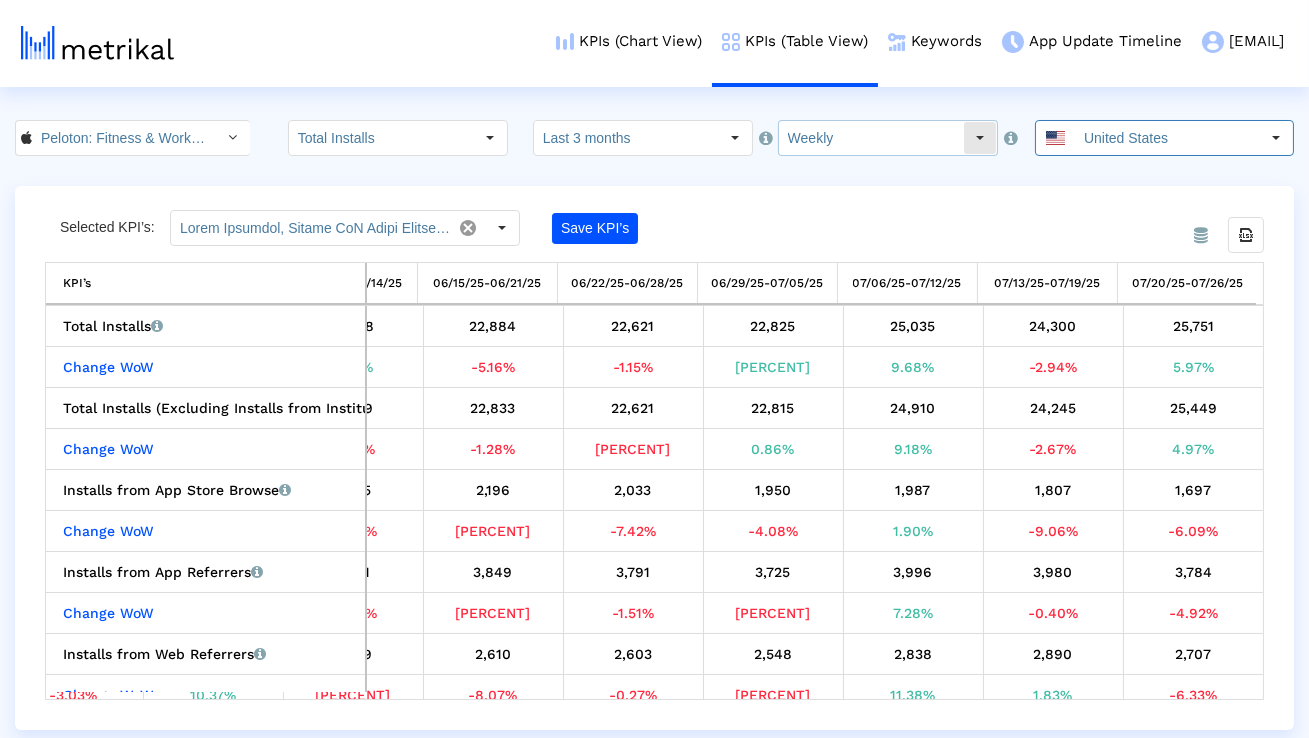 click on "Weekly" 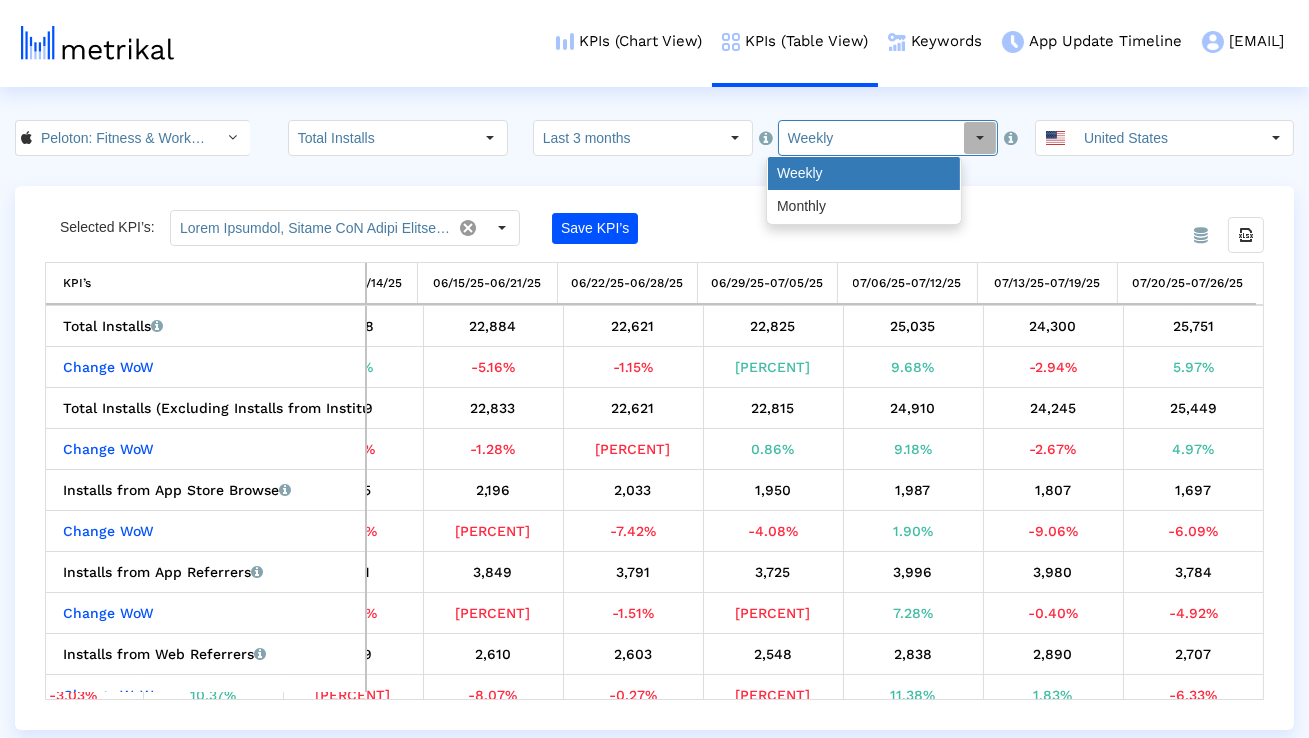 click on "Weekly" at bounding box center (864, 173) 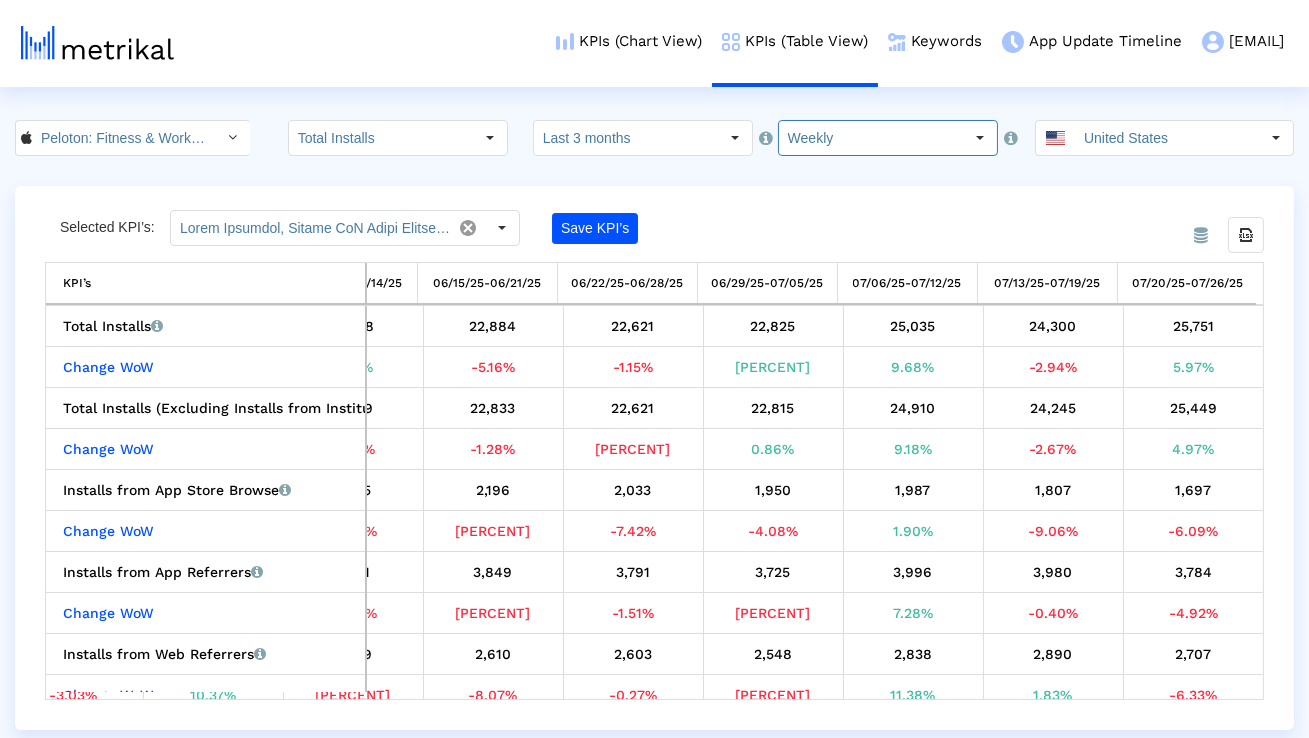 click on "Peloton: Fitness & Workouts < 792750948 > Total Installs
Select how far back from today you would like to view the data below.
Last 3 months
Select how would like to group the data below.
Weekly United States
Pull down to refresh...
Release to refresh...
Refreshing...
Canada
United States
Argentina
Australia
Austria
Azerbaijan
Bahrain
Bangladesh
Belgium
Brazil
Bulgaria
Chile
China
Colombia
Croatia
Cyprus
Czech Republic
Denmark
Dominican Republic
Ecuador
Egypt
El Salvador
Estonia
Finland
France
Germany
Greece
Hong Kong
Hungary
Iceland
India
Indonesia
Ireland
Israel
Italy
Japan
Jordan
Kazakhstan
Kuwait
Latvia
Lebanon
Liechtenstein
Lithuania
Luxembourg
Macao
Malaysia
Malta
Mexico
Netherlands
New Zealand
Nigeria
Norway
Oman
Pakistan
Panama
Peru
Philippines
Poland
Portugal
Qatar
Romania
Russia
Saudi Arabia
Singapore
Slovakia
Slovenia
South Africa
South Korea
Spain
Sweden" 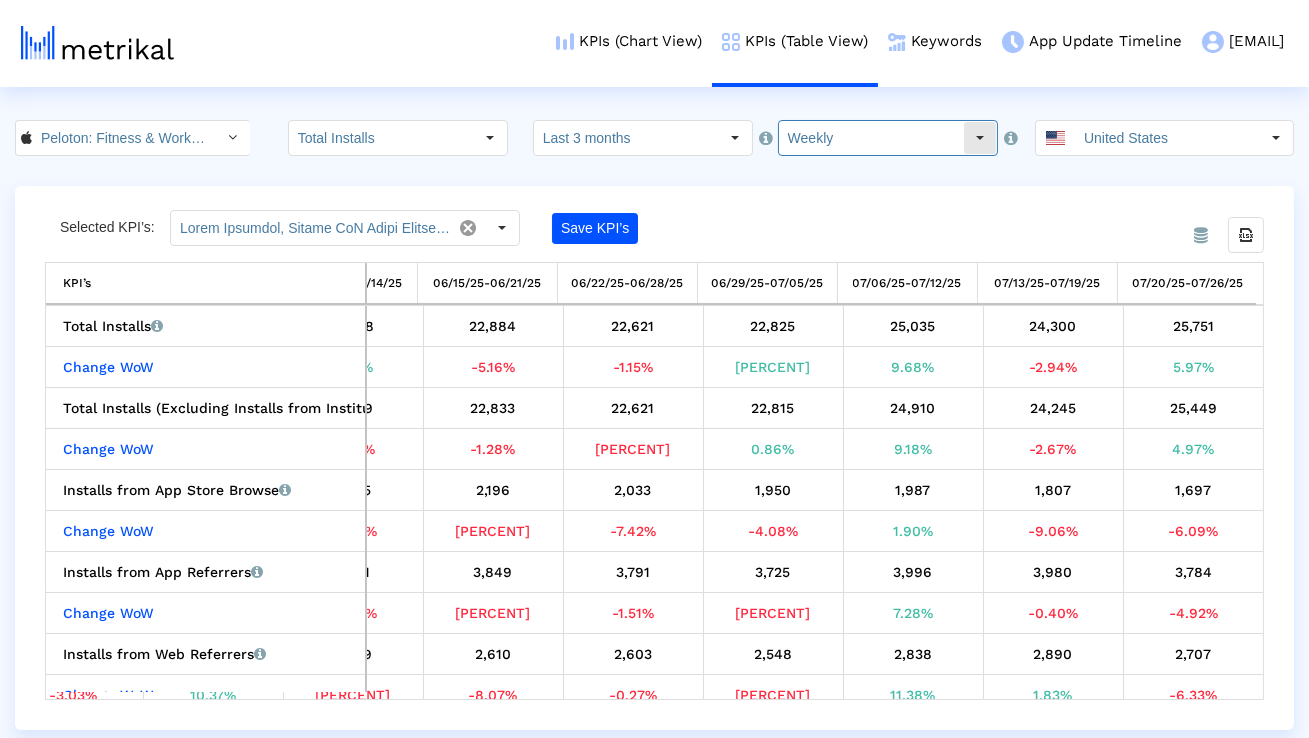 click on "Weekly Pull down to refresh... Release to refresh... Refreshing... Weekly Monthly Loading..." 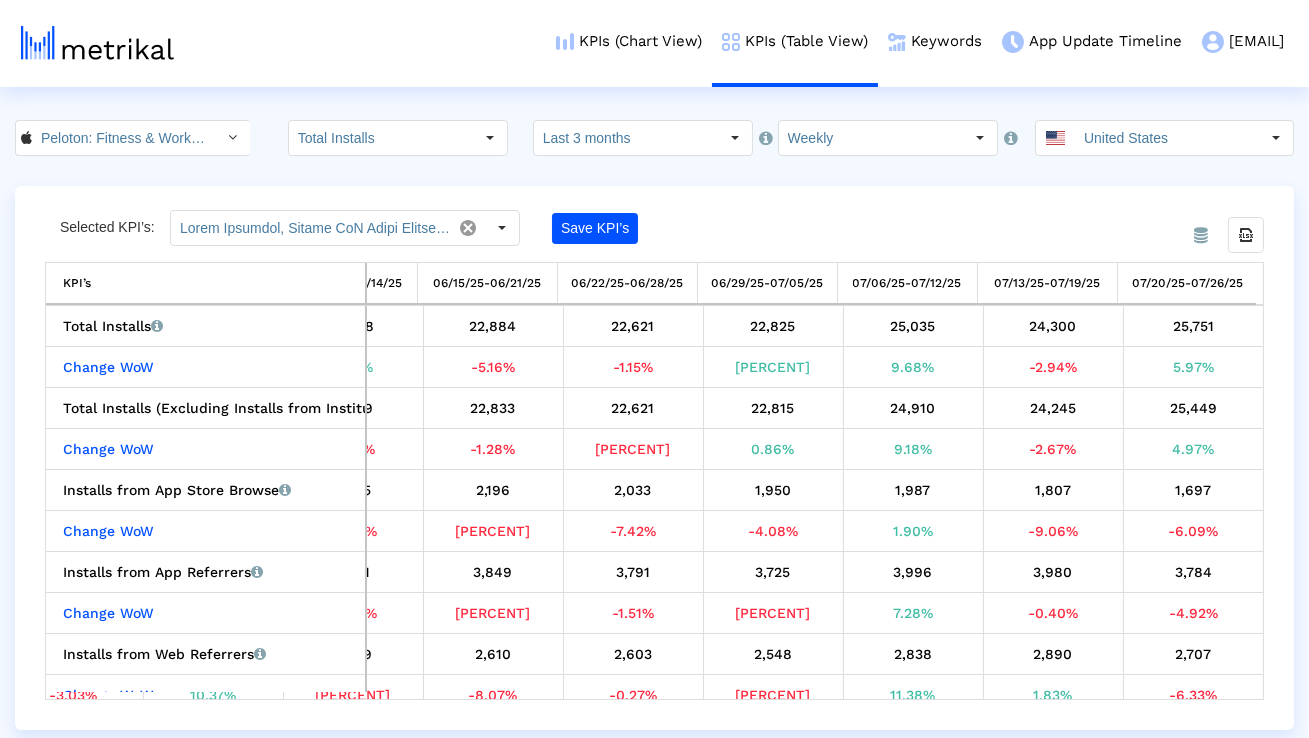 click on "From Database Selected KPI’s: Save KPI’s Export all data KPI’s  KPI’s 04/27/25-05/03/25 05/04/25-05/10/25 05/11/25-05/17/25 05/18/25-05/24/25 05/25/25-05/31/25 06/01/25-06/07/25 06/08/25-06/14/25 06/15/25-06/21/25 06/22/25-06/28/25 06/29/25-07/05/25 07/06/25-07/12/25 07/13/25-07/19/25 07/20/25-07/26/25  Total Installs
Total installs that the app received from all sources, reported by App Store Connect.
23,497
32,504
21,449
21,731
22,586
23,409
24,128
22,884
22,621
22,825
25,035
24,300
25,751
Change WoW
9.27%
38.33%
-34.01%
1.31%
3.93%
3.64%
3.07%
-5.16%
-1.15%
0.90%
9.68%
-2.94%
5.97%
Total Installs (Excluding Installs from Institutional Purchases)
Total installs that the app received from all sources, reported by App Store Connect (excludes Installs from Institutional Purchases)
22,396
22,505
21,449
21,526
22,576
23,409
23,129
22,833
22,621
22,815
24,910
24,245
25,449
Change WoW
4.15%
0.49%" 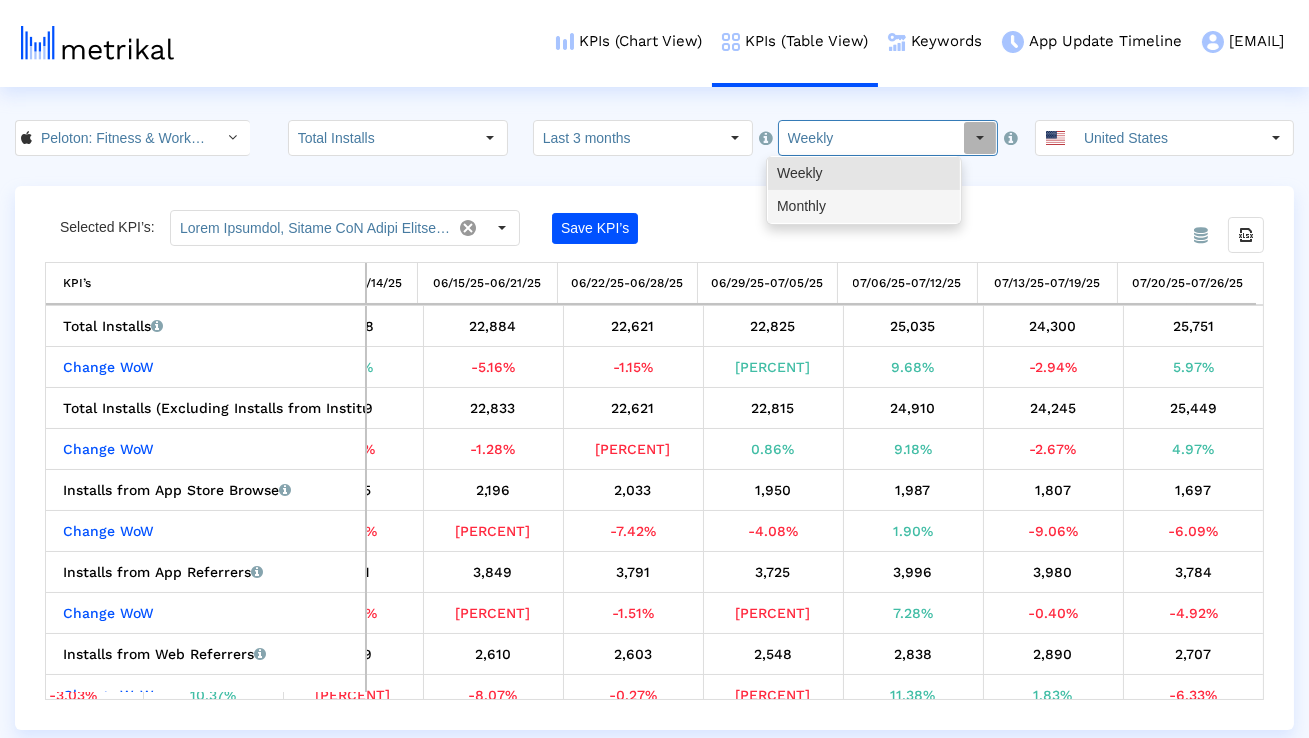click on "Monthly" at bounding box center [864, 206] 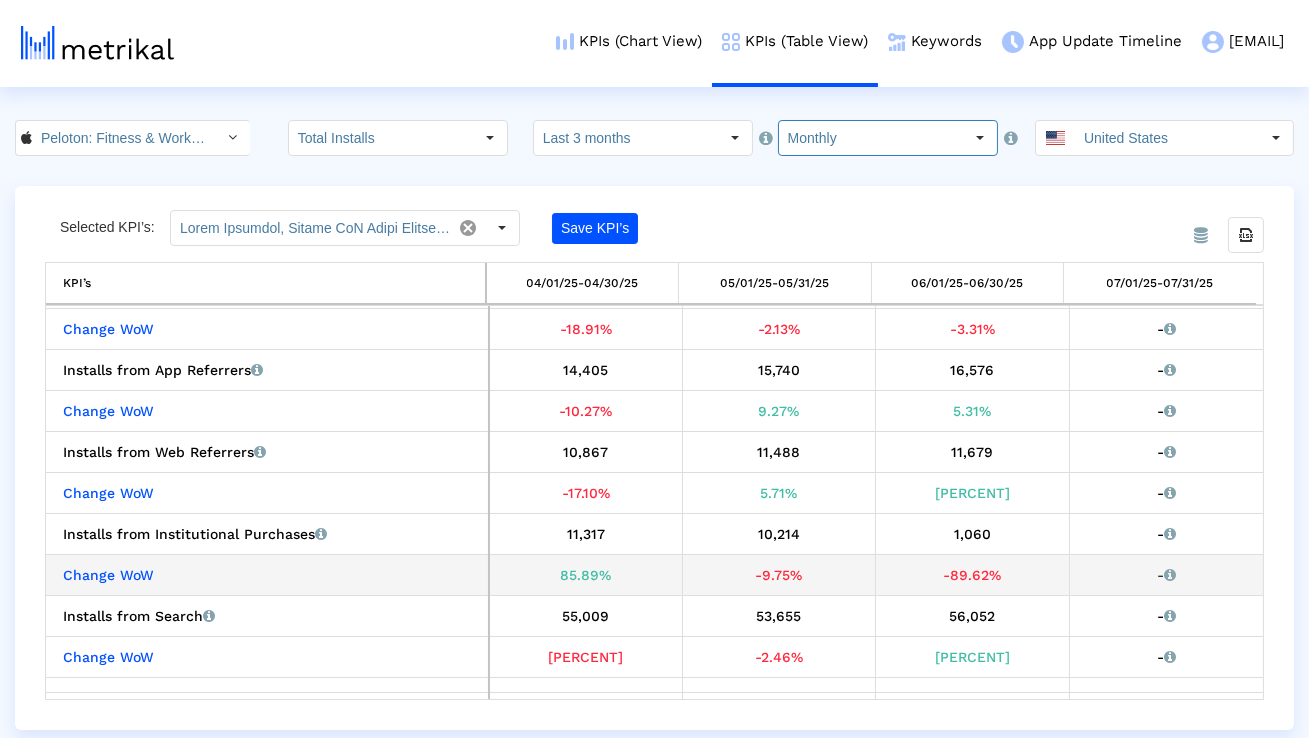 scroll, scrollTop: 227, scrollLeft: 0, axis: vertical 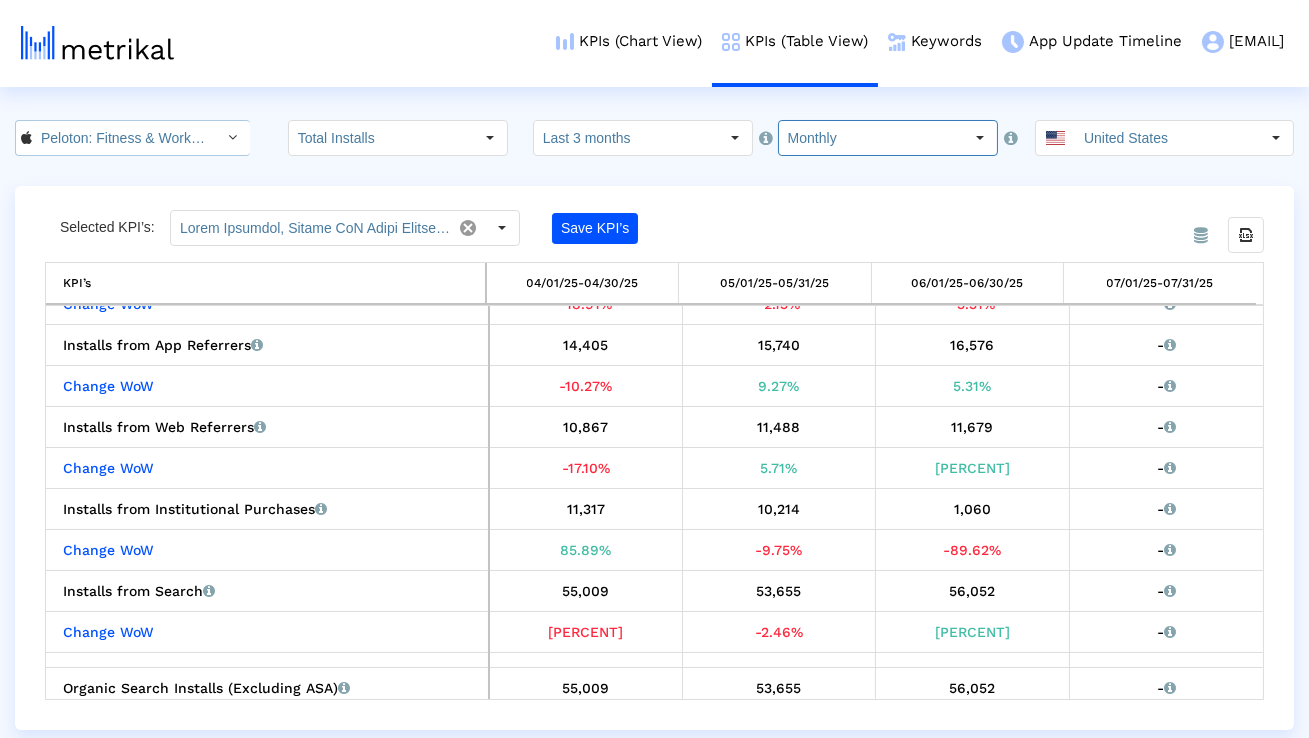 click on "Peloton: Fitness & Workouts < 792750948 >" 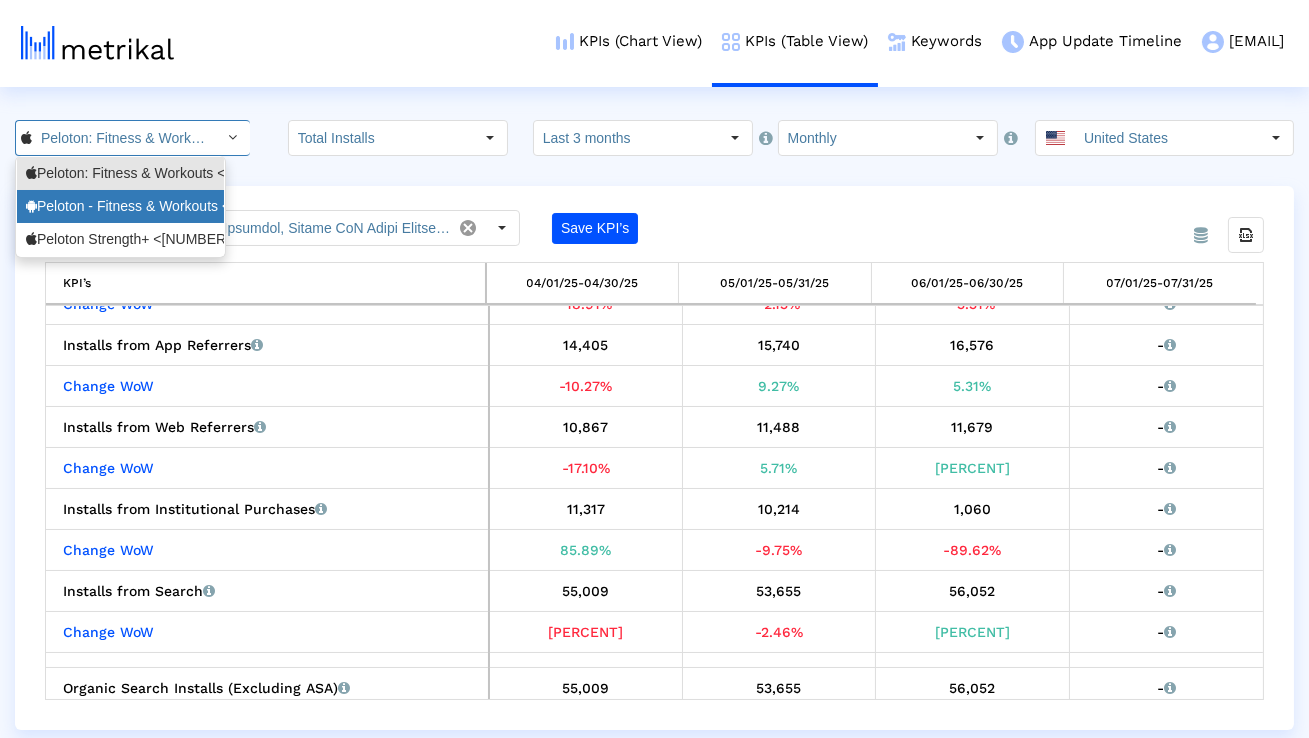 click on "Peloton - Fitness & Workouts <com.onepeloton.callisto>" at bounding box center (120, 206) 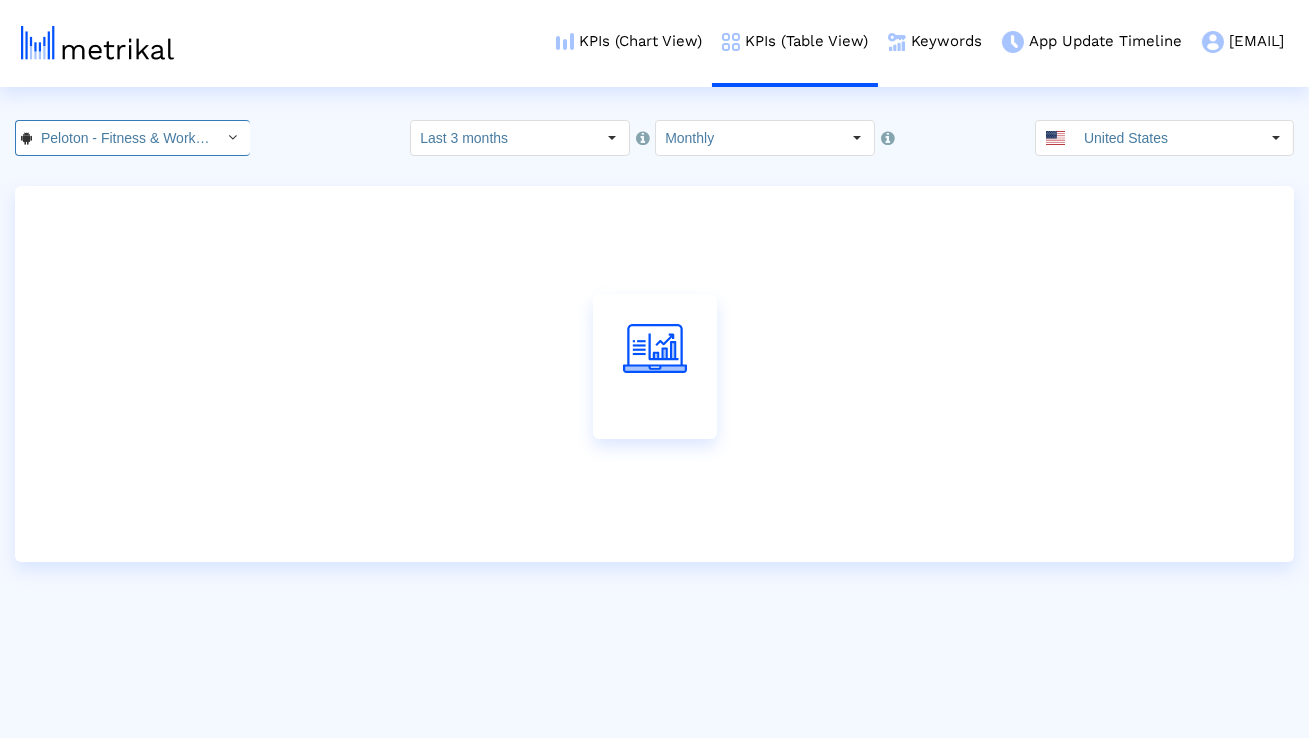 scroll, scrollTop: 0, scrollLeft: 214, axis: horizontal 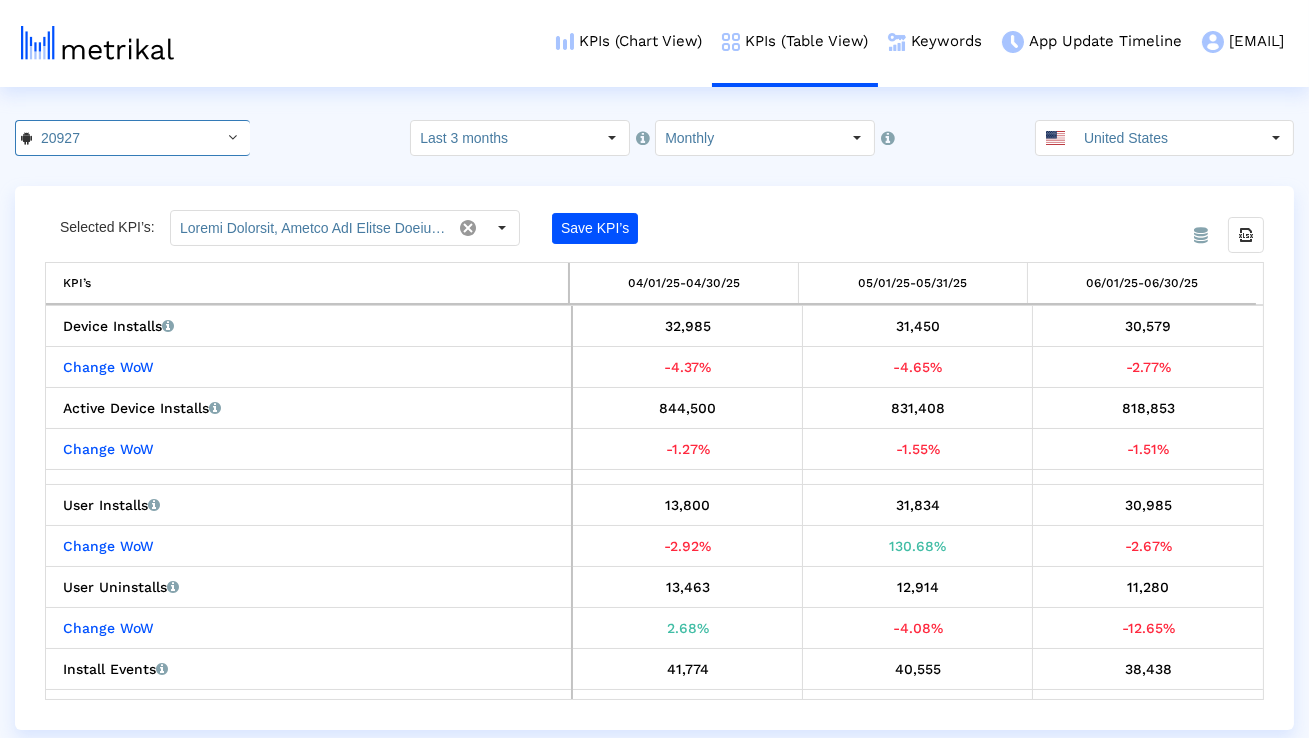 click on "Monthly" 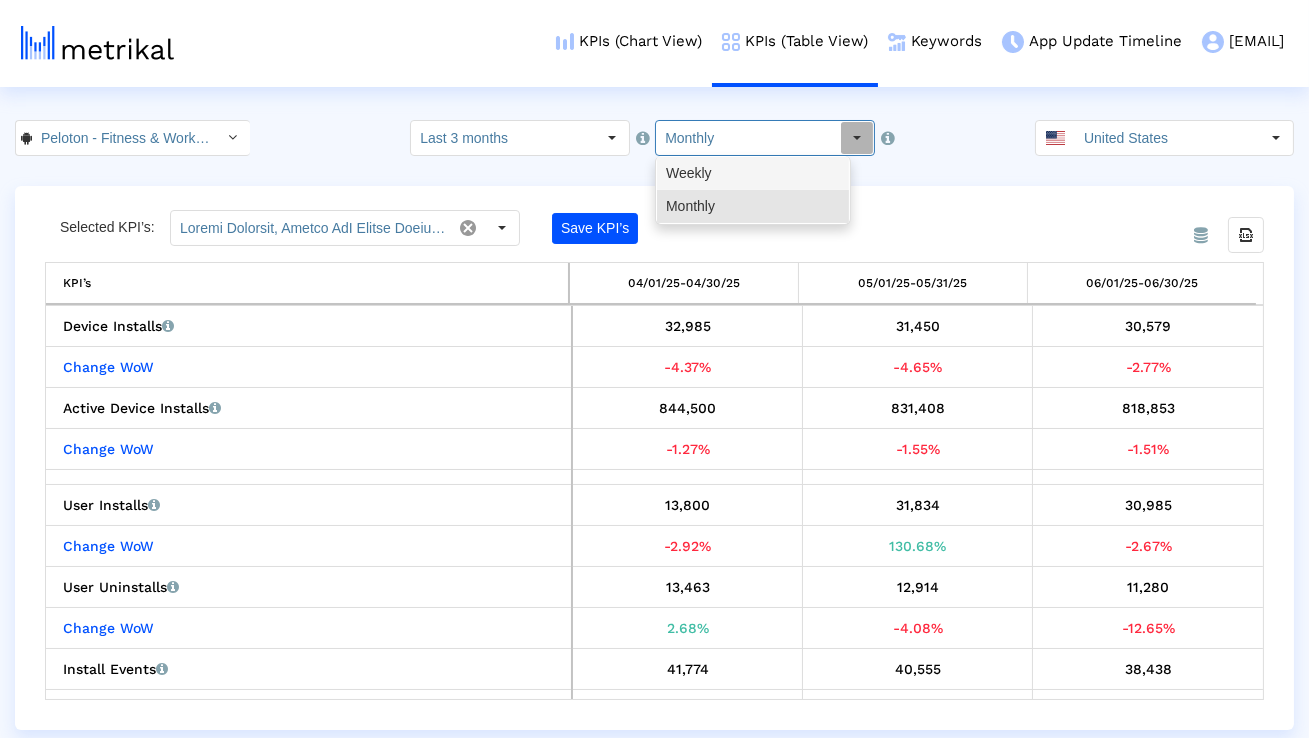 click on "Weekly" at bounding box center (753, 173) 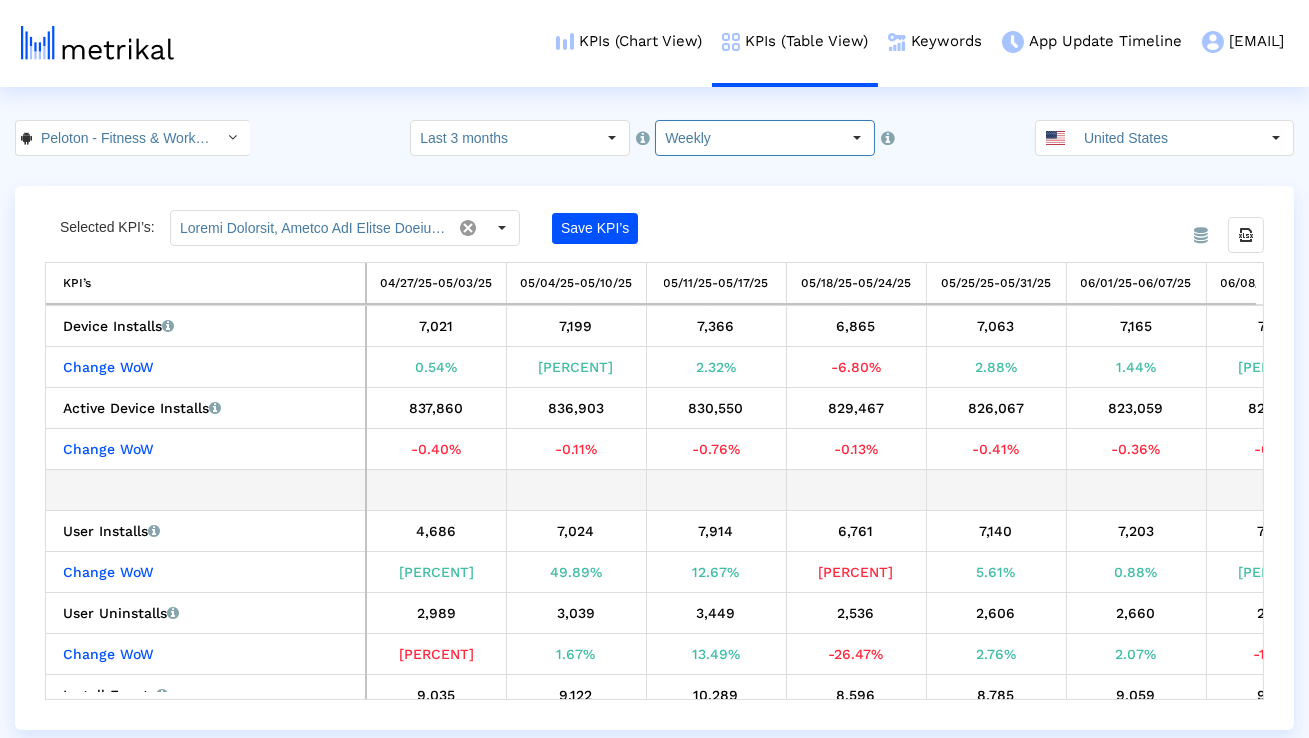 scroll, scrollTop: 0, scrollLeft: 778, axis: horizontal 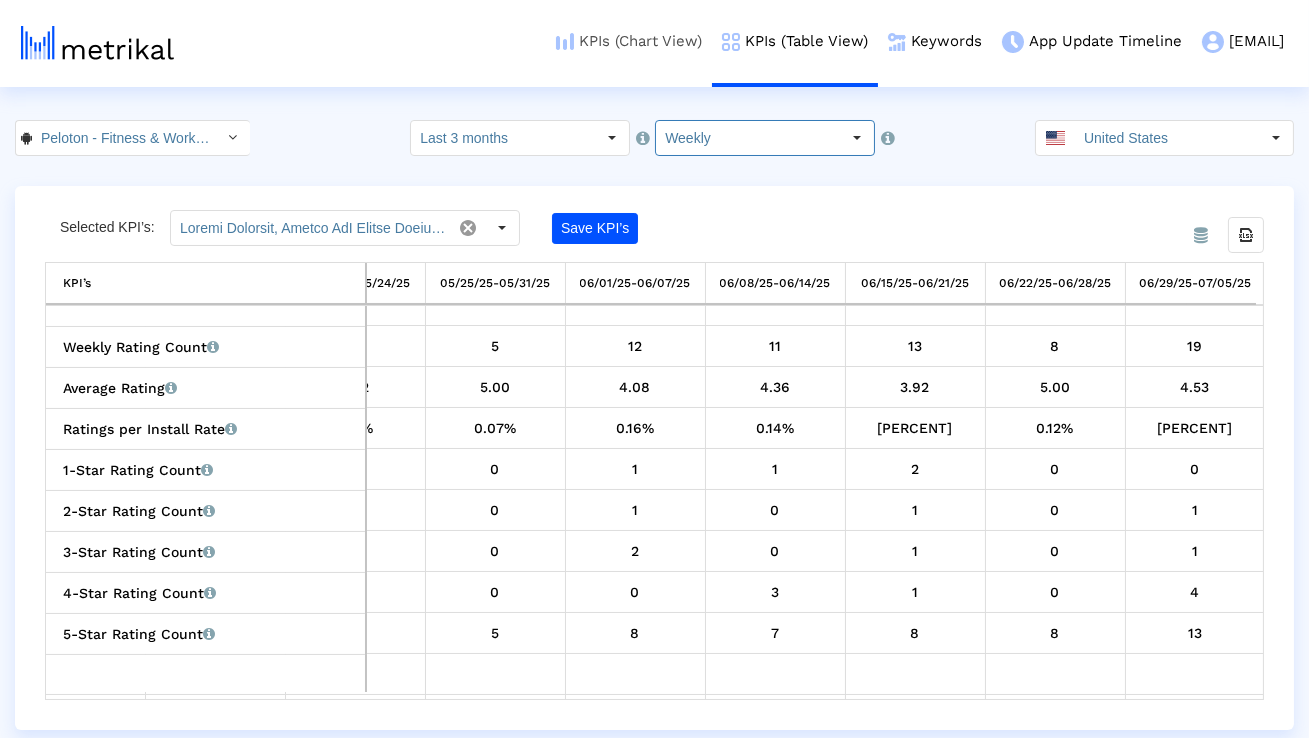 click on "KPIs (Chart View)" at bounding box center [629, 41] 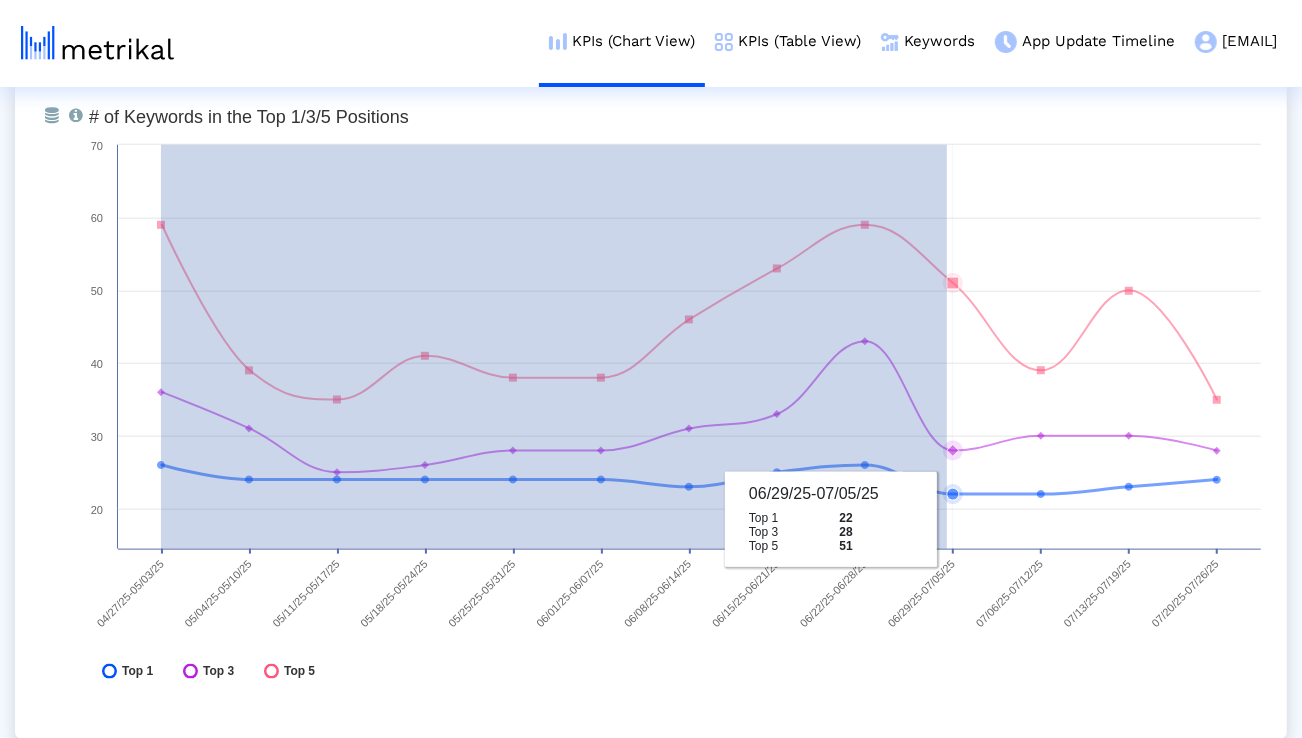 drag, startPoint x: 161, startPoint y: 474, endPoint x: 950, endPoint y: 523, distance: 790.5201 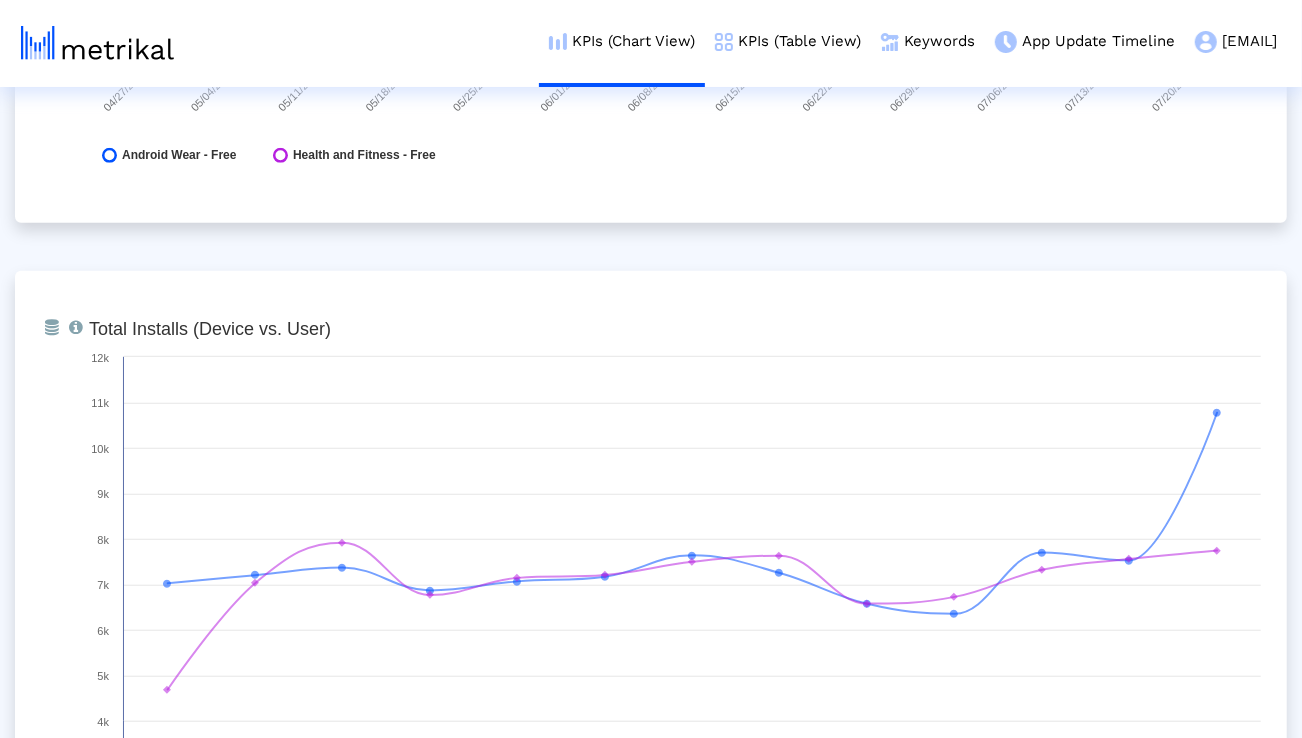 scroll, scrollTop: 461, scrollLeft: 0, axis: vertical 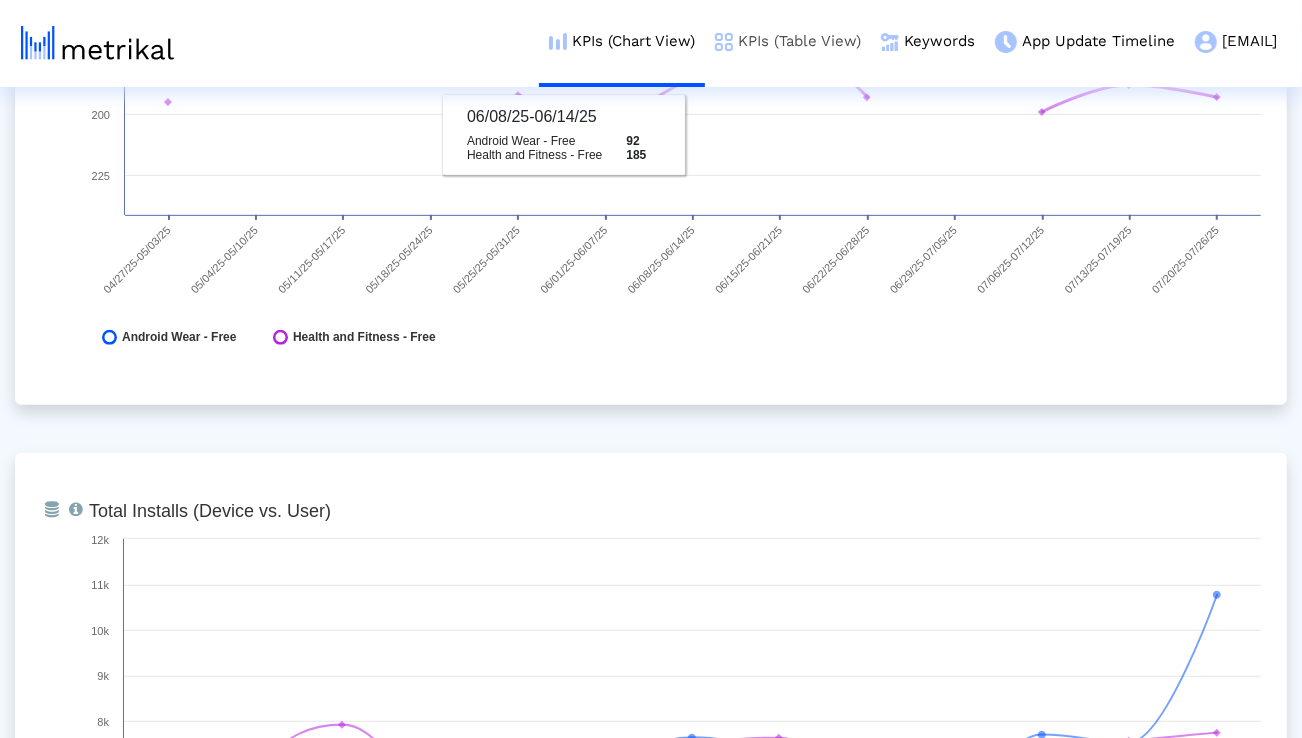 click on "KPIs (Table View)" at bounding box center (788, 41) 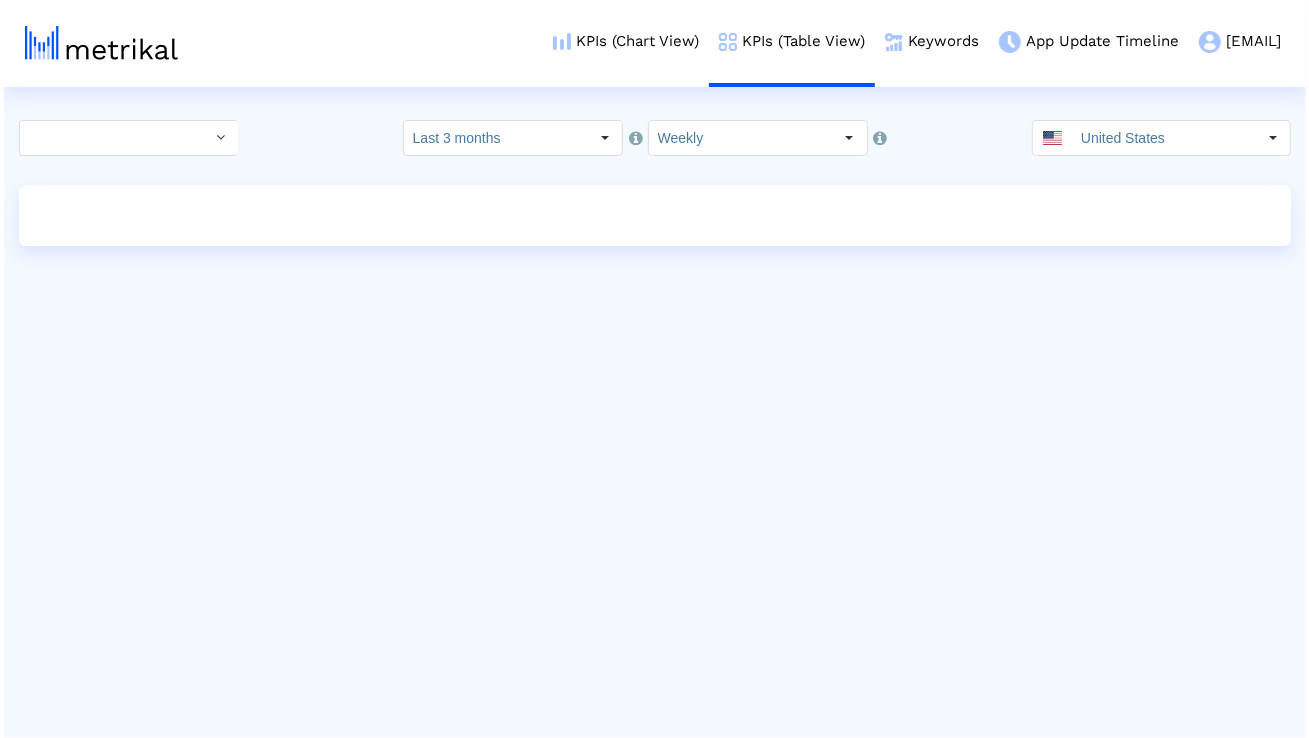 scroll, scrollTop: 0, scrollLeft: 0, axis: both 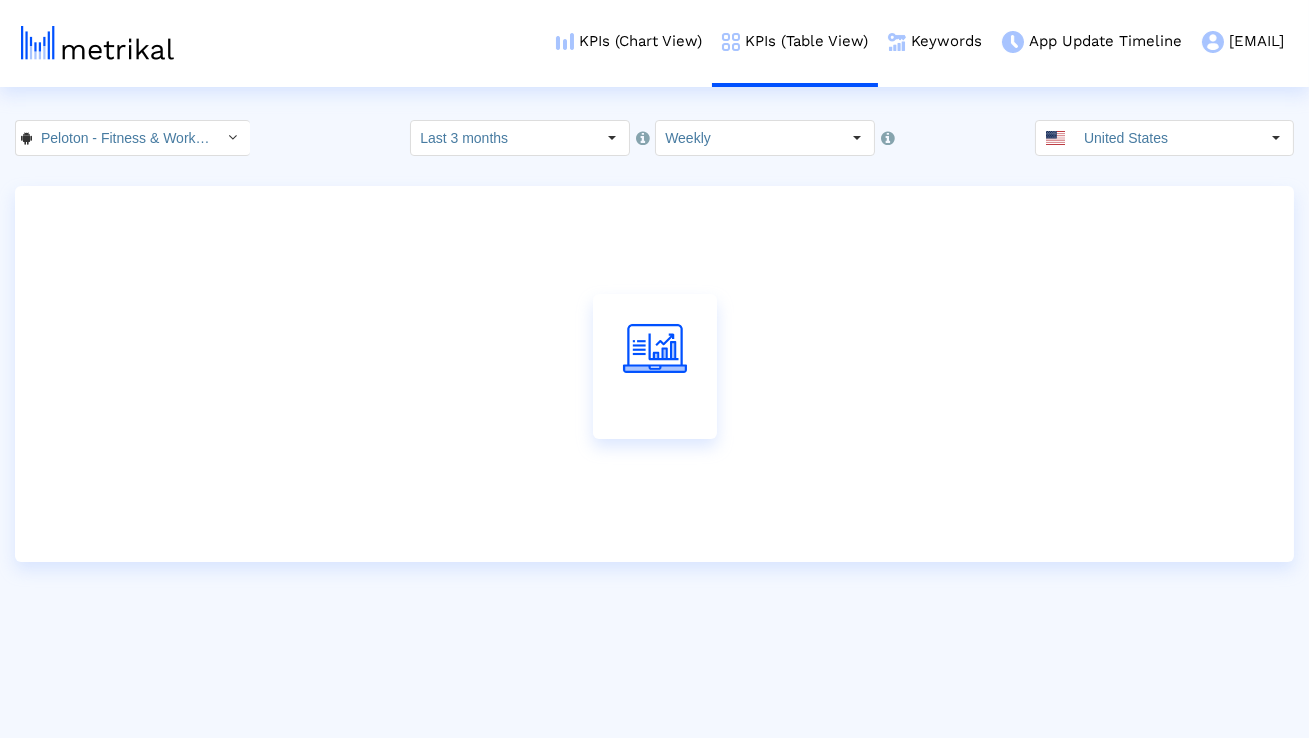 click on "Peloton - Fitness & Workouts < com.onepeloton.callisto >  Select how far back from today you would like to view the data below.  Last 3 months  Select how would like to group the data below.  Weekly United States" 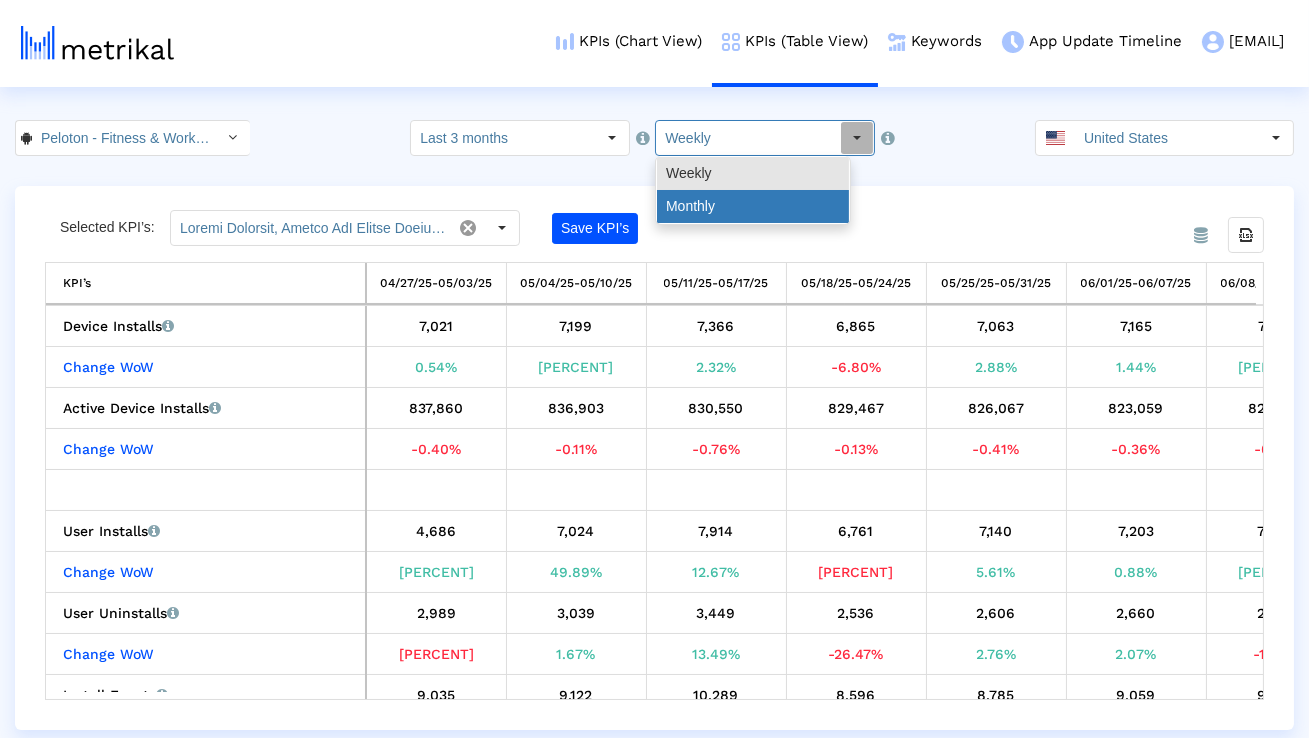 click on "Monthly" at bounding box center [753, 206] 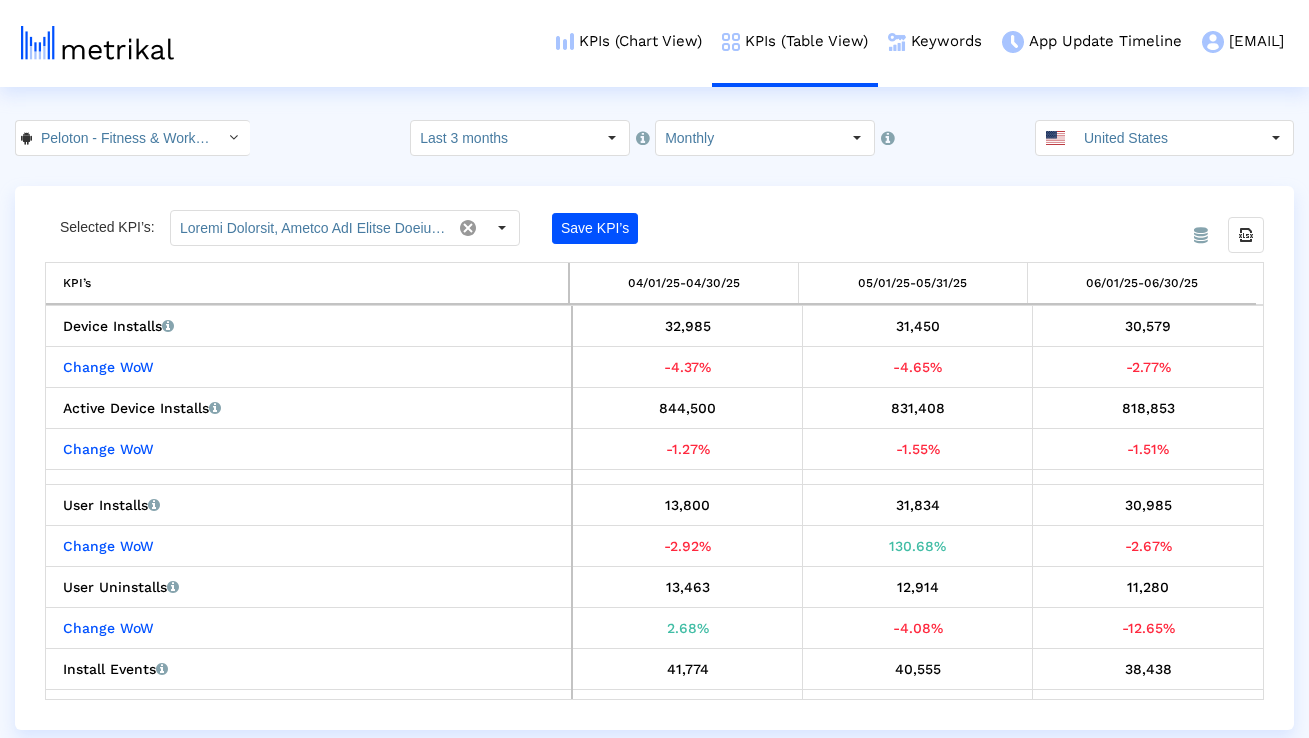 scroll, scrollTop: 0, scrollLeft: 0, axis: both 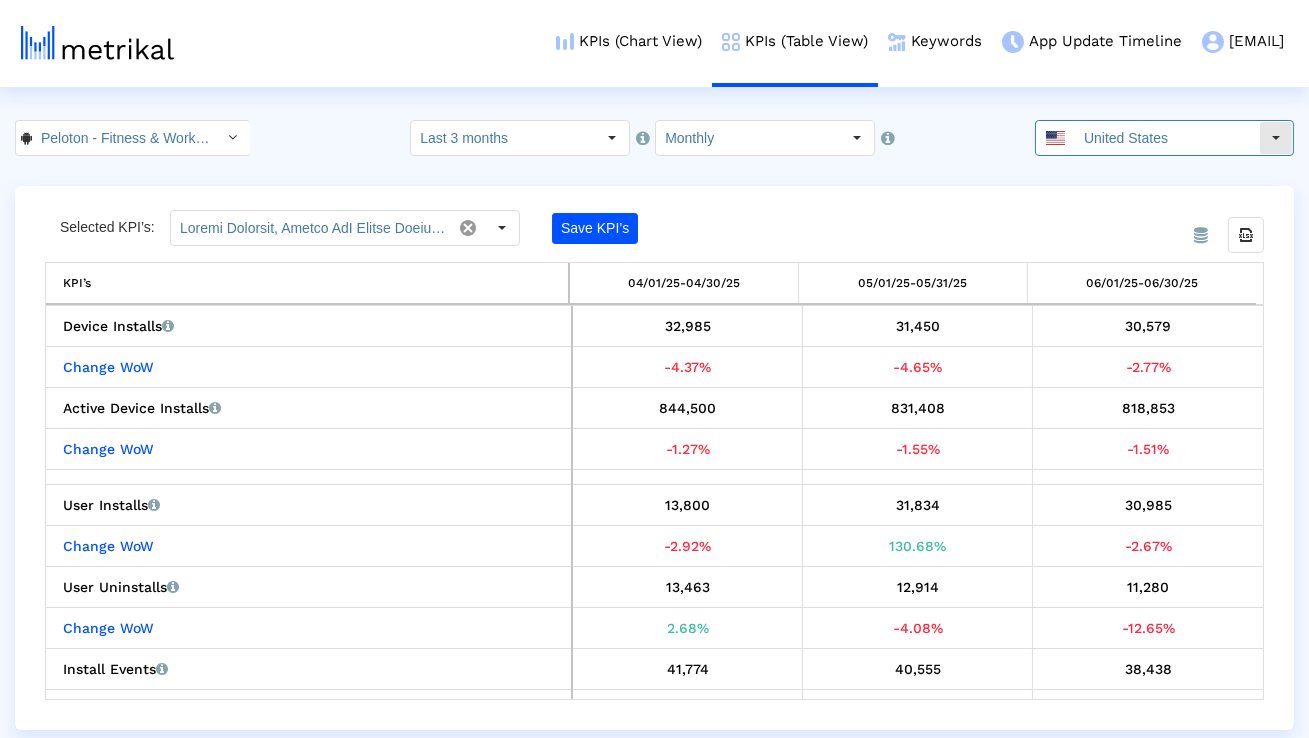 click on "United States" 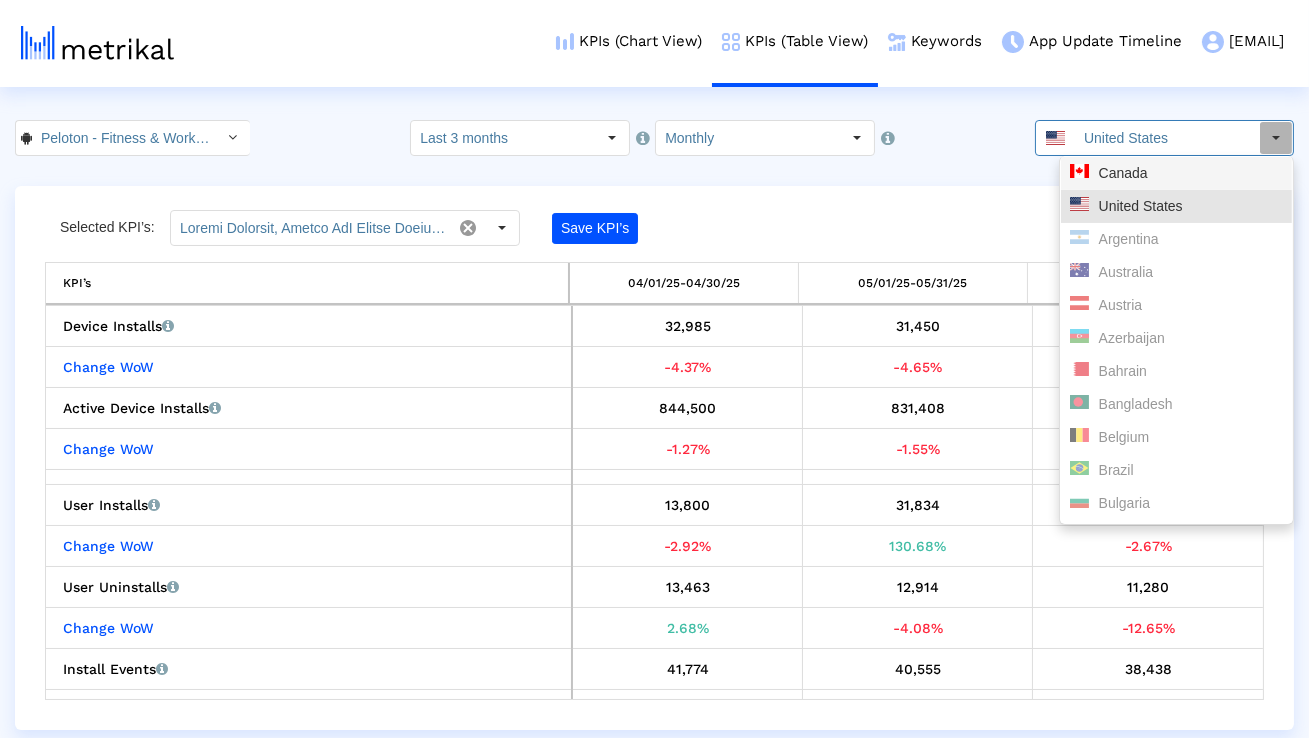 click at bounding box center [1079, 171] 